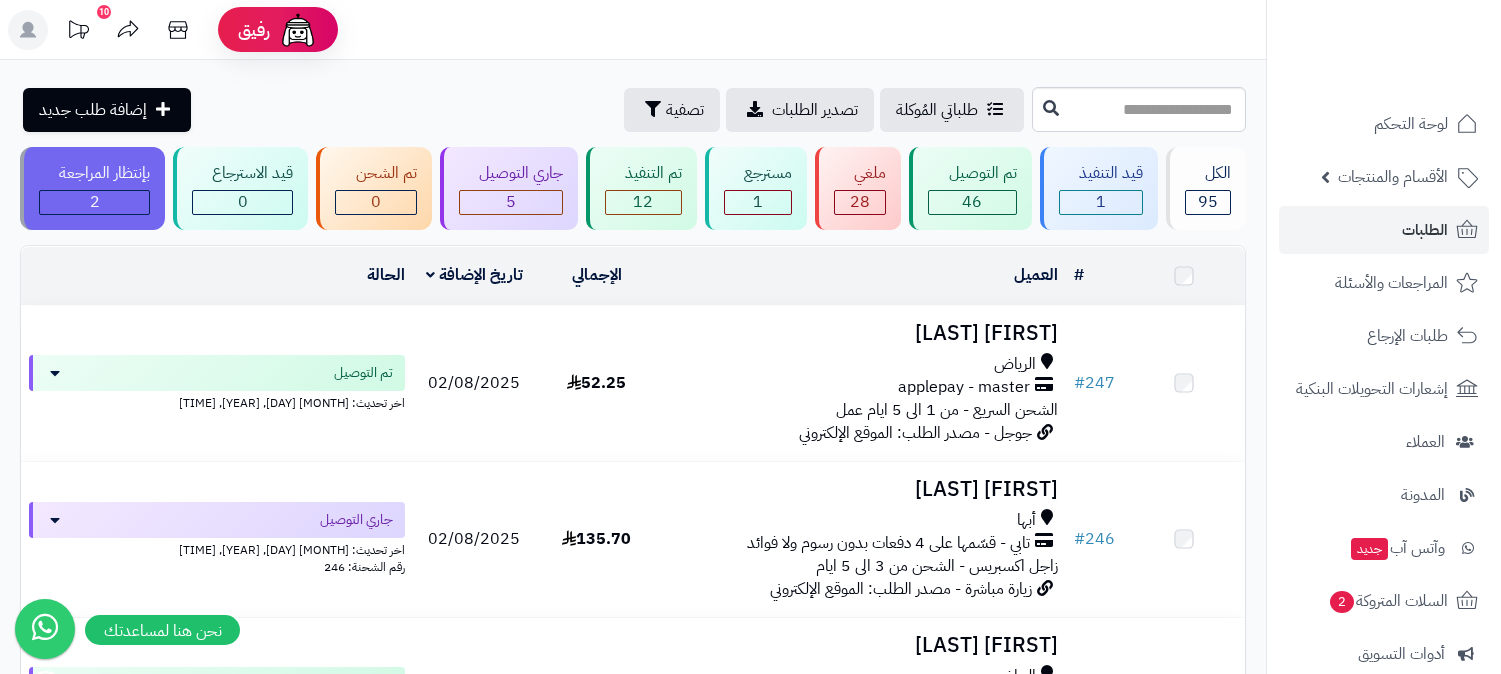 scroll, scrollTop: 0, scrollLeft: 0, axis: both 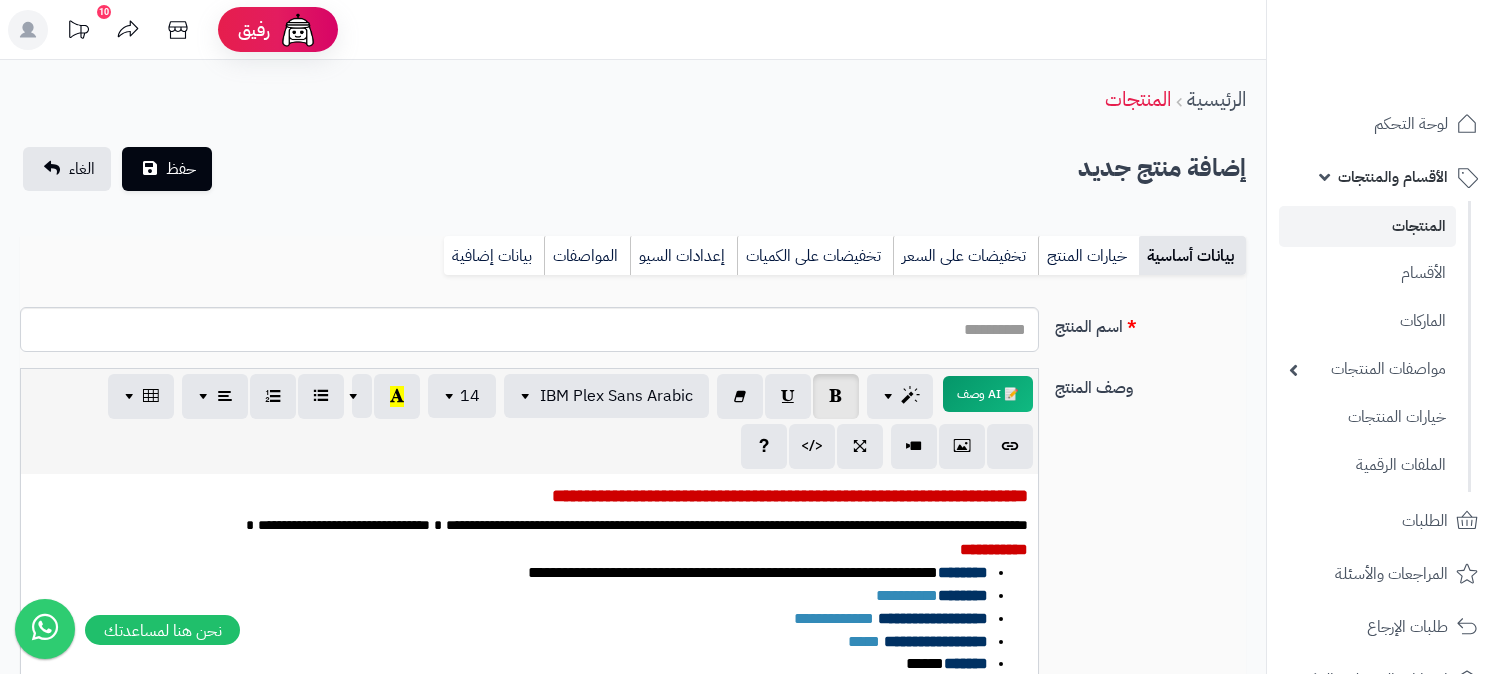 select 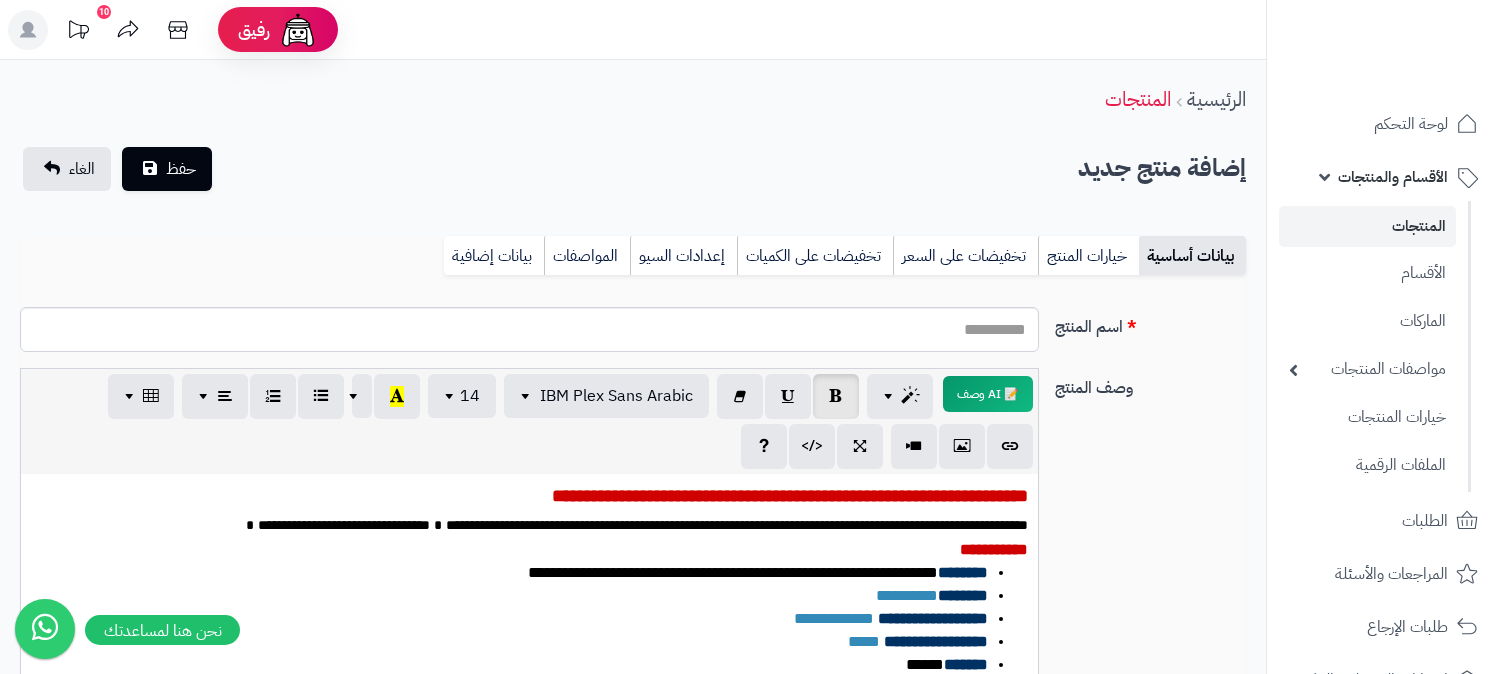 scroll, scrollTop: 232, scrollLeft: 0, axis: vertical 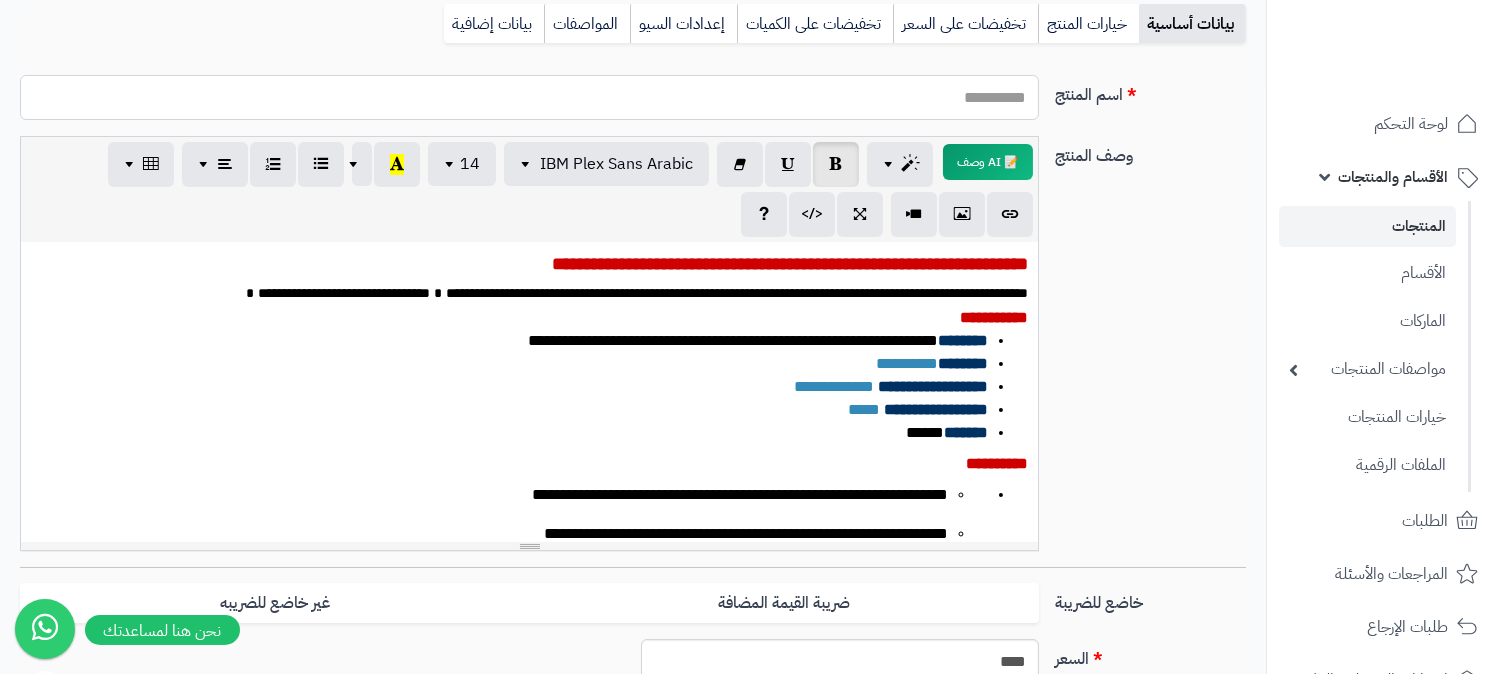 click on "اسم المنتج" at bounding box center (529, 97) 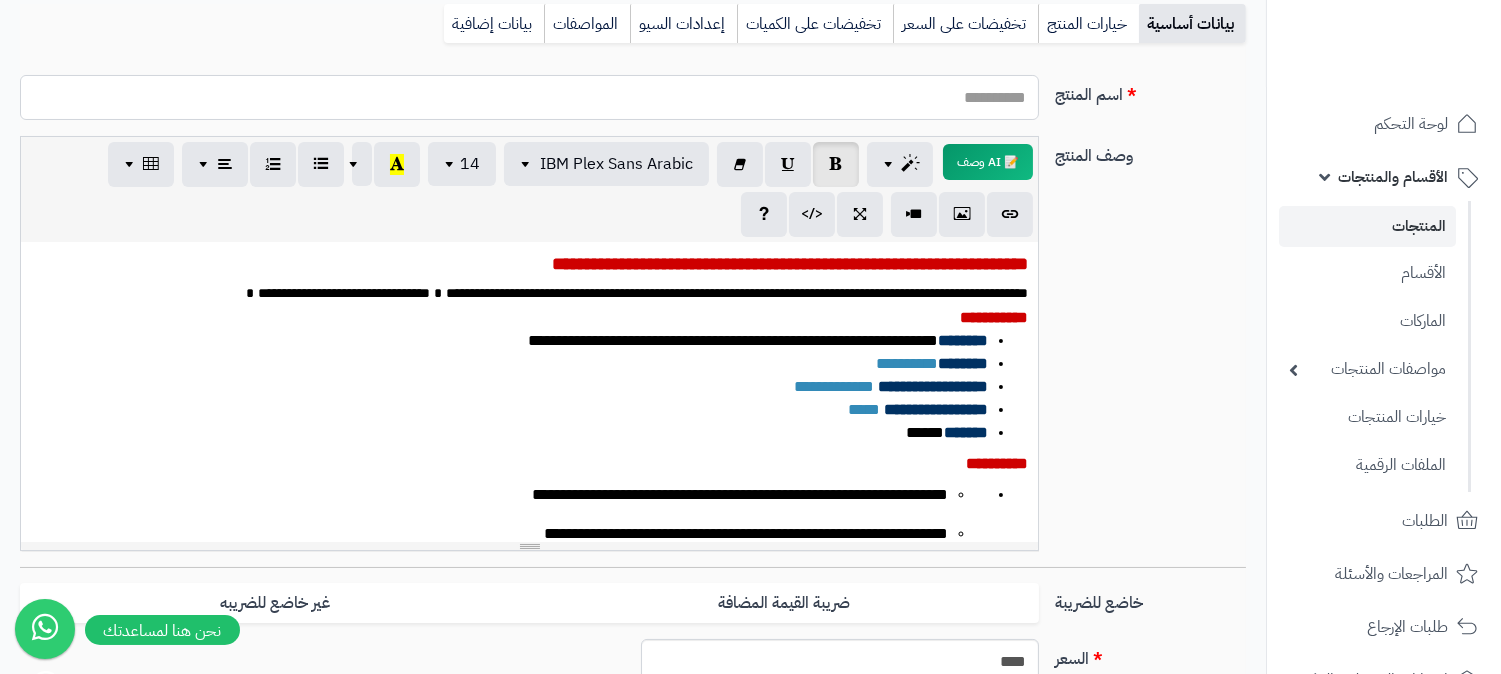 paste on "**********" 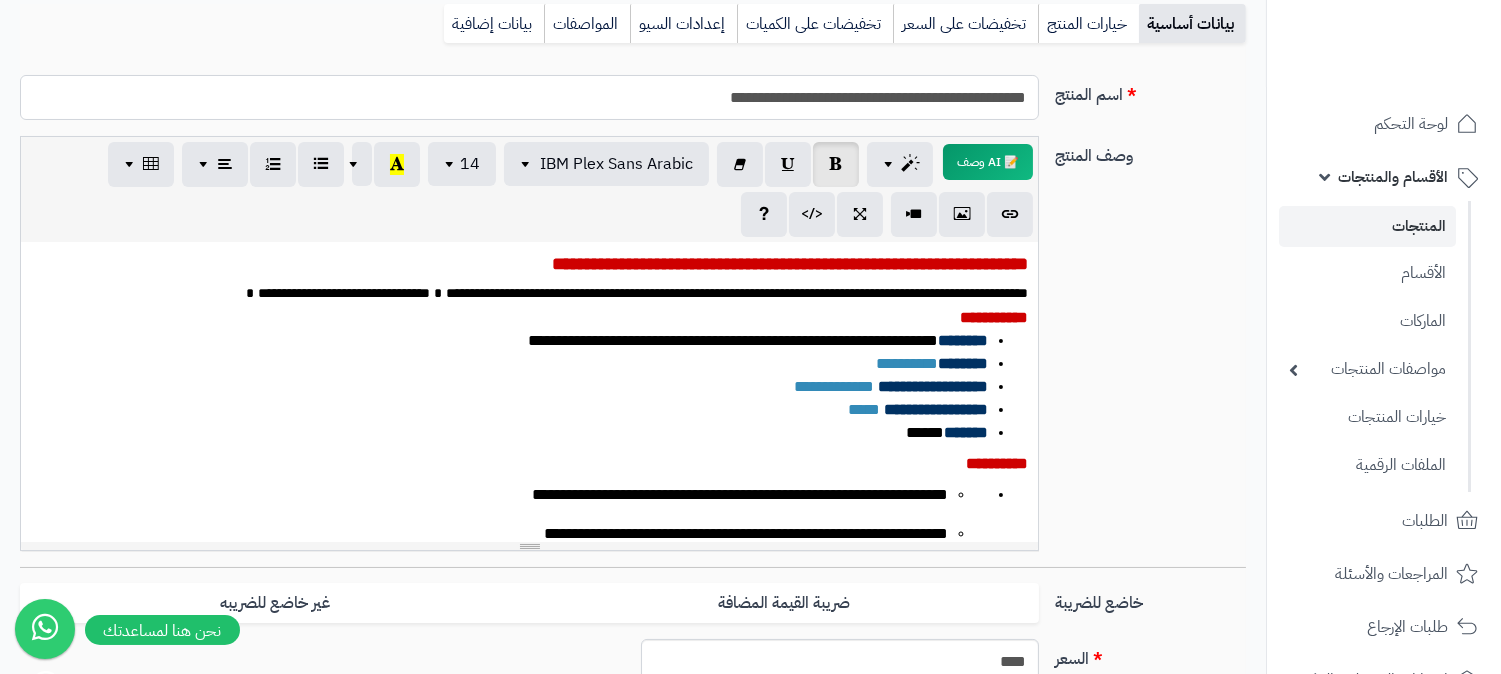 click on "**********" at bounding box center [529, 97] 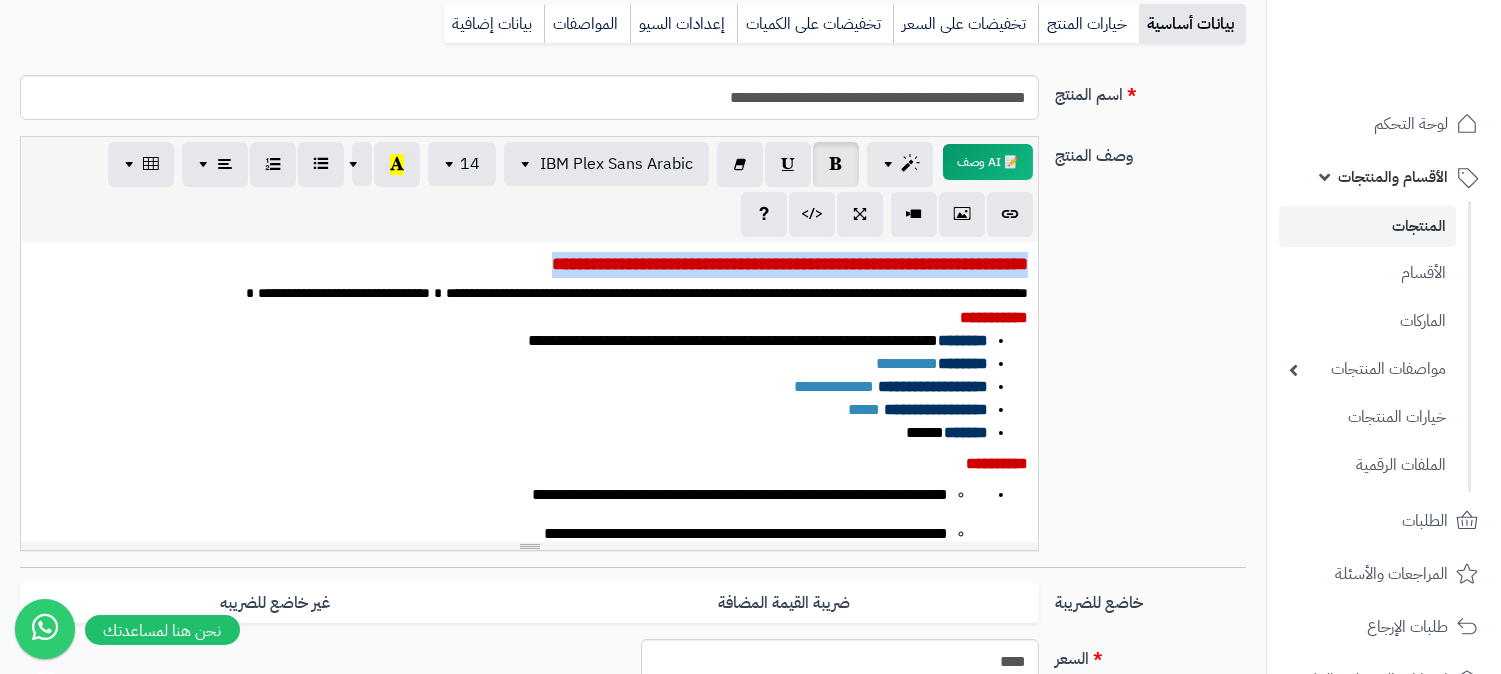 drag, startPoint x: 365, startPoint y: 248, endPoint x: 1120, endPoint y: 260, distance: 755.09534 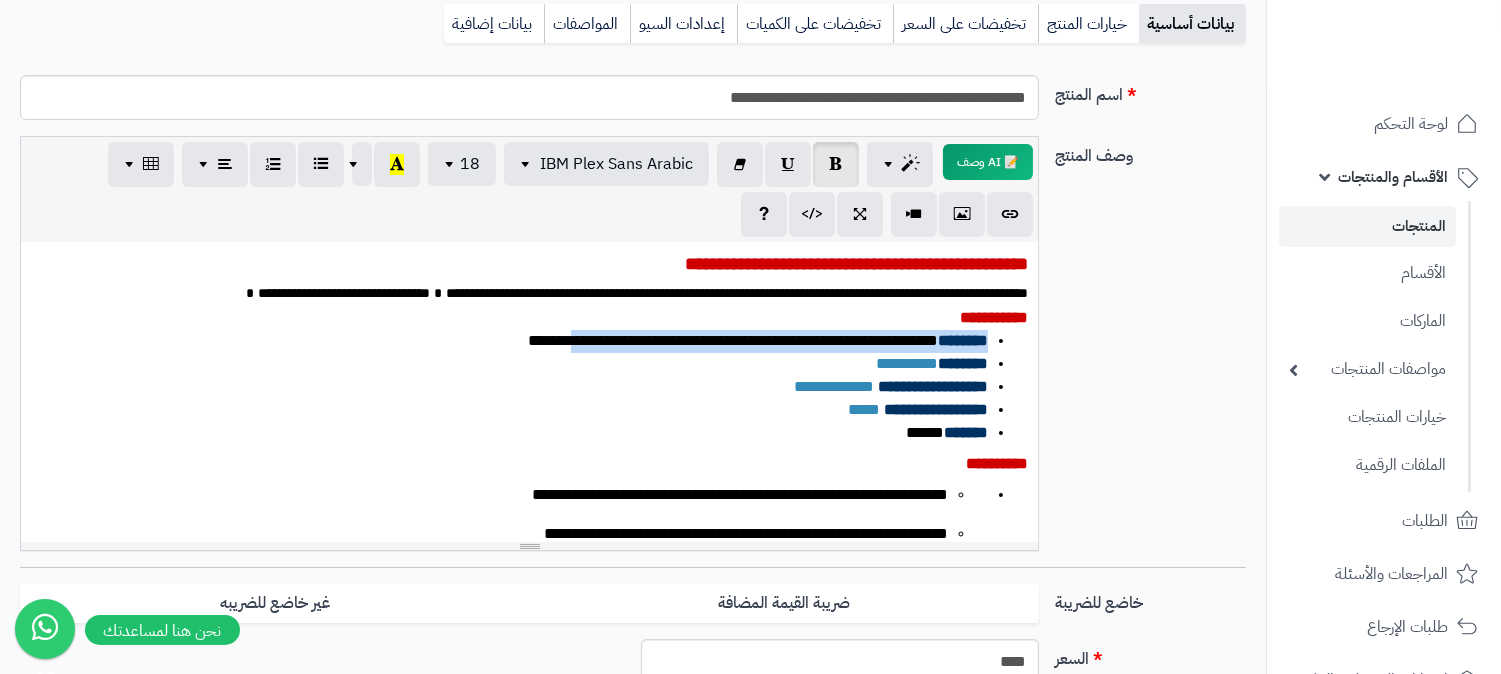 drag, startPoint x: 436, startPoint y: 326, endPoint x: 490, endPoint y: 328, distance: 54.037025 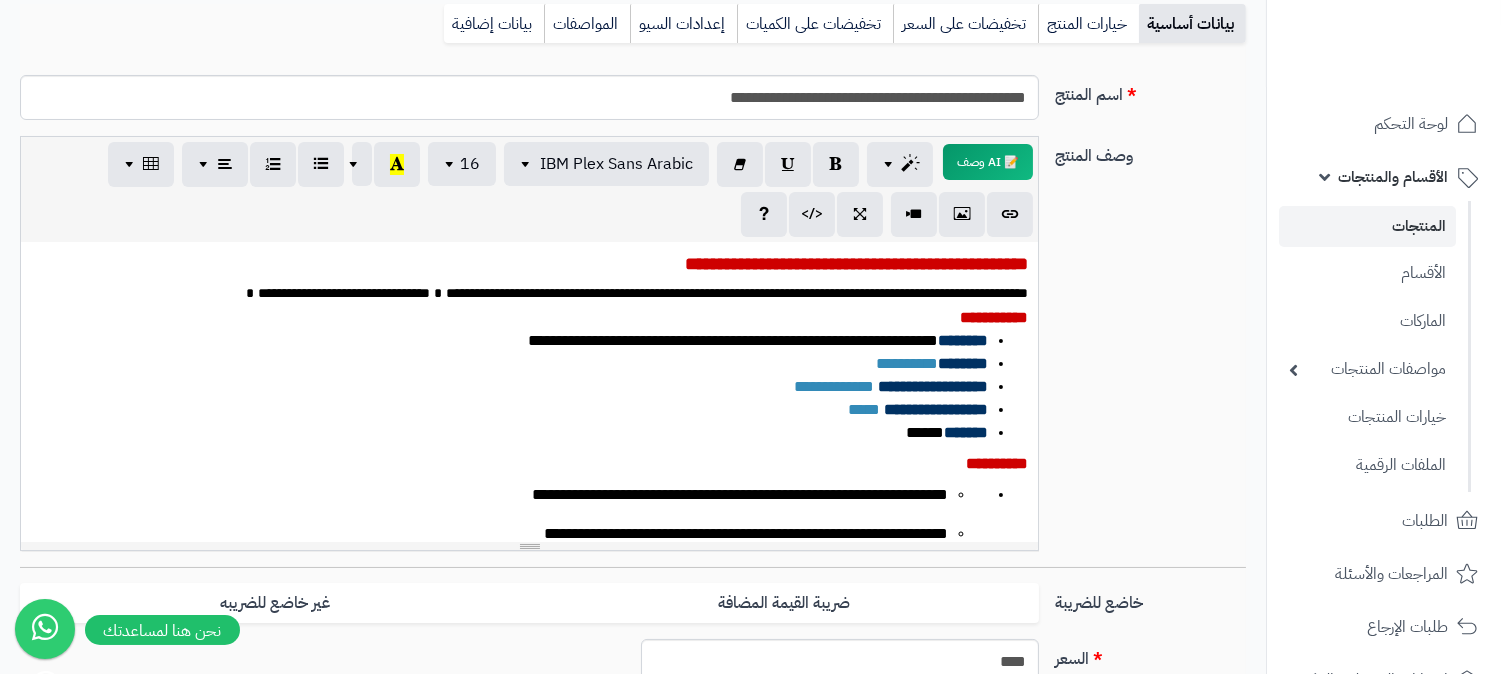 click on "**********" at bounding box center (518, 341) 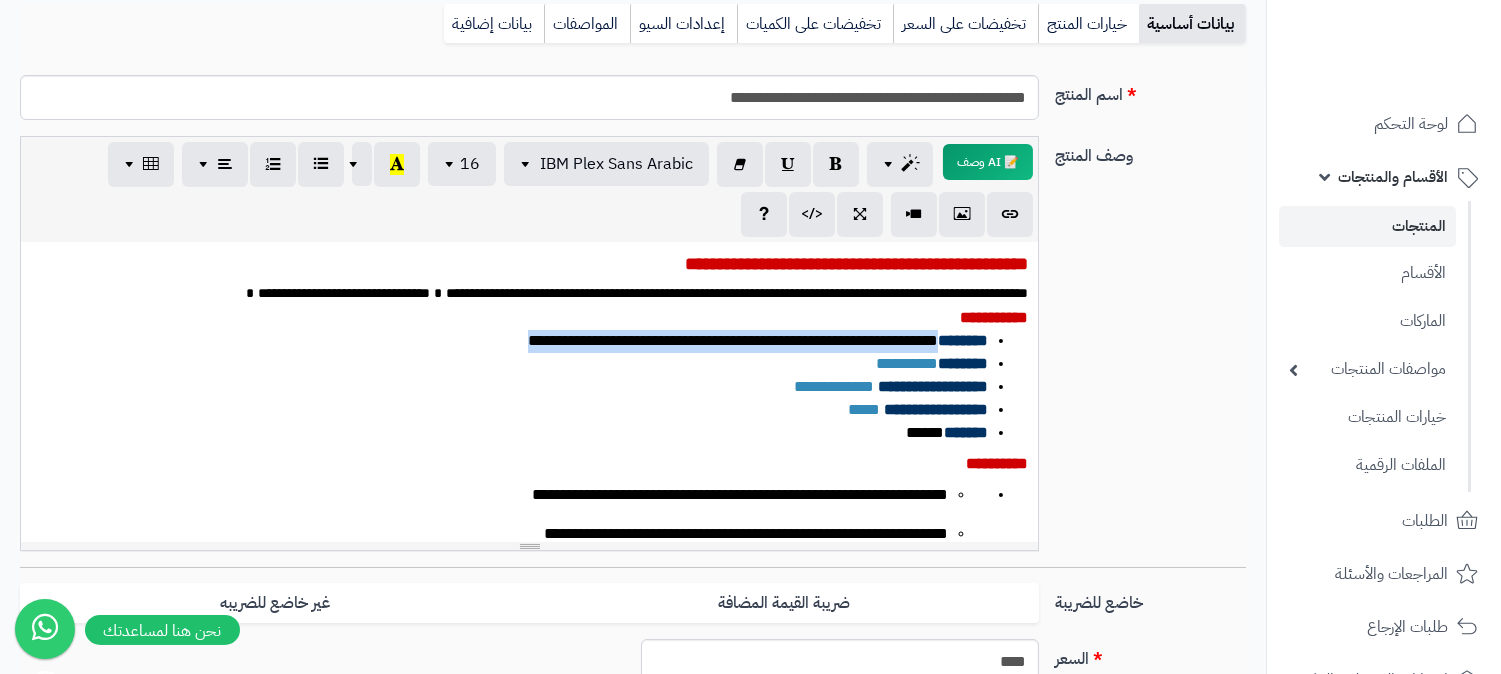 drag, startPoint x: 438, startPoint y: 335, endPoint x: 936, endPoint y: 340, distance: 498.0251 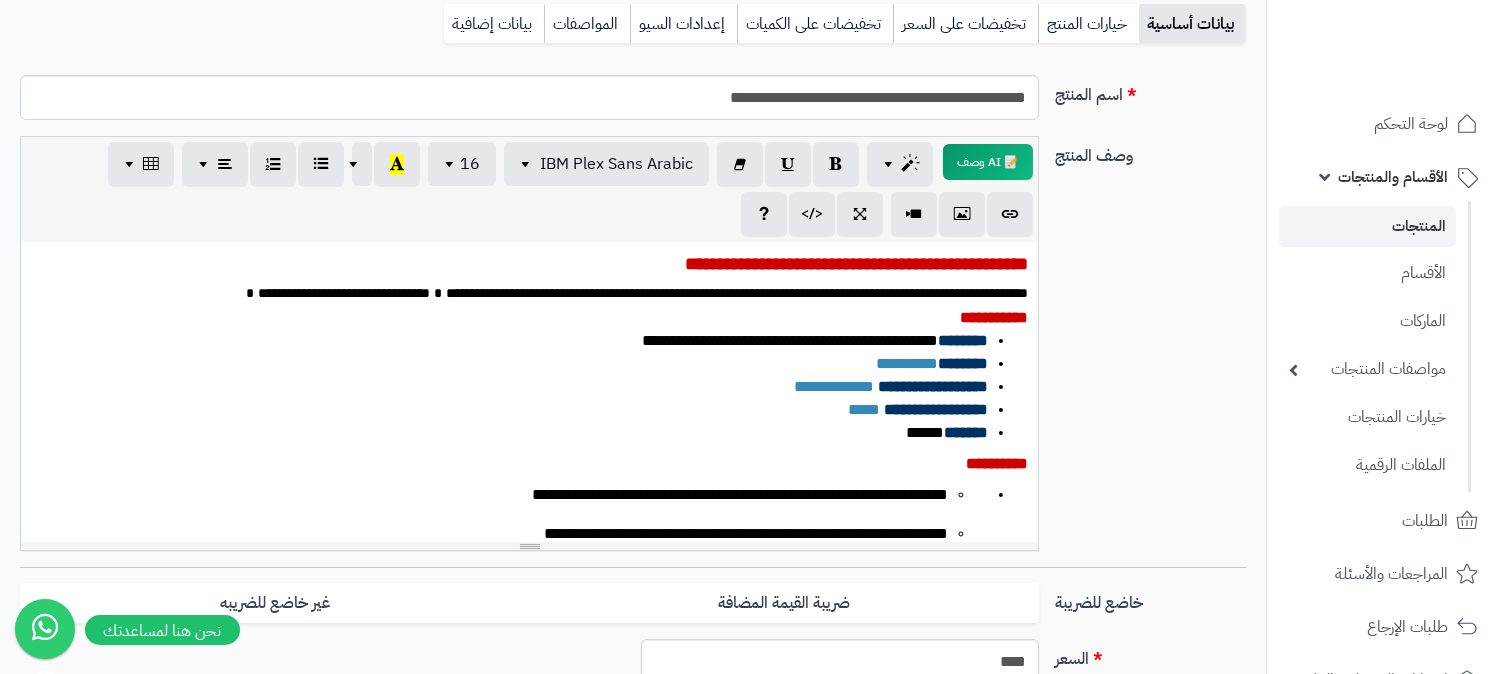 click on "******* *****" at bounding box center (518, 433) 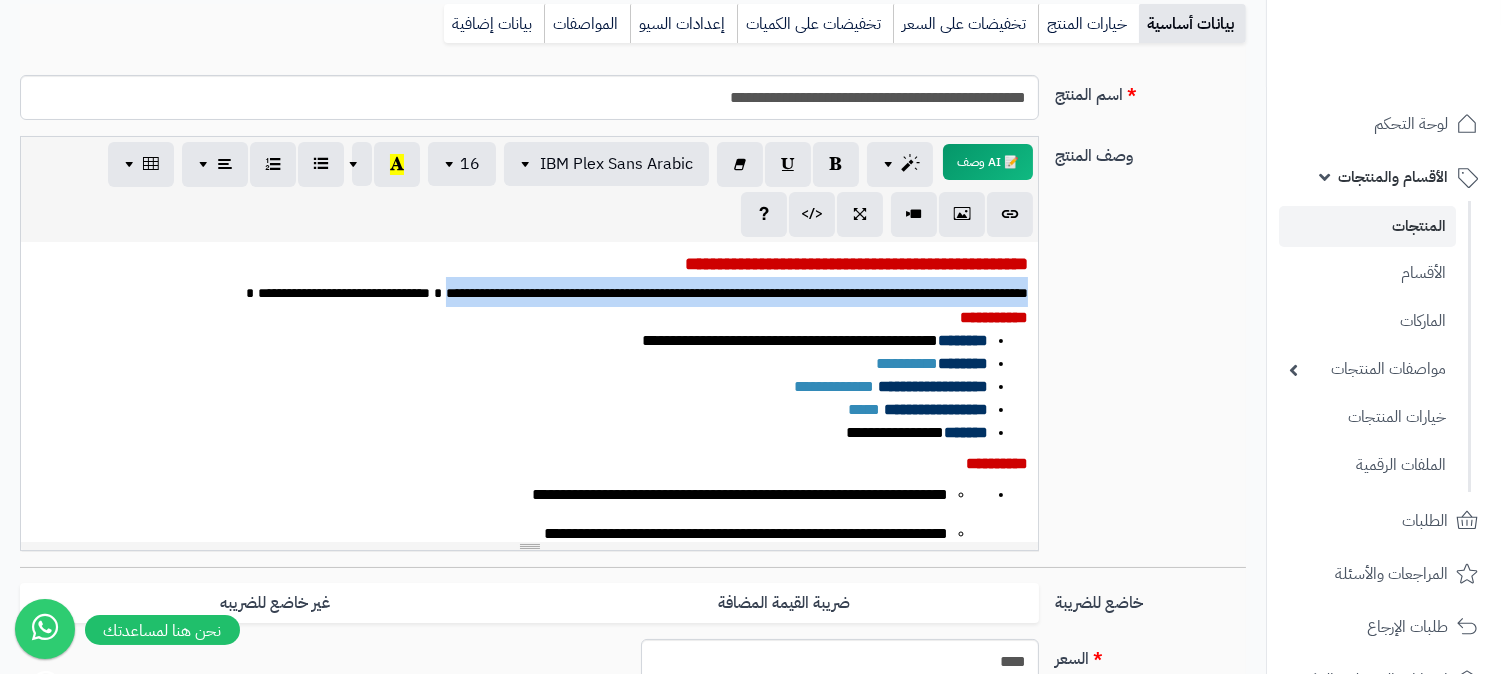 drag, startPoint x: 382, startPoint y: 293, endPoint x: 1045, endPoint y: 288, distance: 663.01886 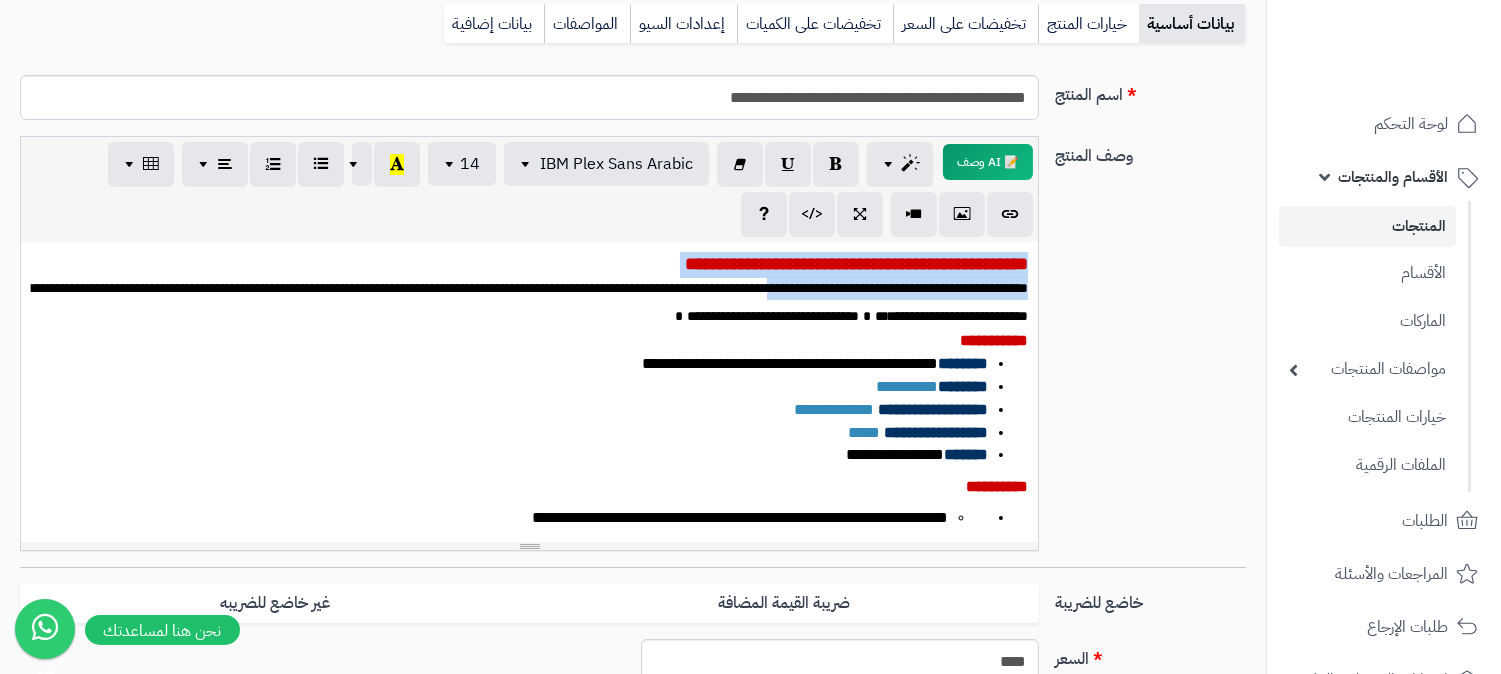 drag, startPoint x: 724, startPoint y: 284, endPoint x: 1041, endPoint y: 274, distance: 317.15768 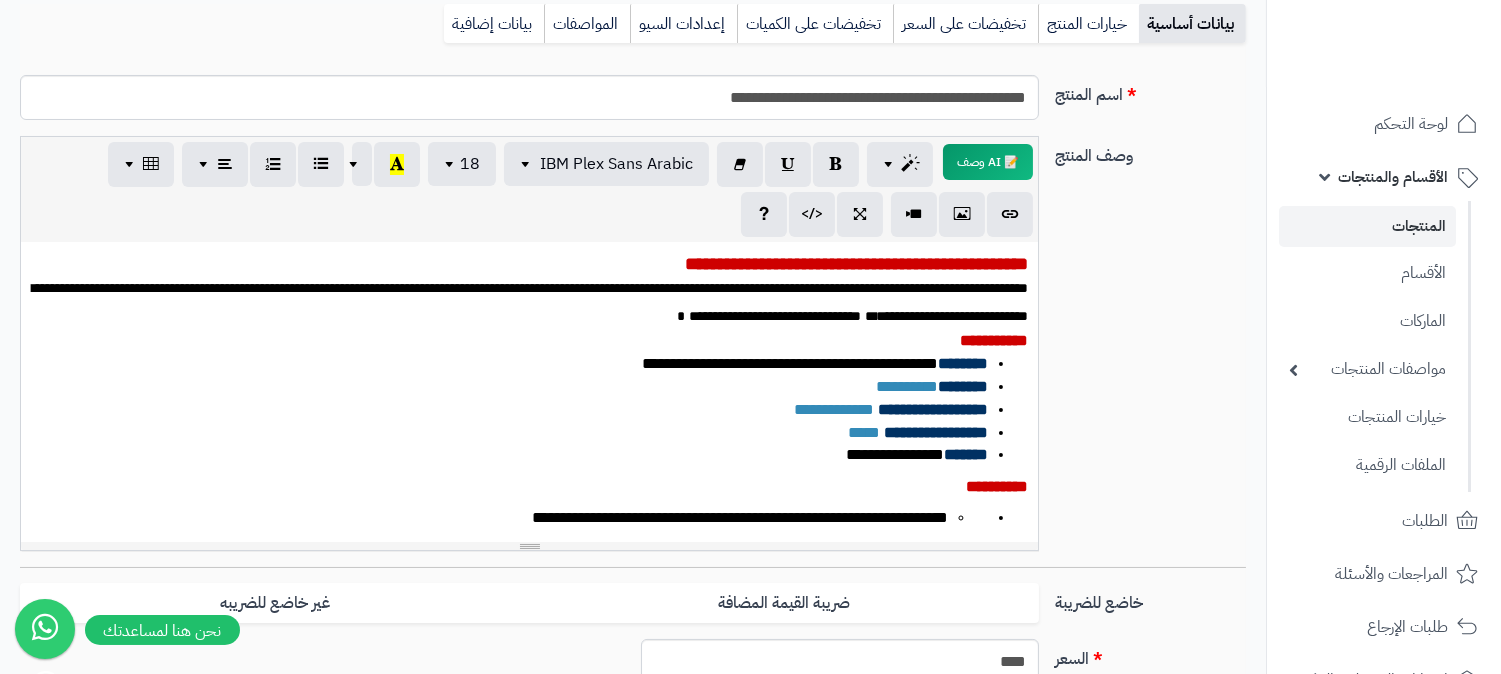 click on "**********" at bounding box center [530, 302] 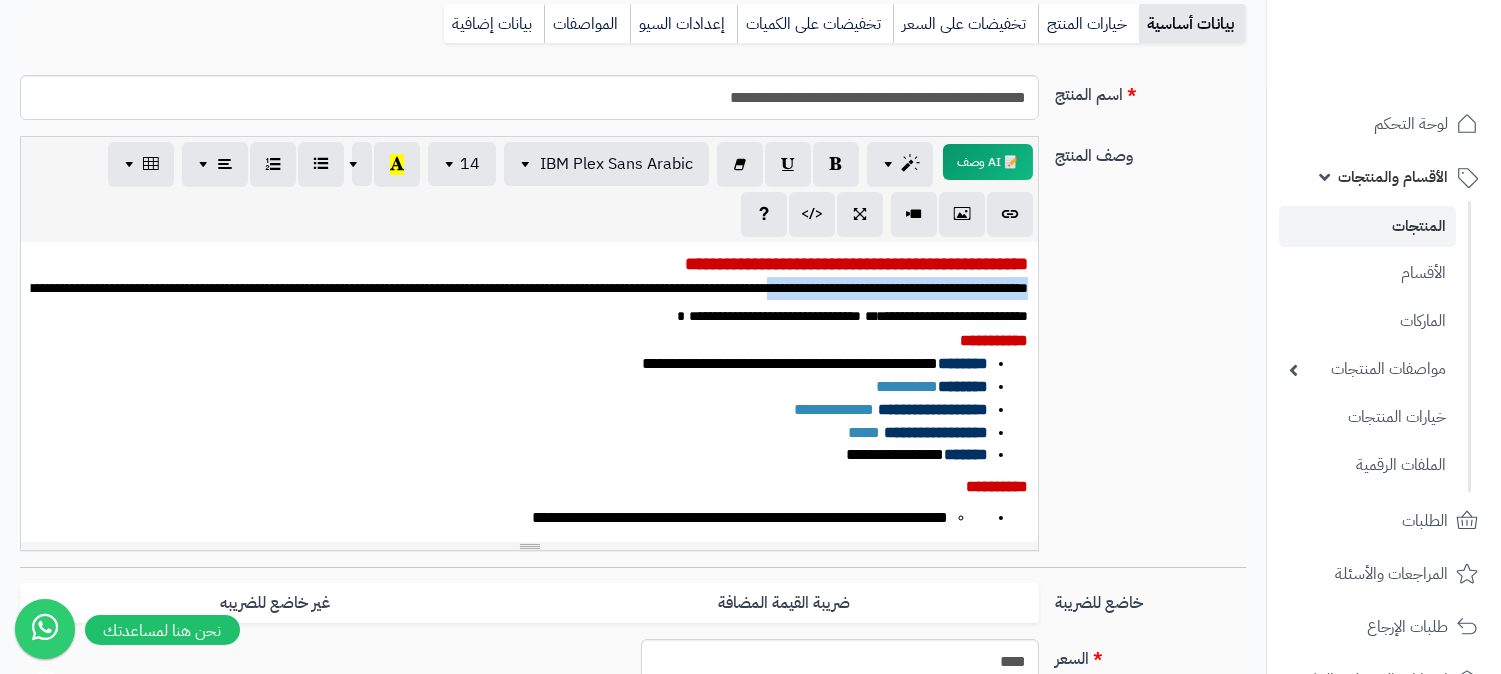 drag, startPoint x: 725, startPoint y: 287, endPoint x: 1056, endPoint y: 277, distance: 331.15103 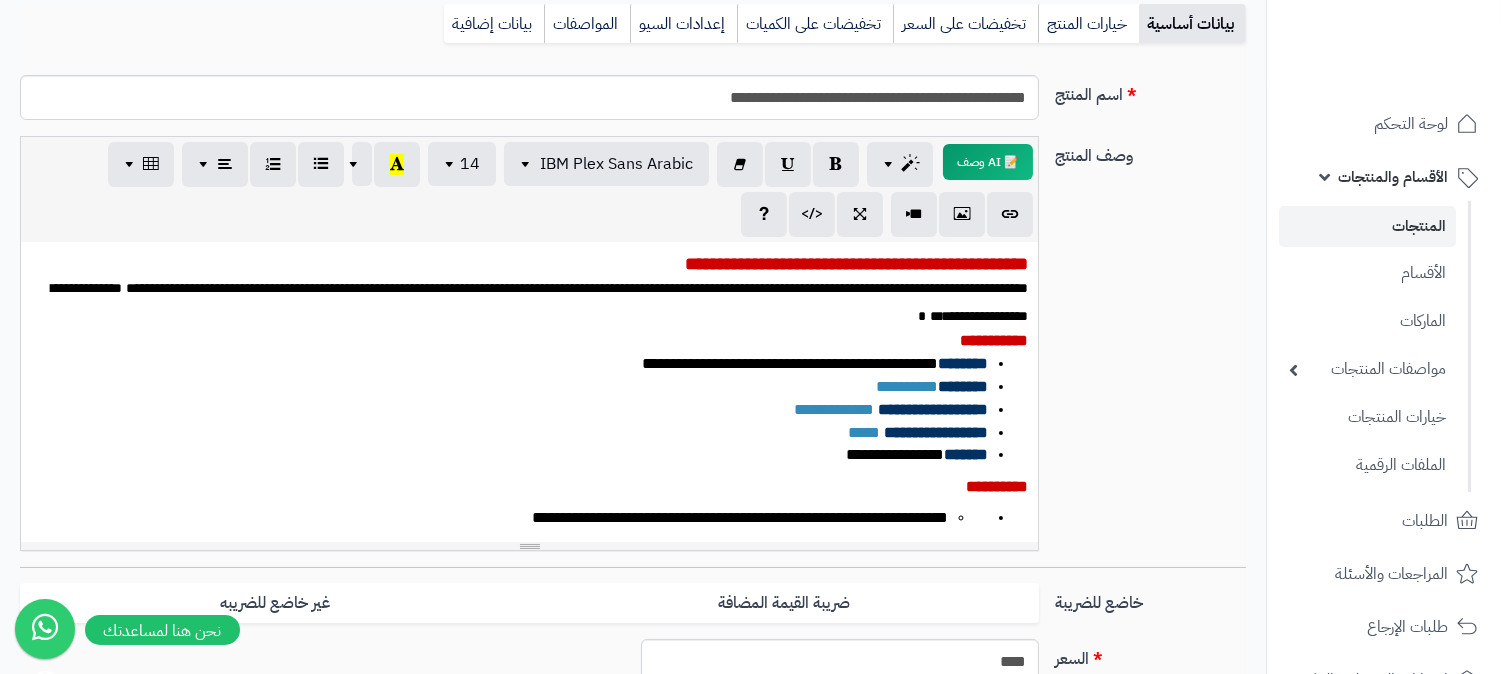 click on "**********" at bounding box center [577, 288] 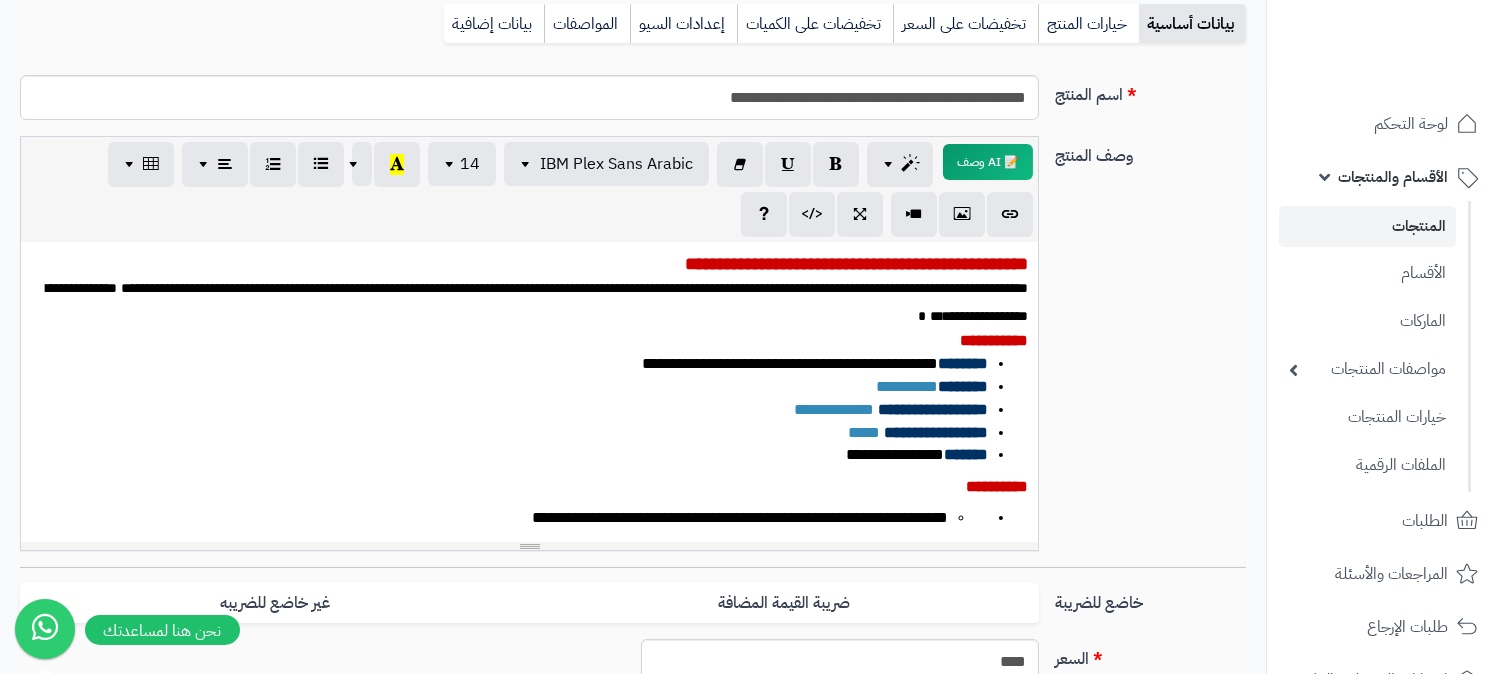 click on "**********" at bounding box center (574, 288) 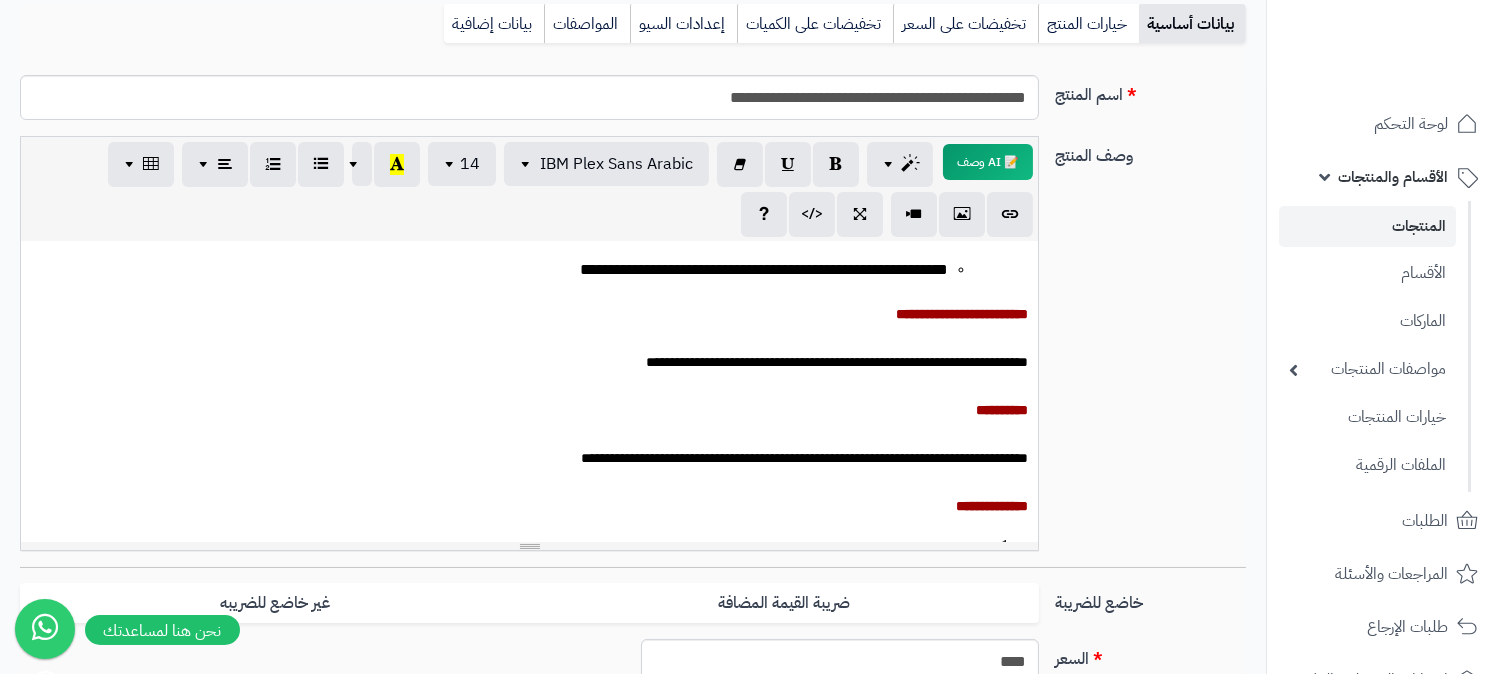 scroll, scrollTop: 444, scrollLeft: 0, axis: vertical 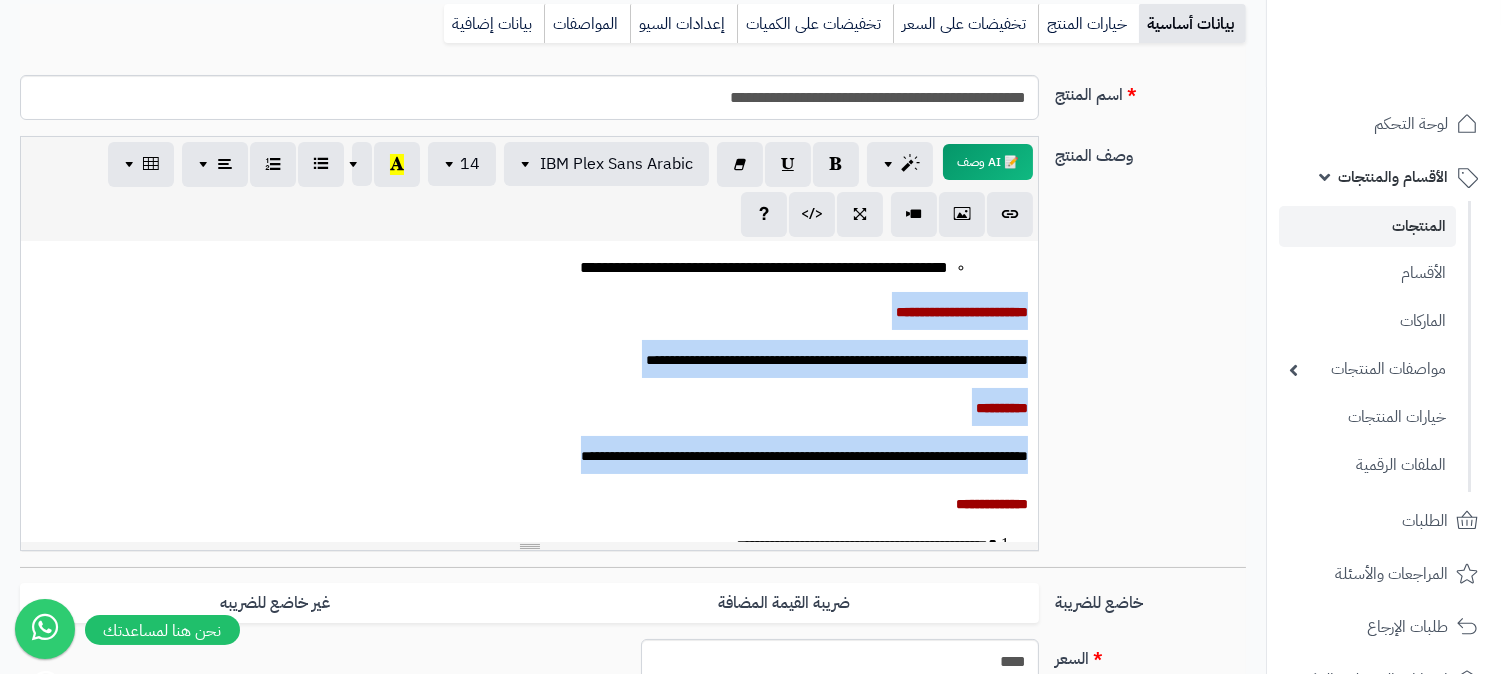 drag, startPoint x: 1030, startPoint y: 308, endPoint x: 522, endPoint y: 454, distance: 528.5641 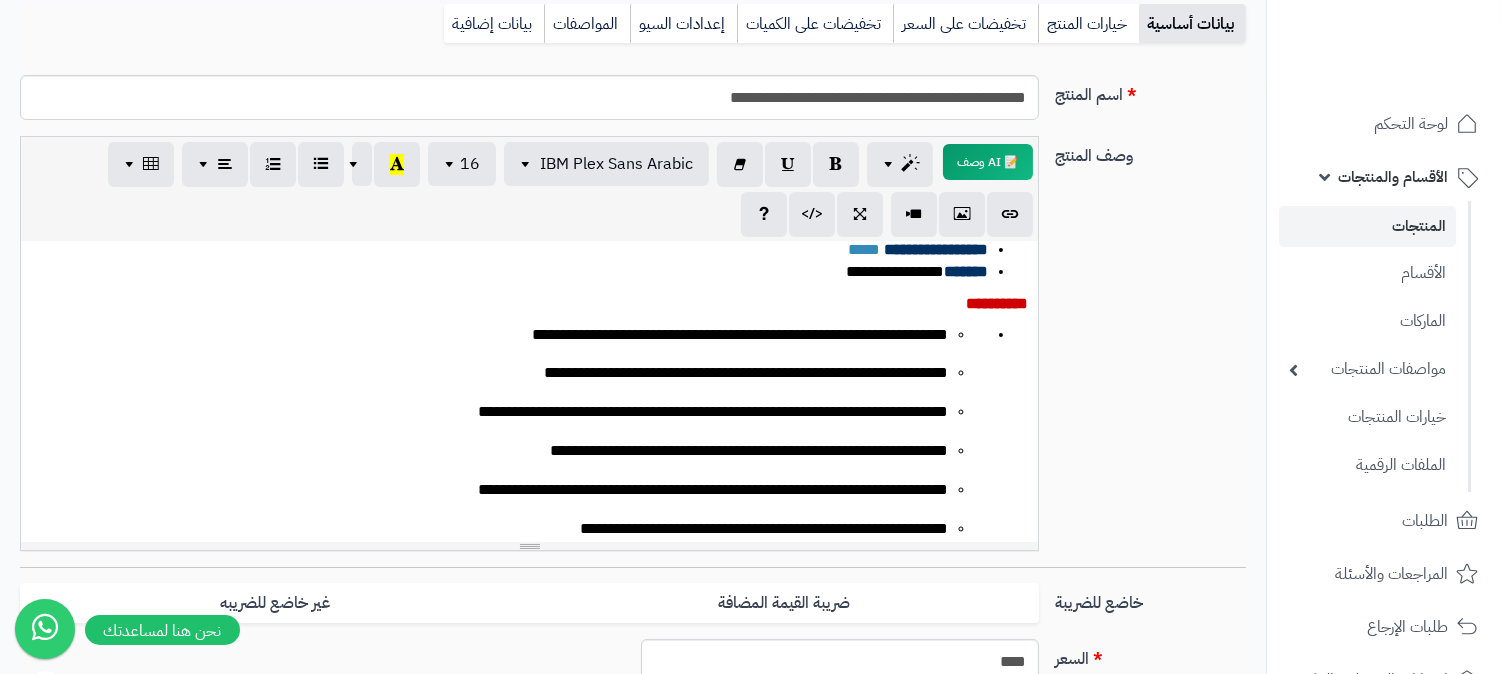 scroll, scrollTop: 222, scrollLeft: 0, axis: vertical 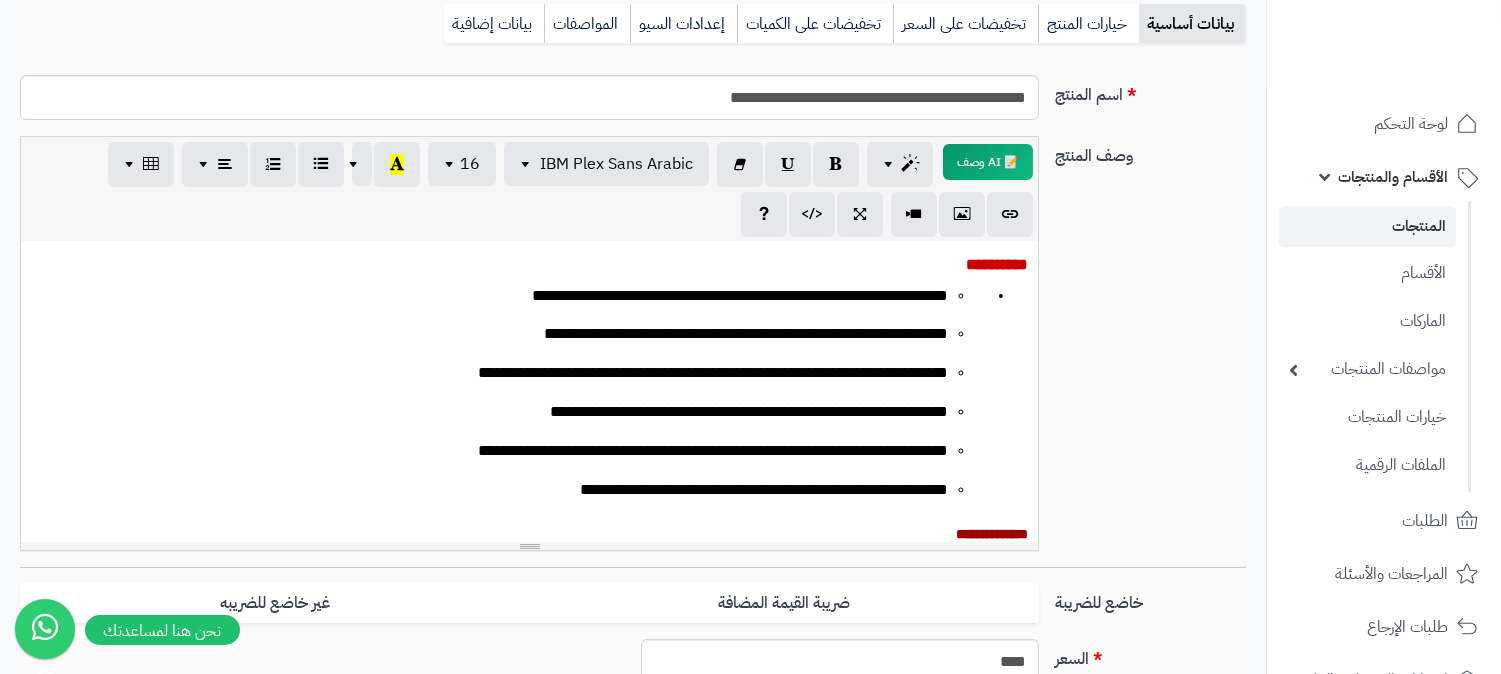click on "**********" at bounding box center [498, 373] 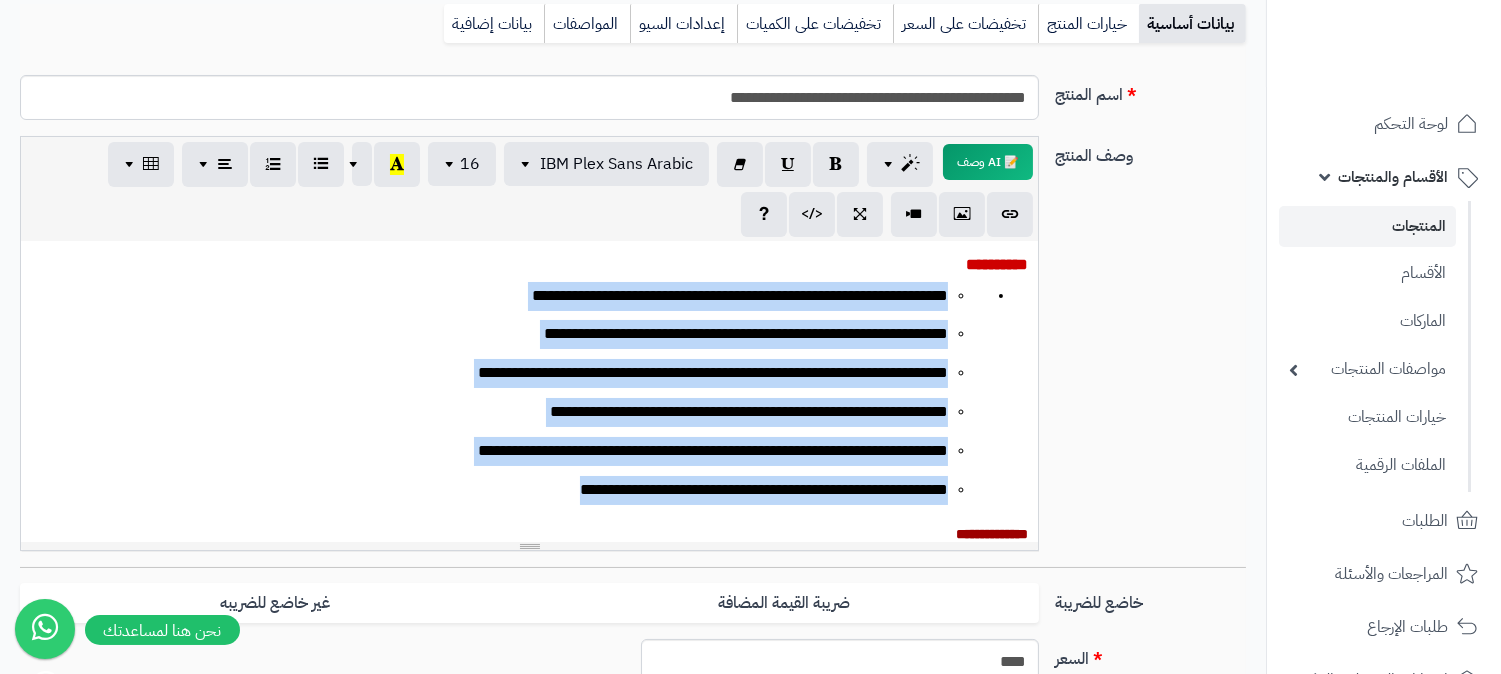 drag, startPoint x: 945, startPoint y: 295, endPoint x: 525, endPoint y: 474, distance: 456.5534 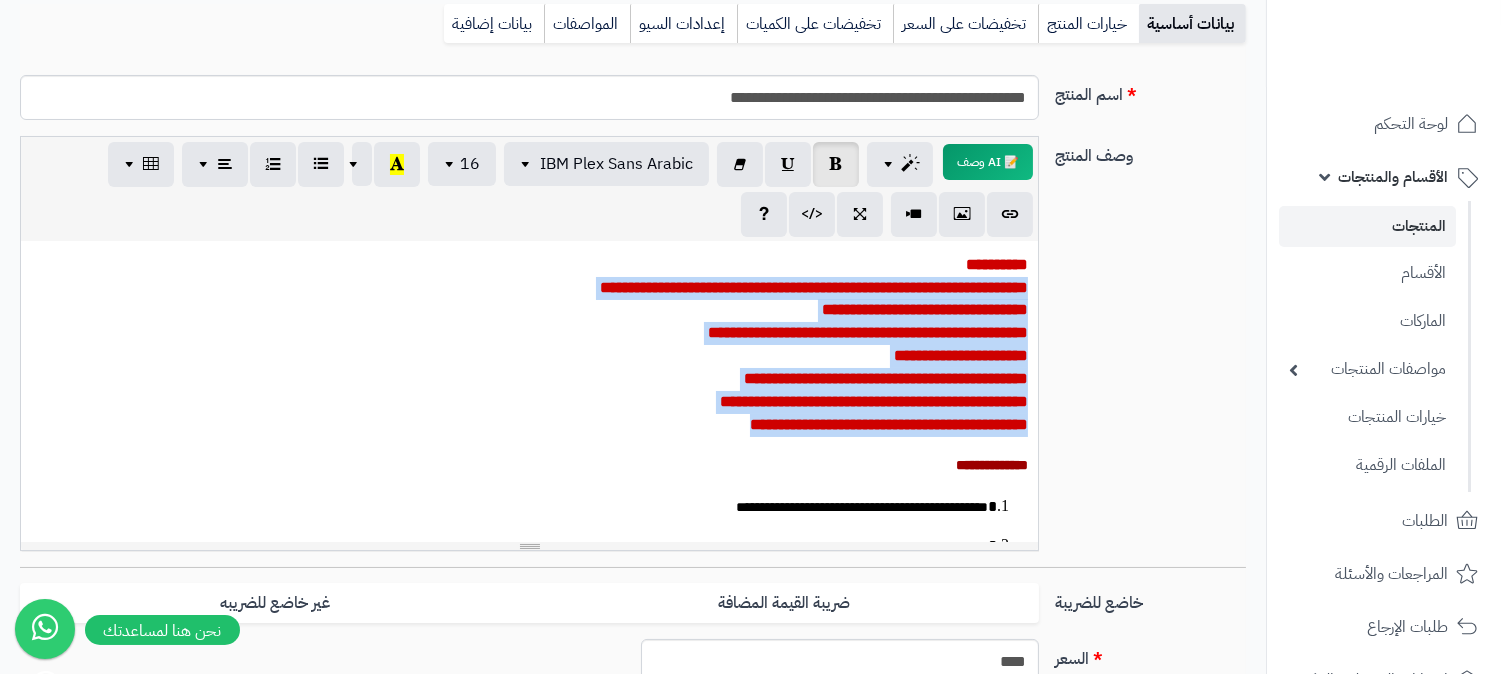 drag, startPoint x: 658, startPoint y: 424, endPoint x: 1063, endPoint y: 293, distance: 425.6595 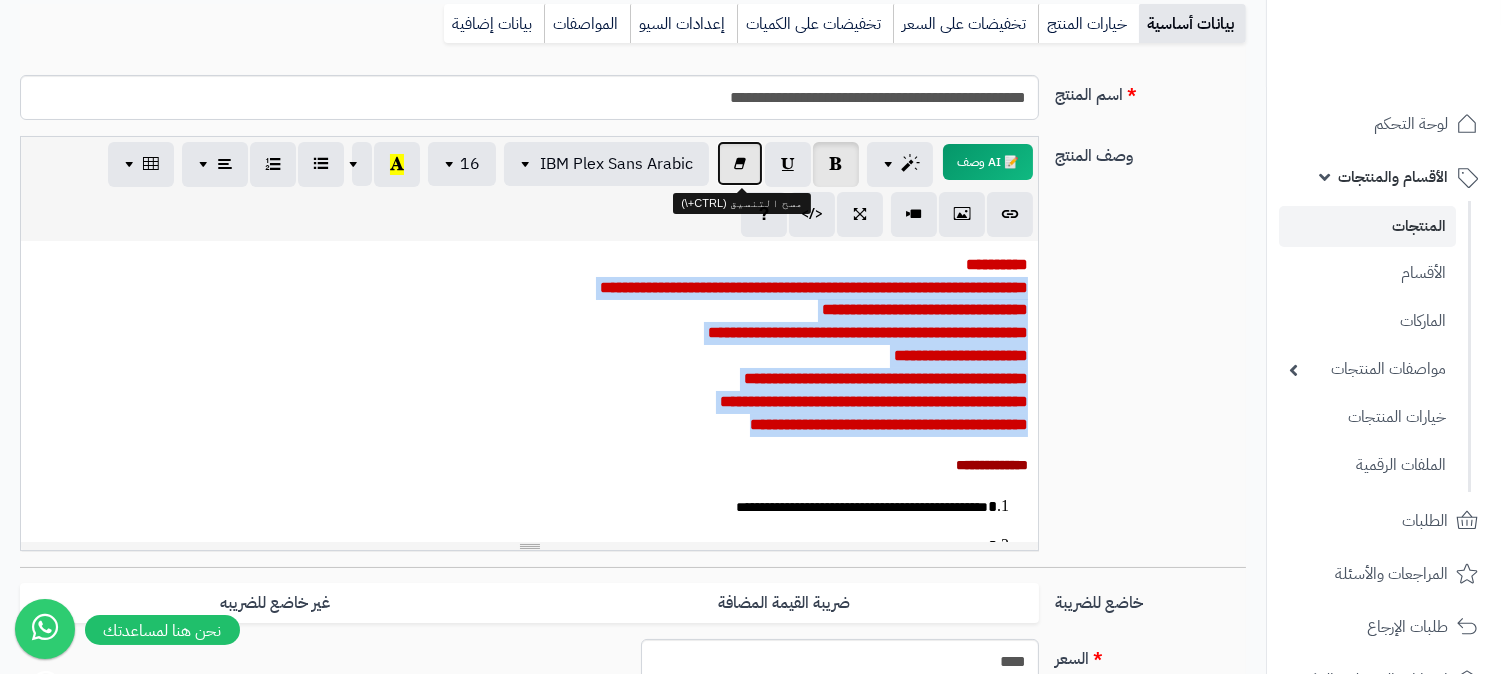 click at bounding box center [740, 163] 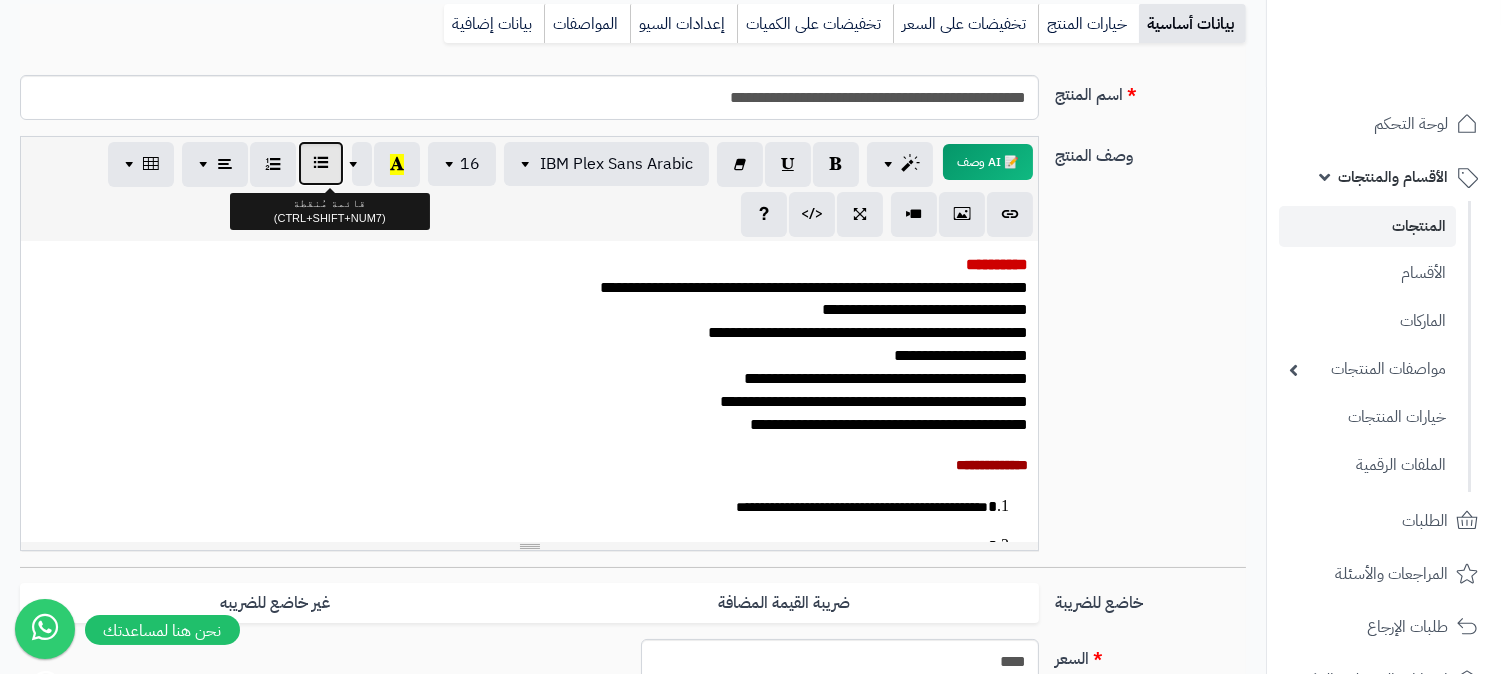 click at bounding box center [321, 163] 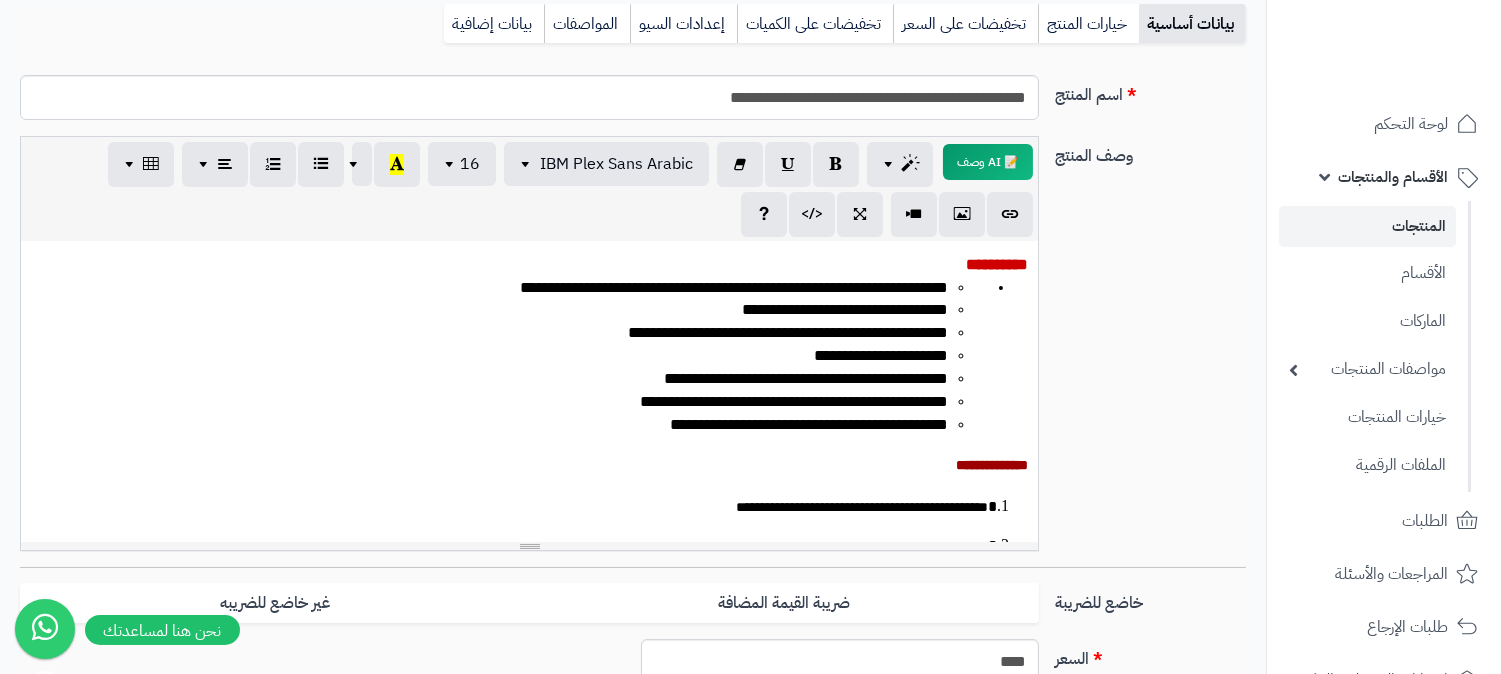 click on "**********" at bounding box center (498, 379) 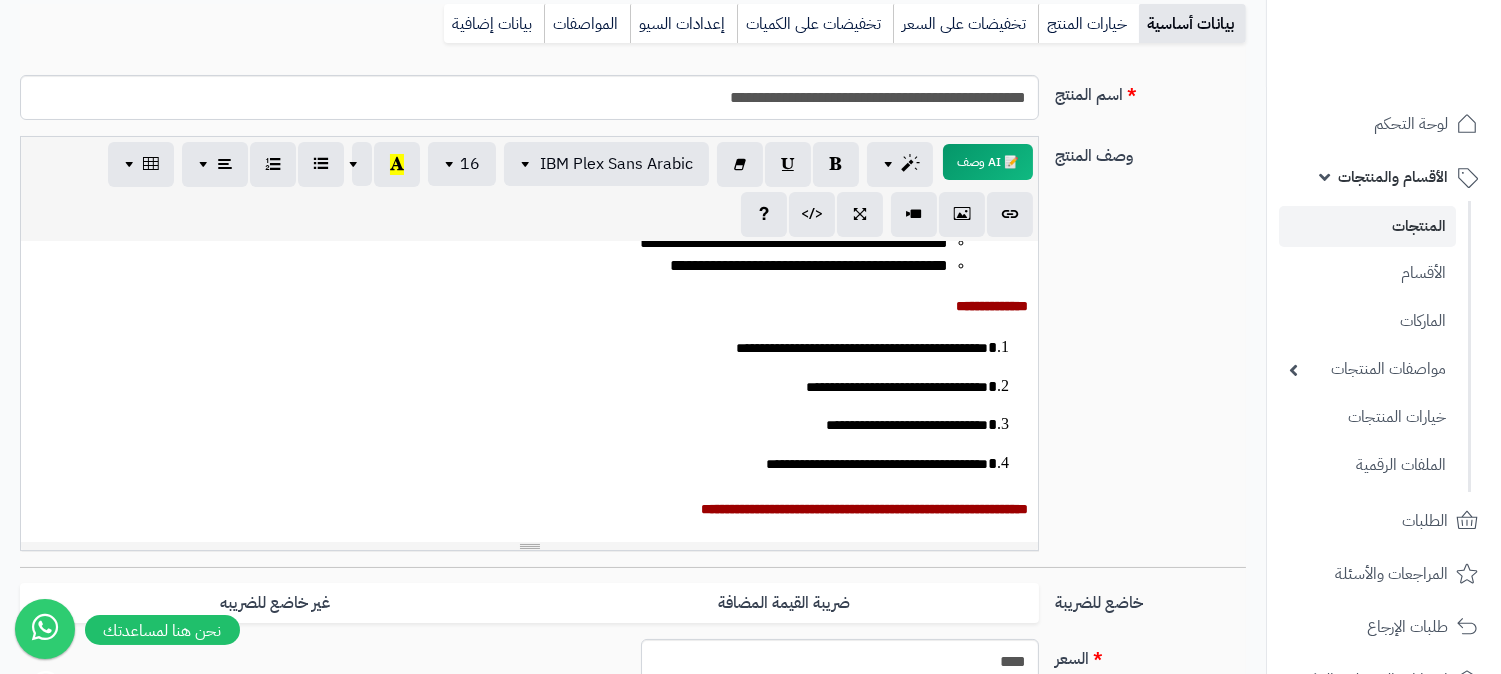 scroll, scrollTop: 386, scrollLeft: 0, axis: vertical 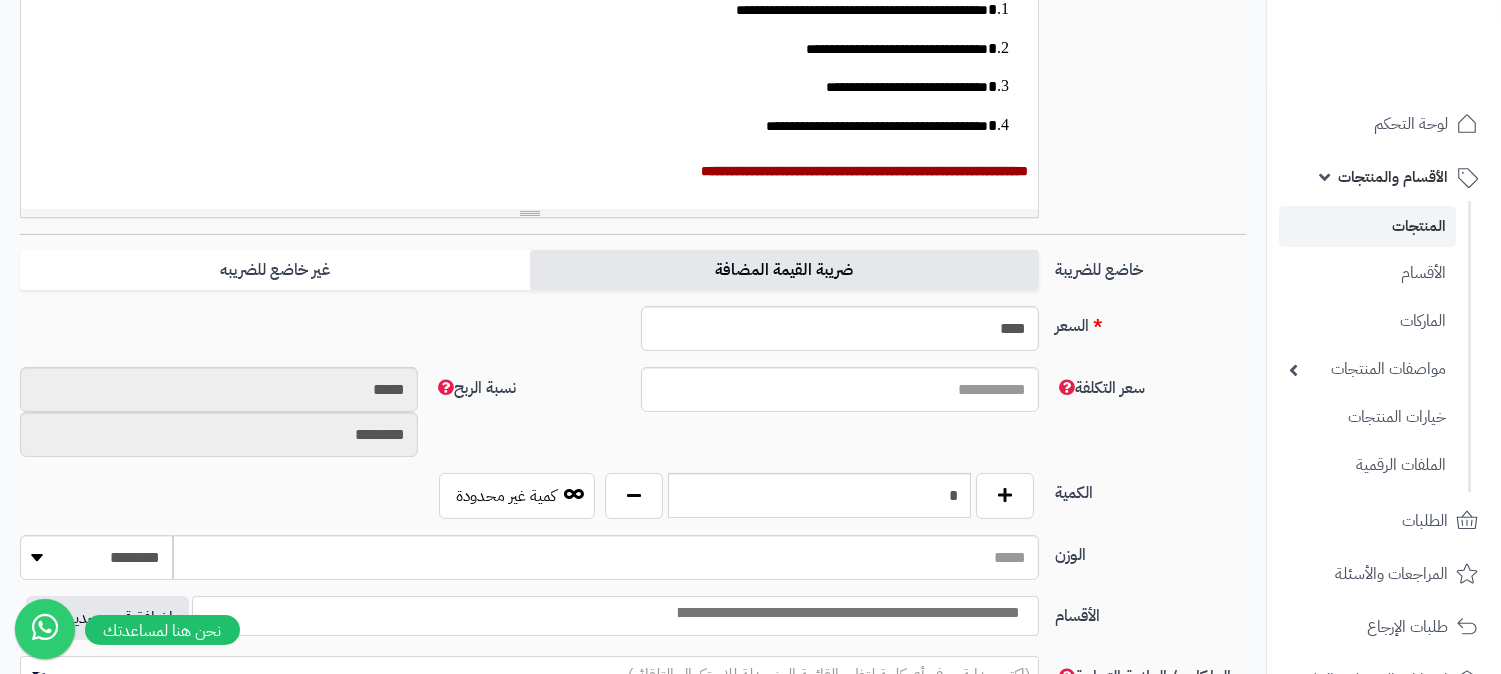 click on "ضريبة القيمة المضافة" at bounding box center (784, 270) 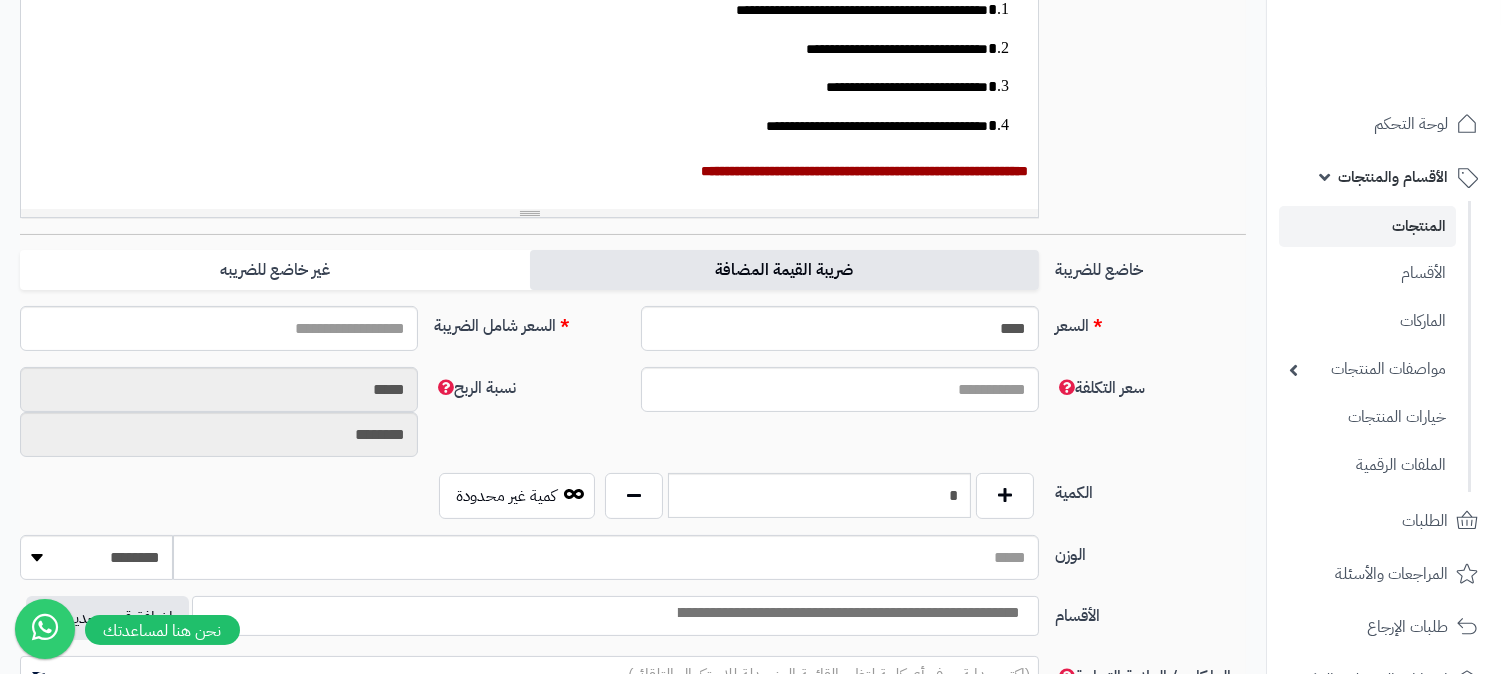 type on "*" 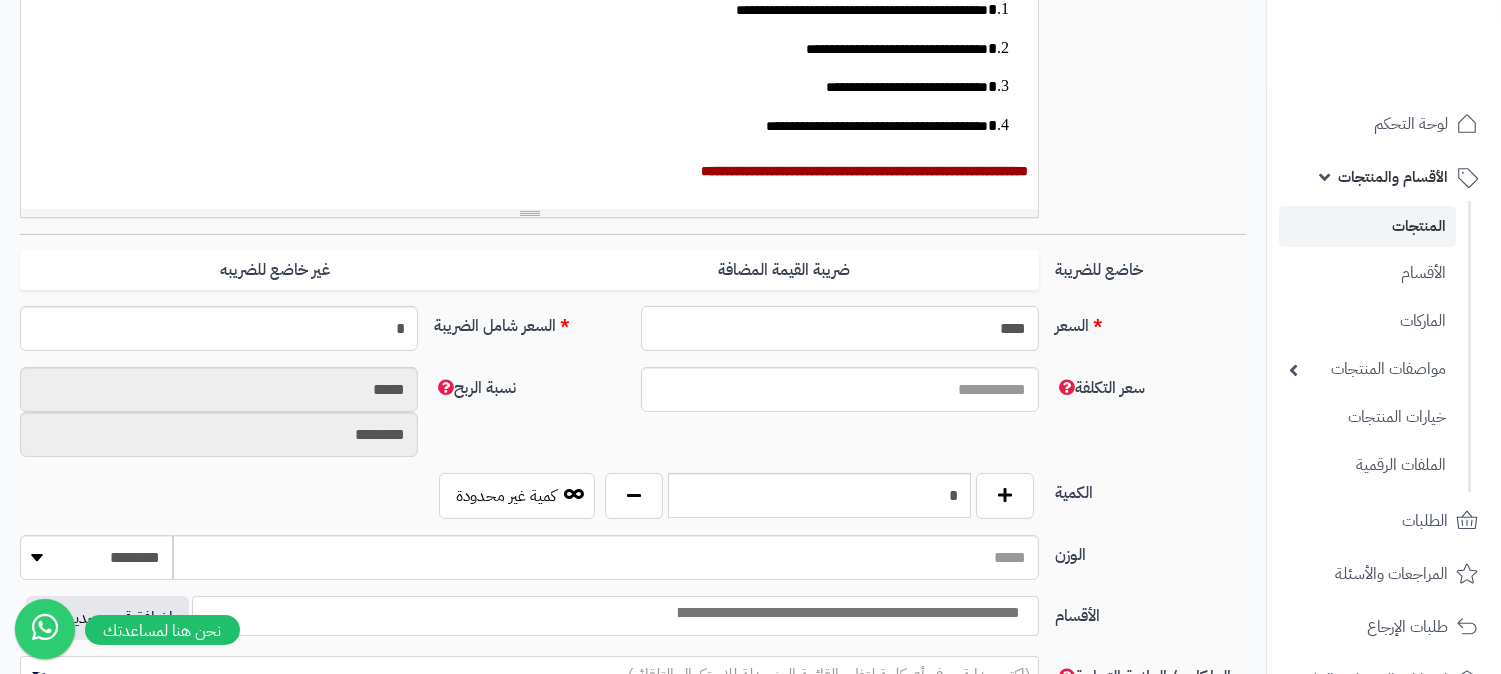 click on "****" at bounding box center (840, 328) 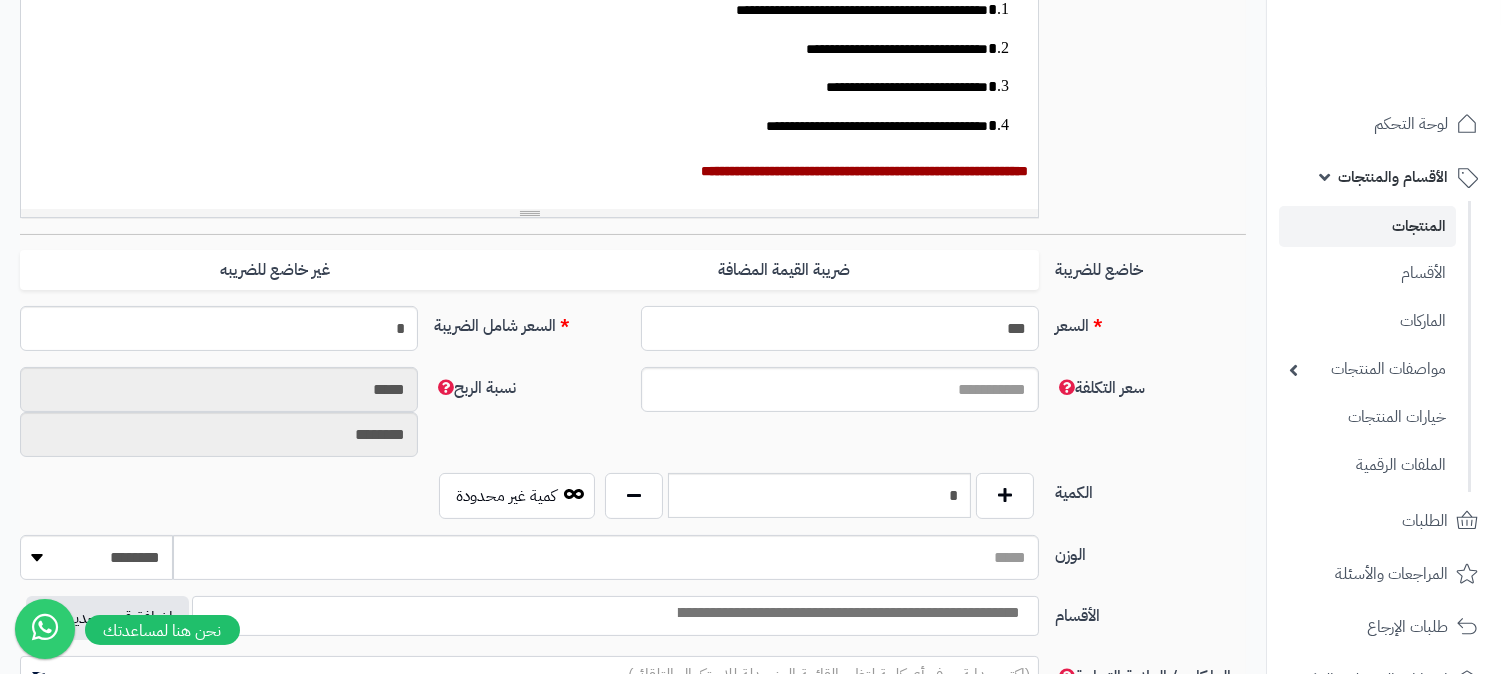 type on "***" 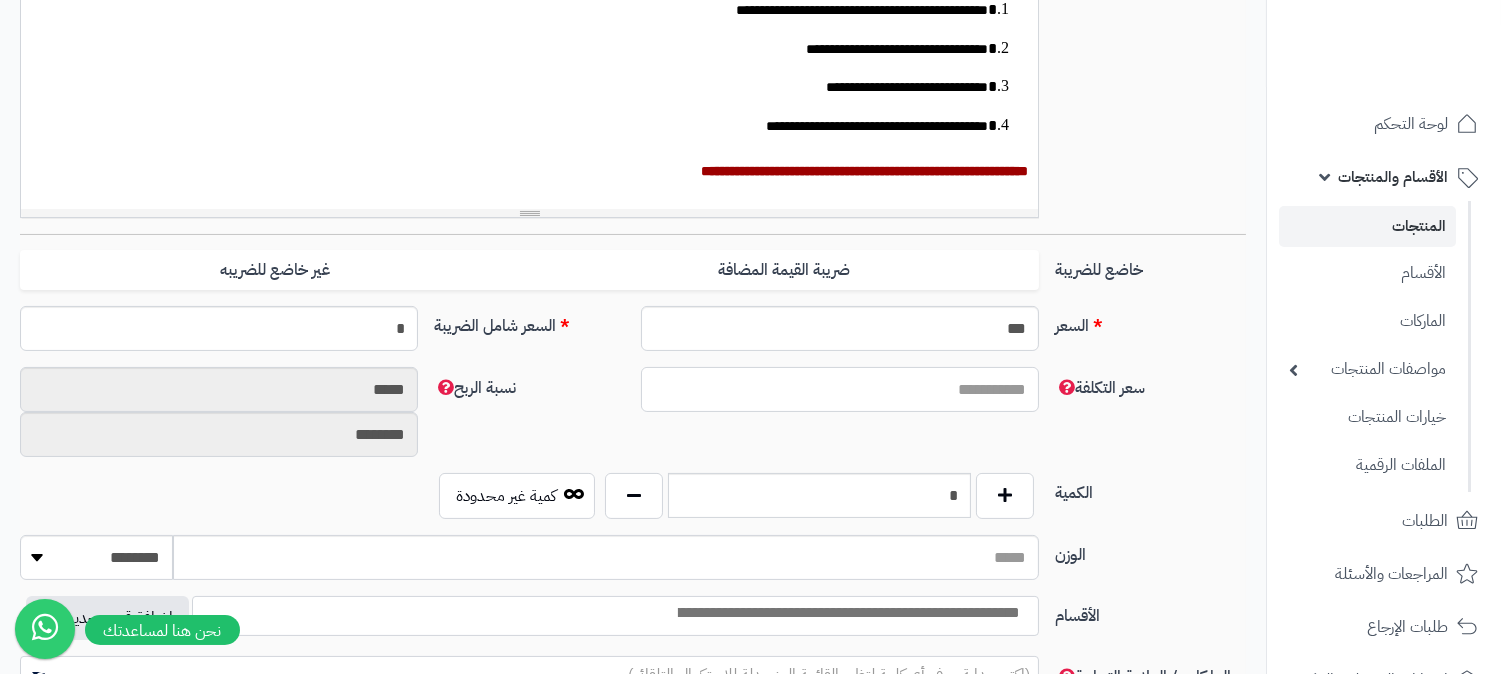type on "******" 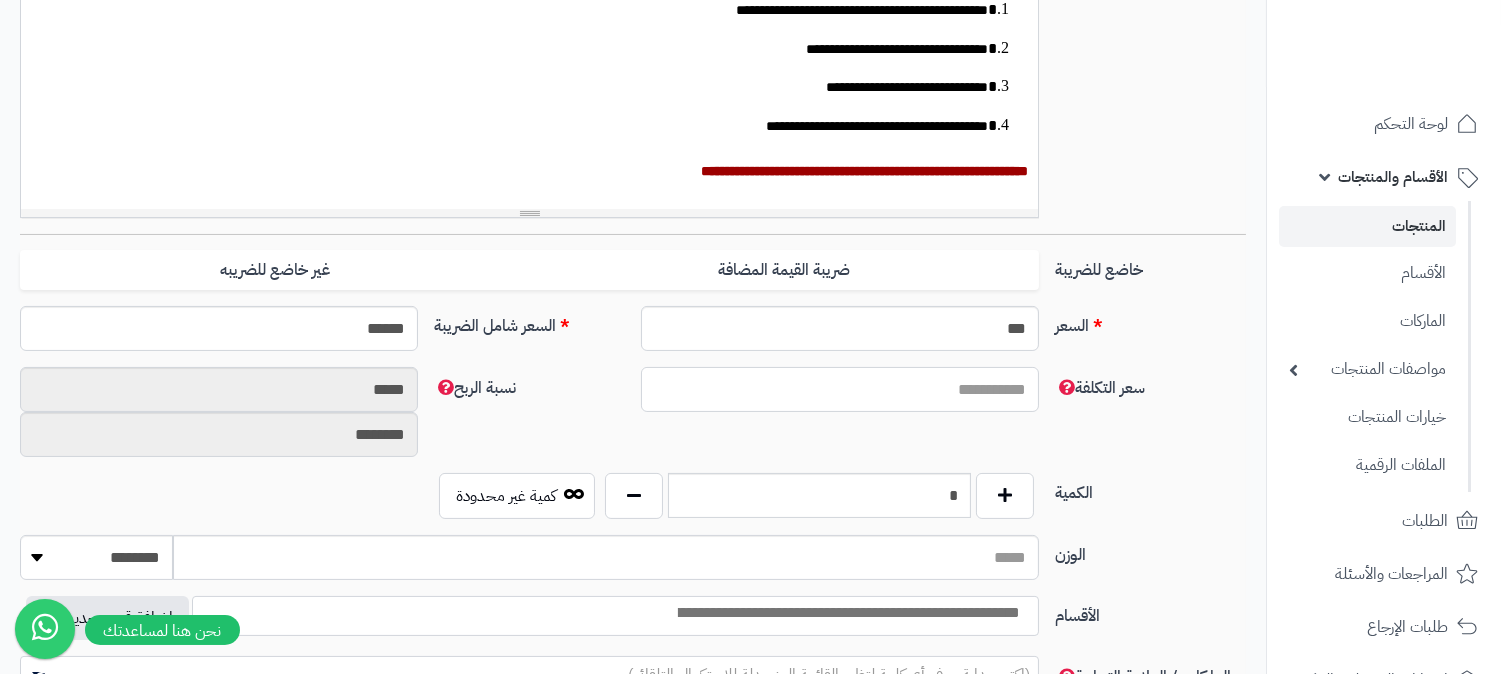 click on "سعر التكلفة" at bounding box center [840, 389] 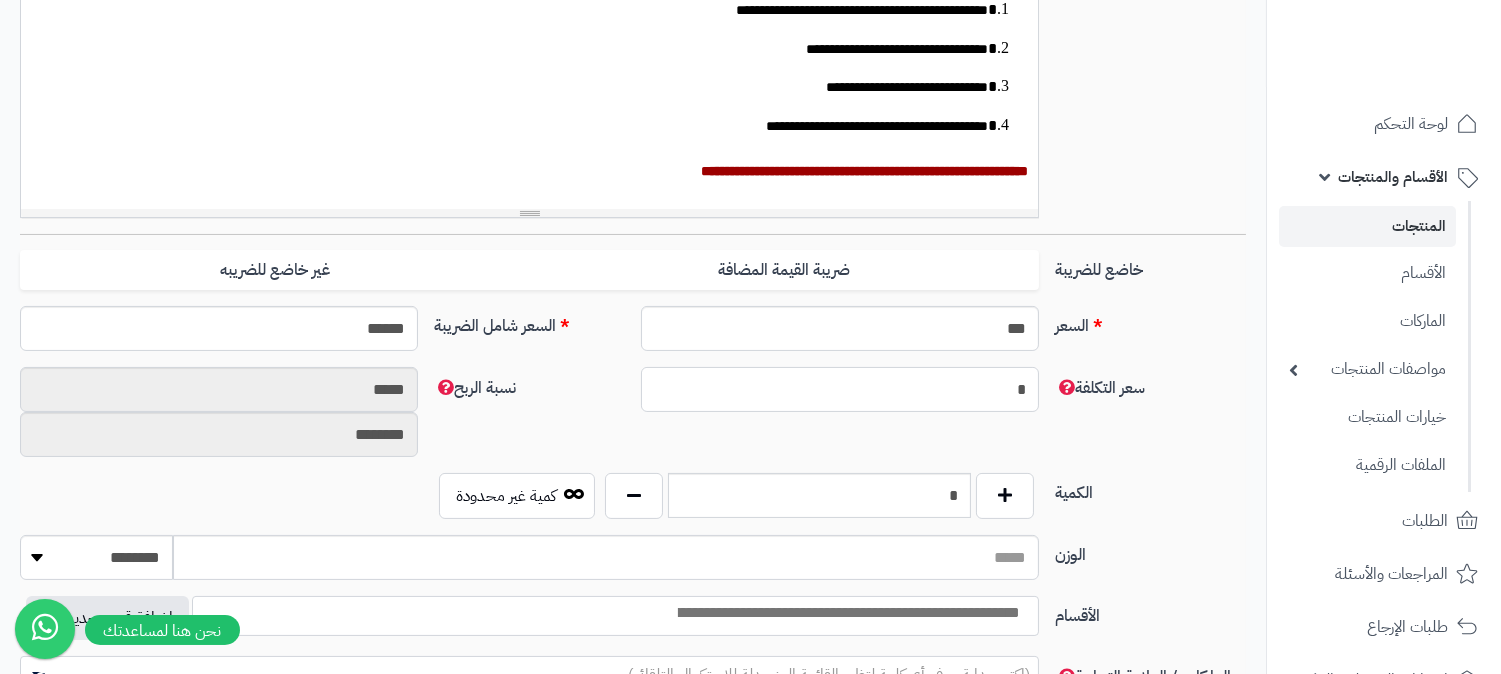 type on "*********" 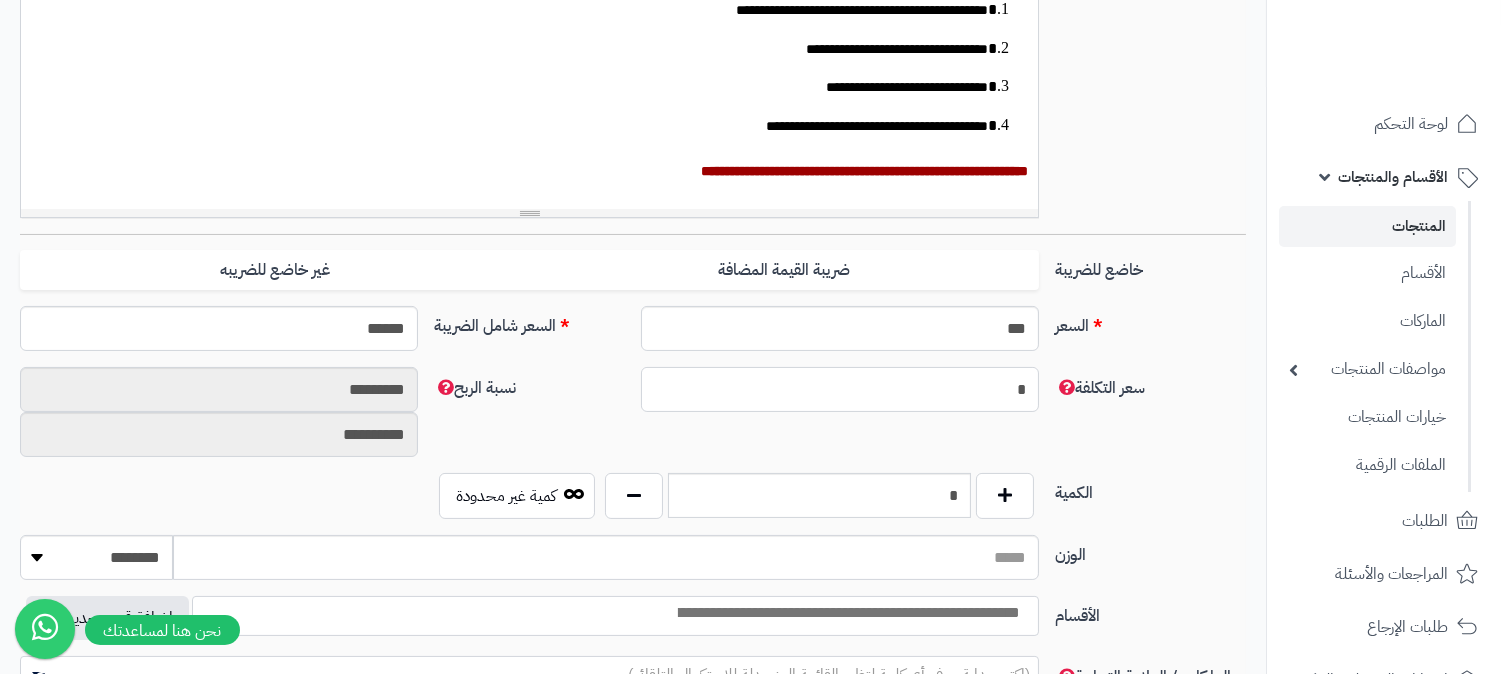 type on "**" 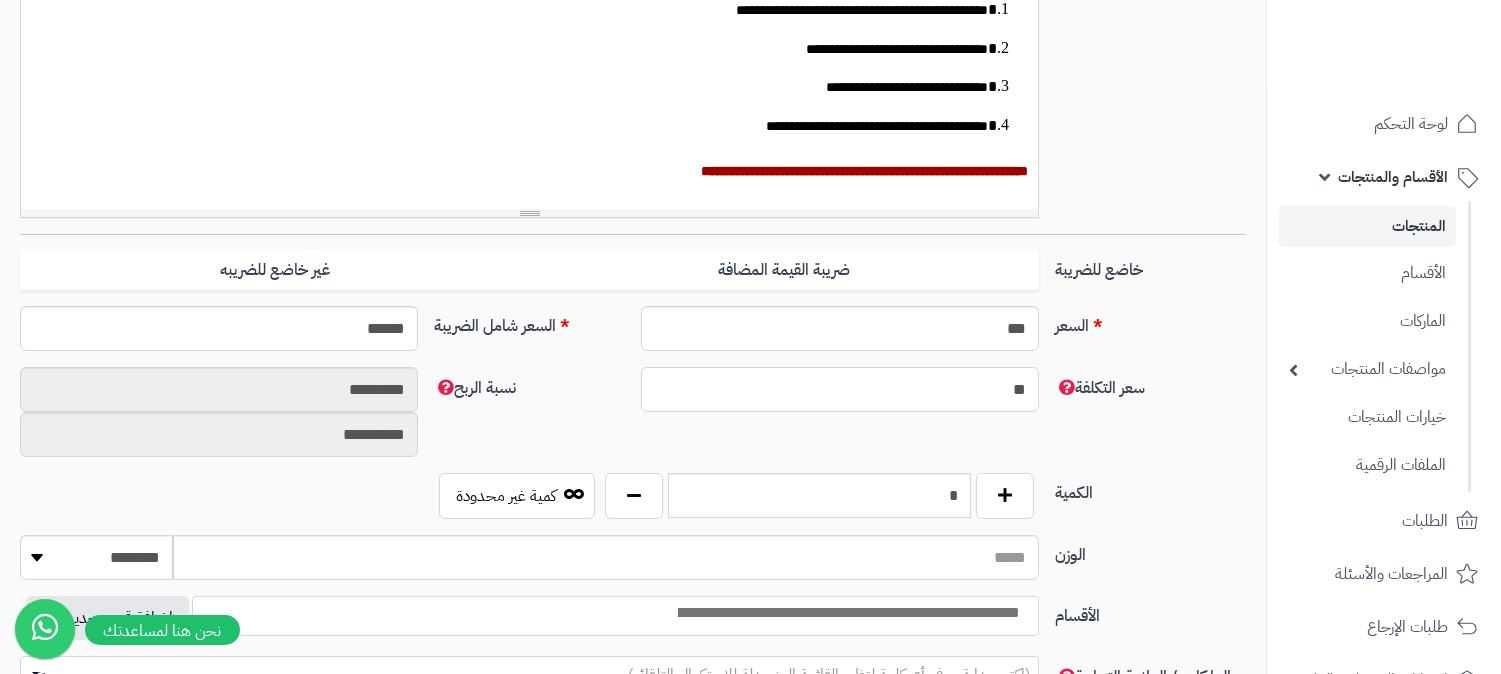 type on "********" 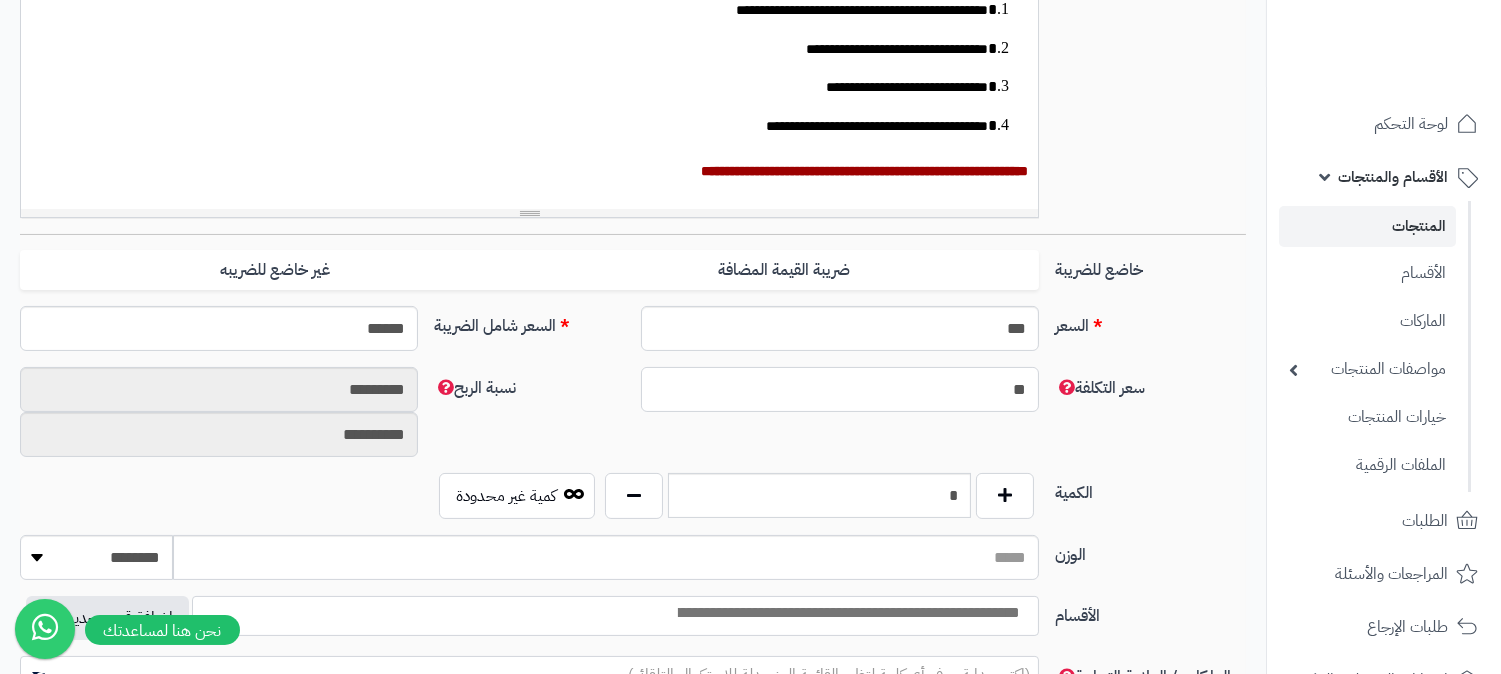 type on "**********" 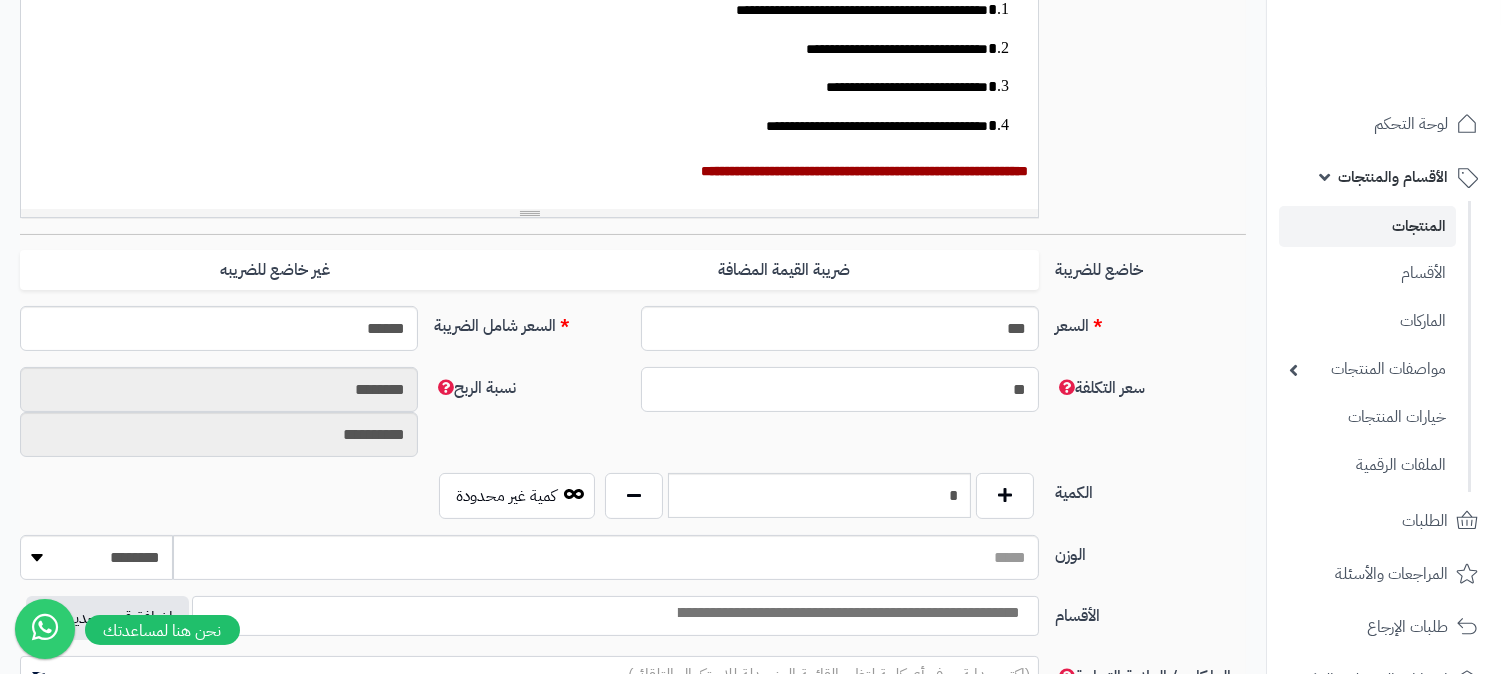 type on "***" 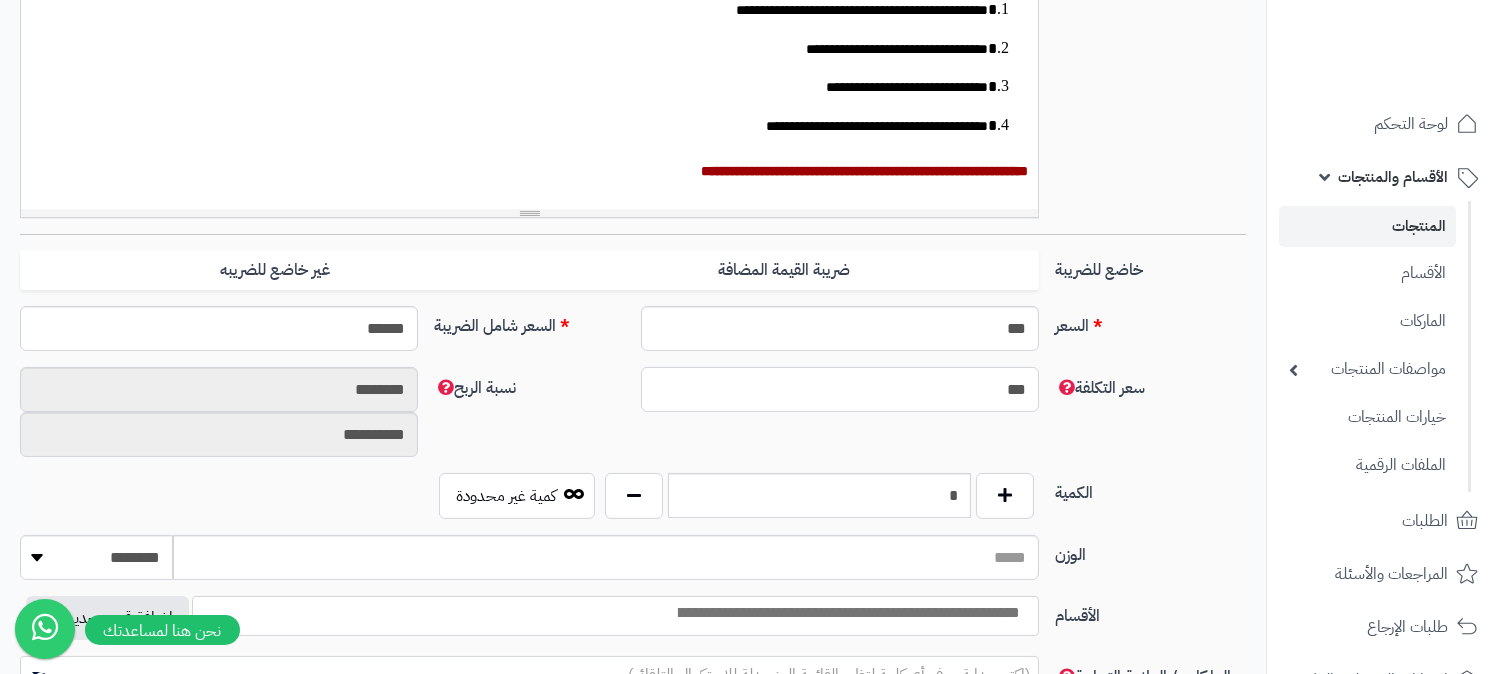 type on "******" 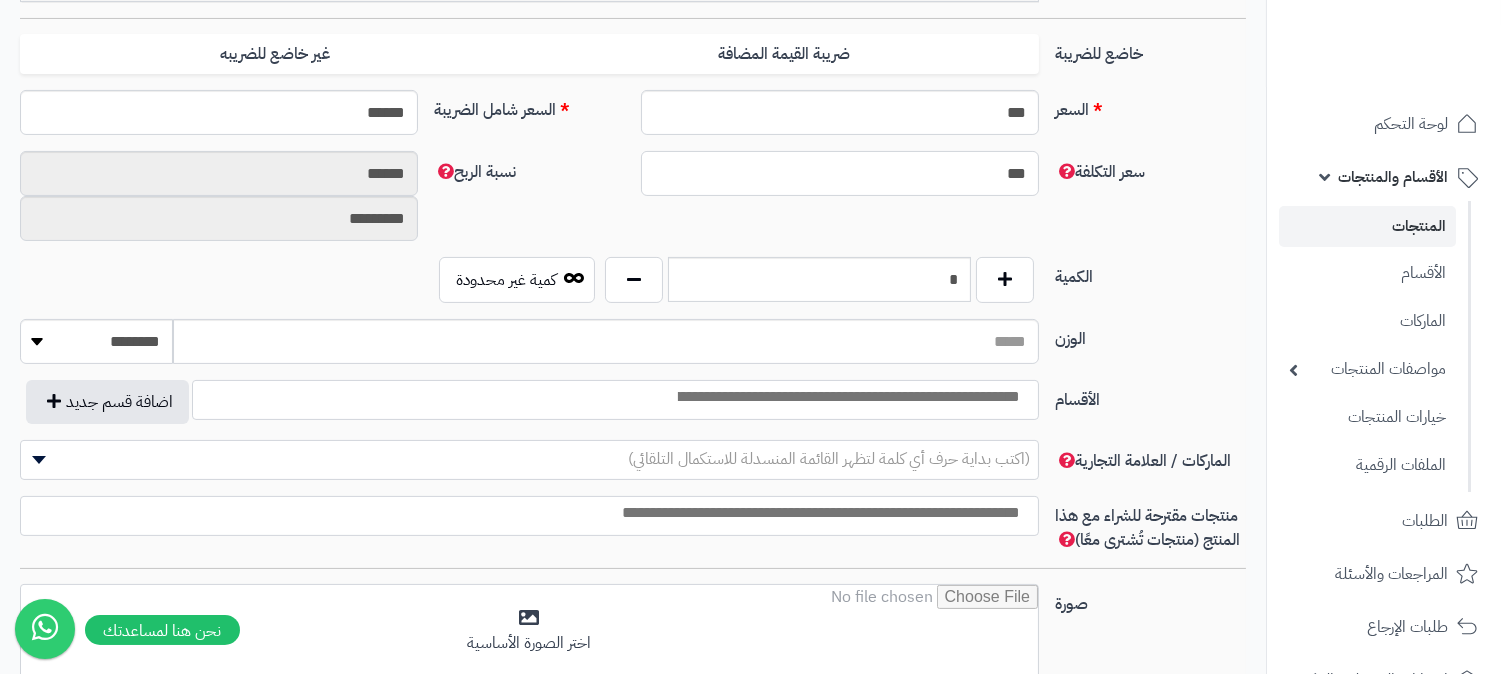 scroll, scrollTop: 787, scrollLeft: 0, axis: vertical 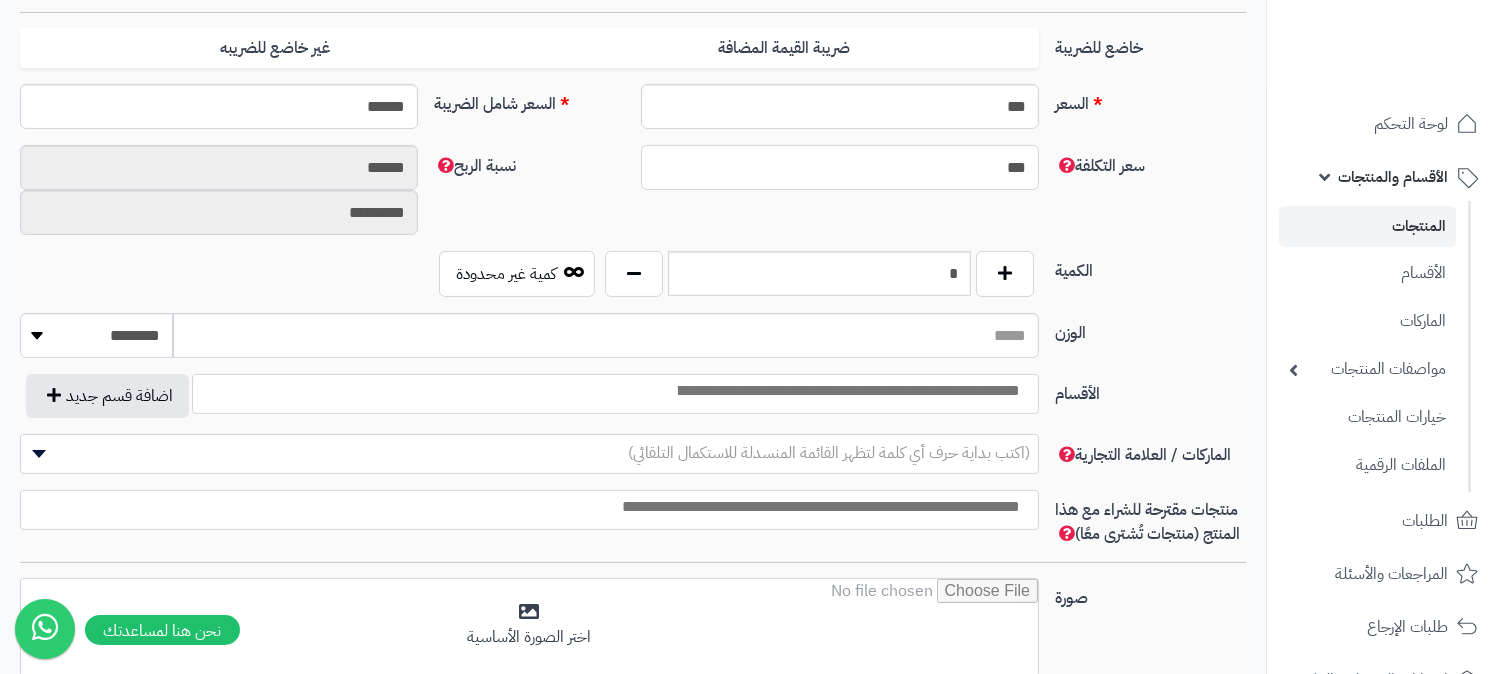 type on "***" 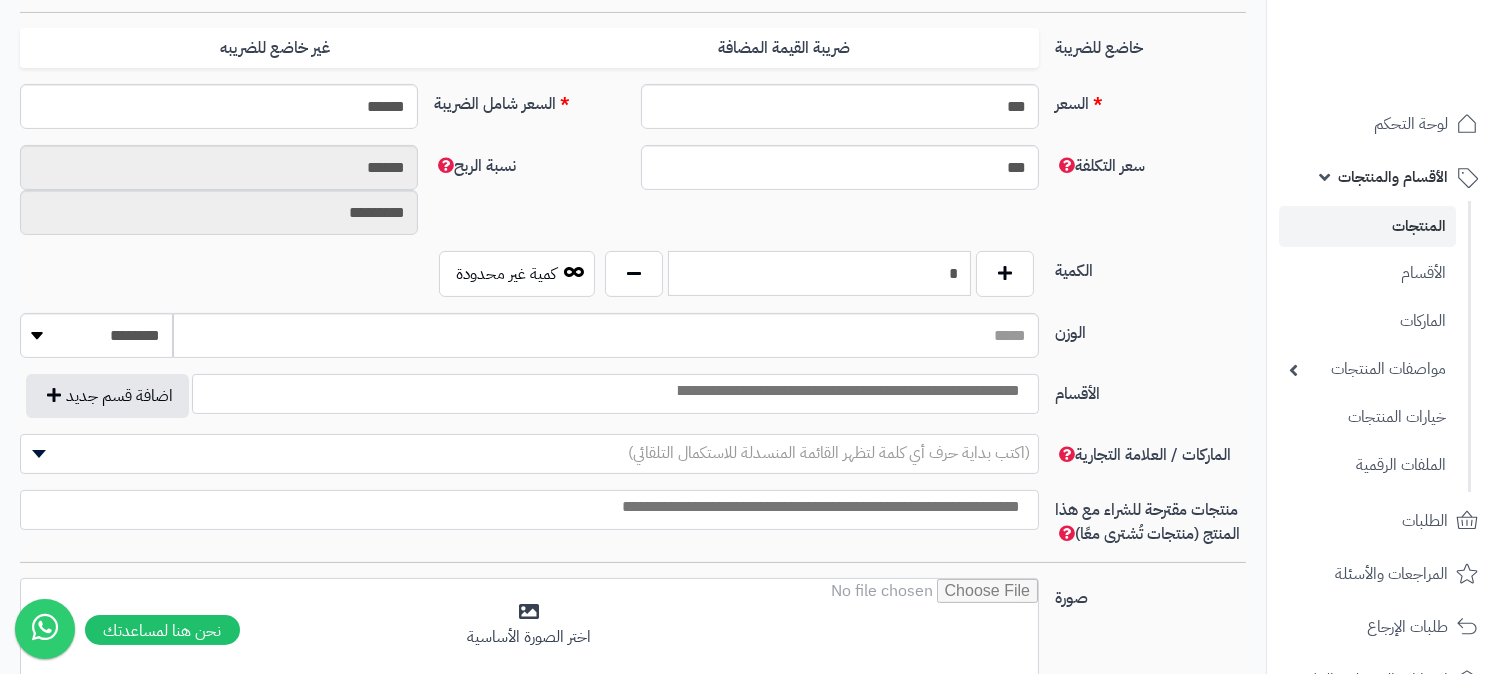 click on "*" at bounding box center [819, 273] 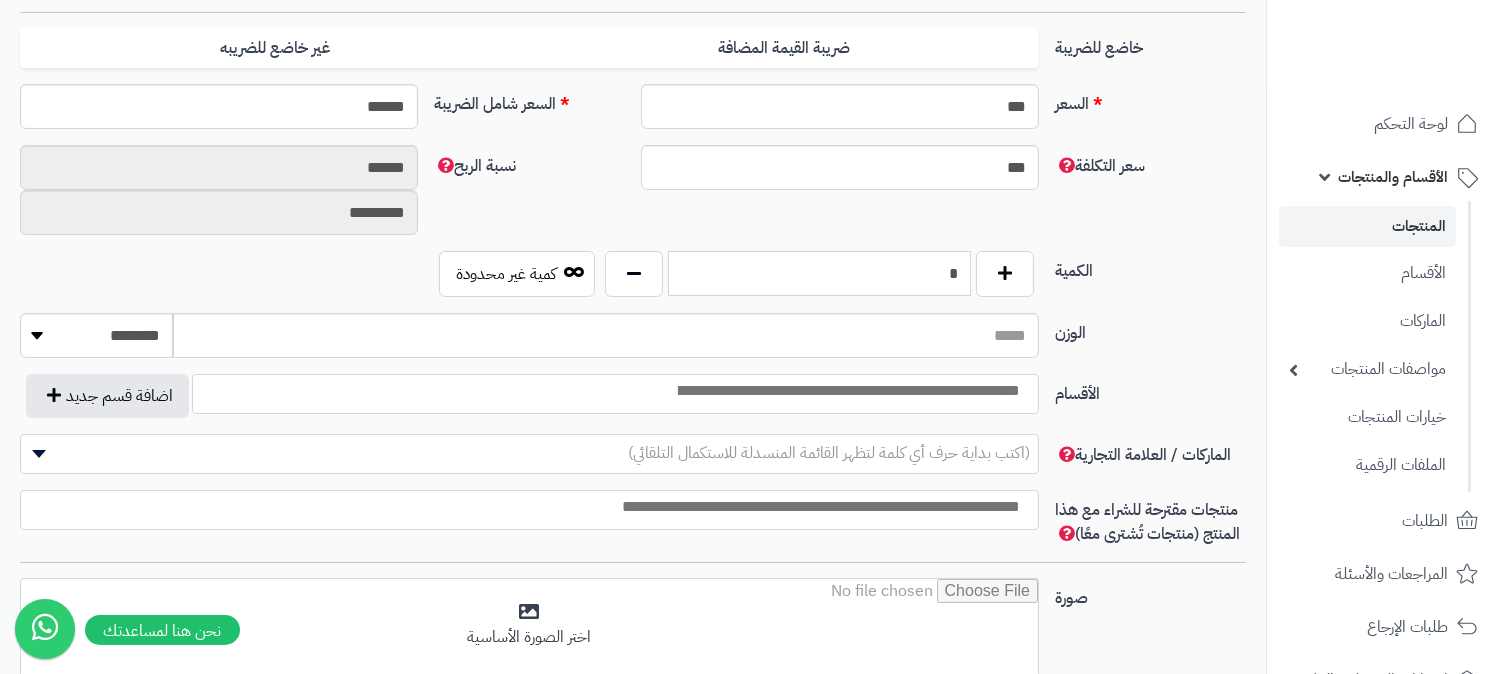 scroll, scrollTop: 898, scrollLeft: 0, axis: vertical 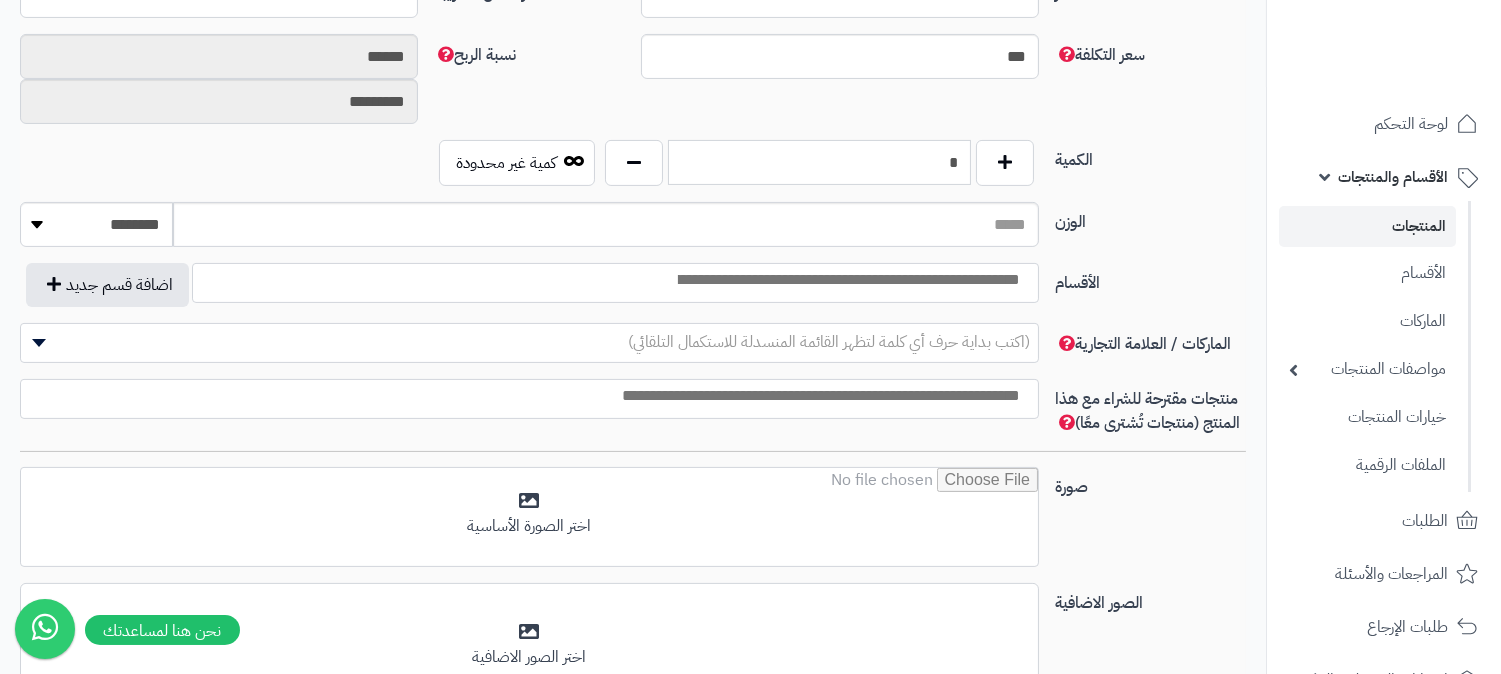 type on "*" 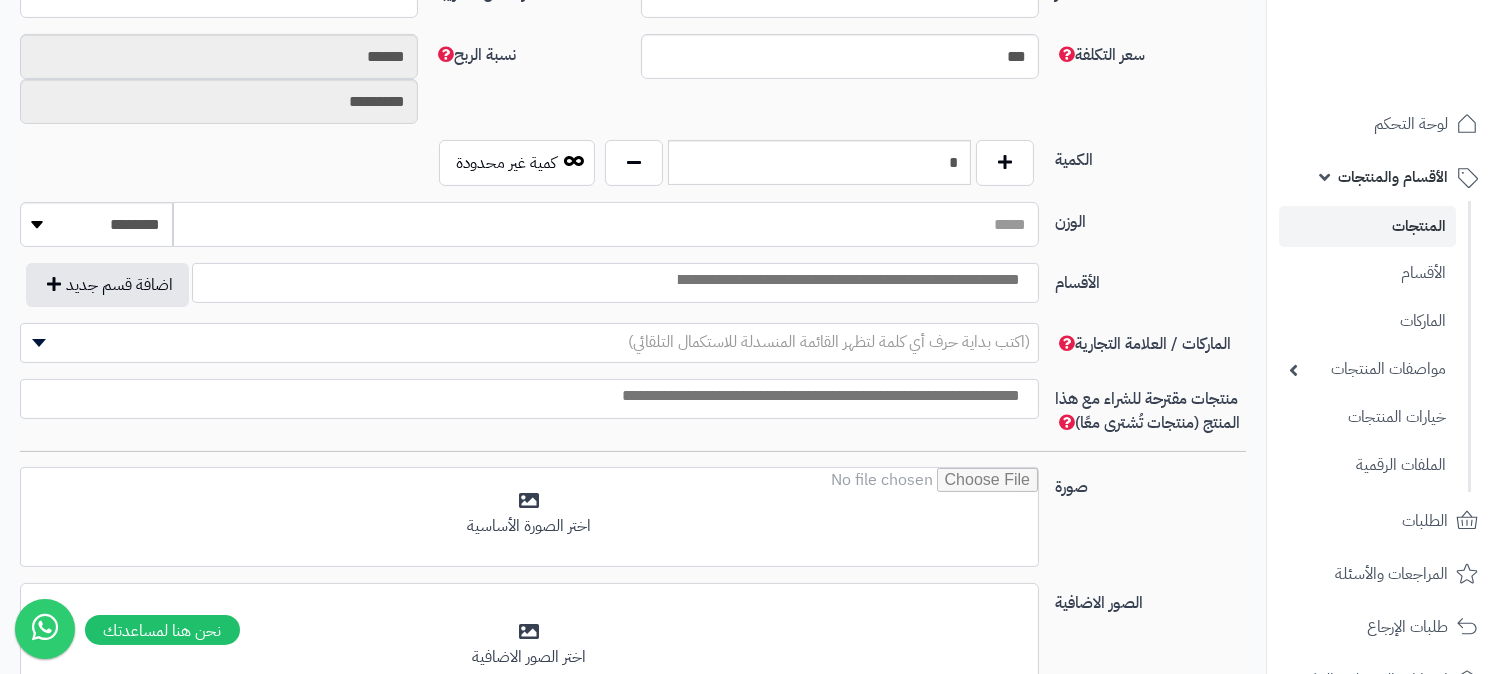 click on "الوزن" at bounding box center [606, 224] 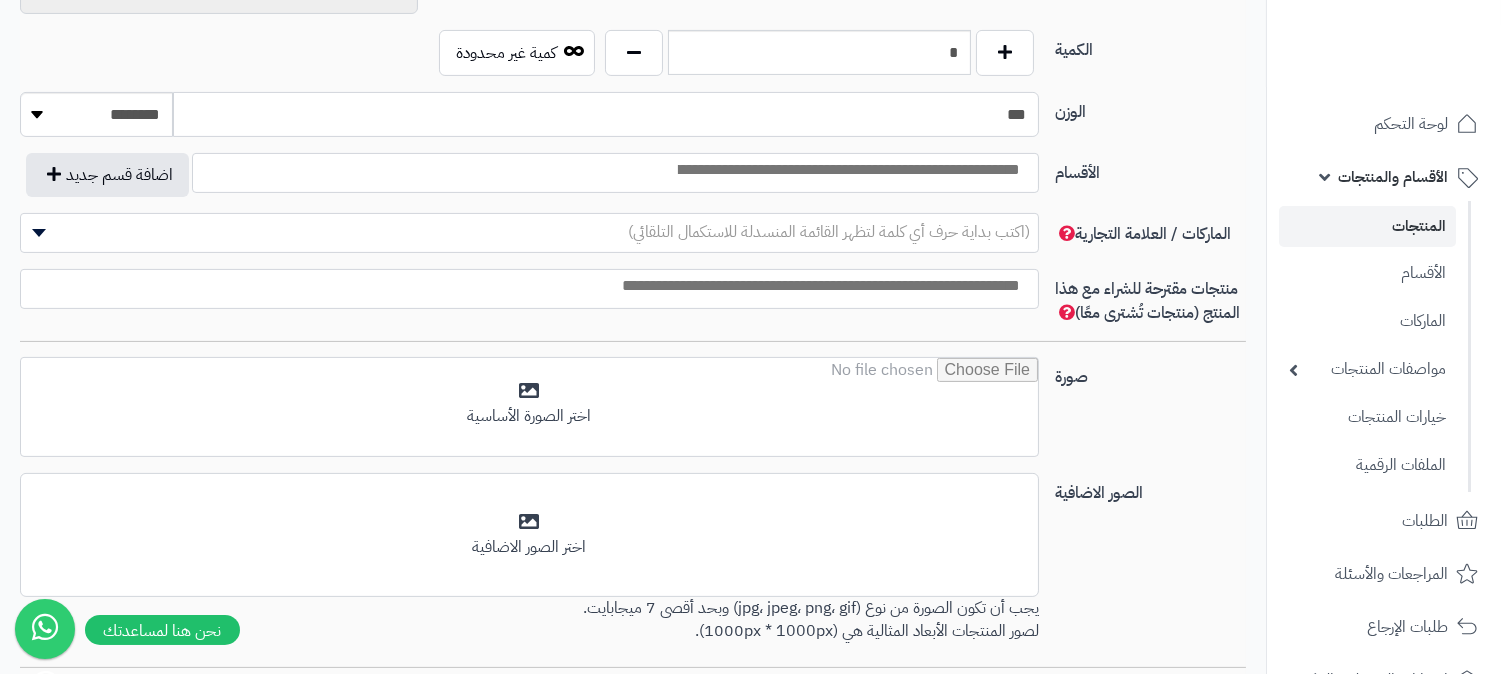 scroll, scrollTop: 1010, scrollLeft: 0, axis: vertical 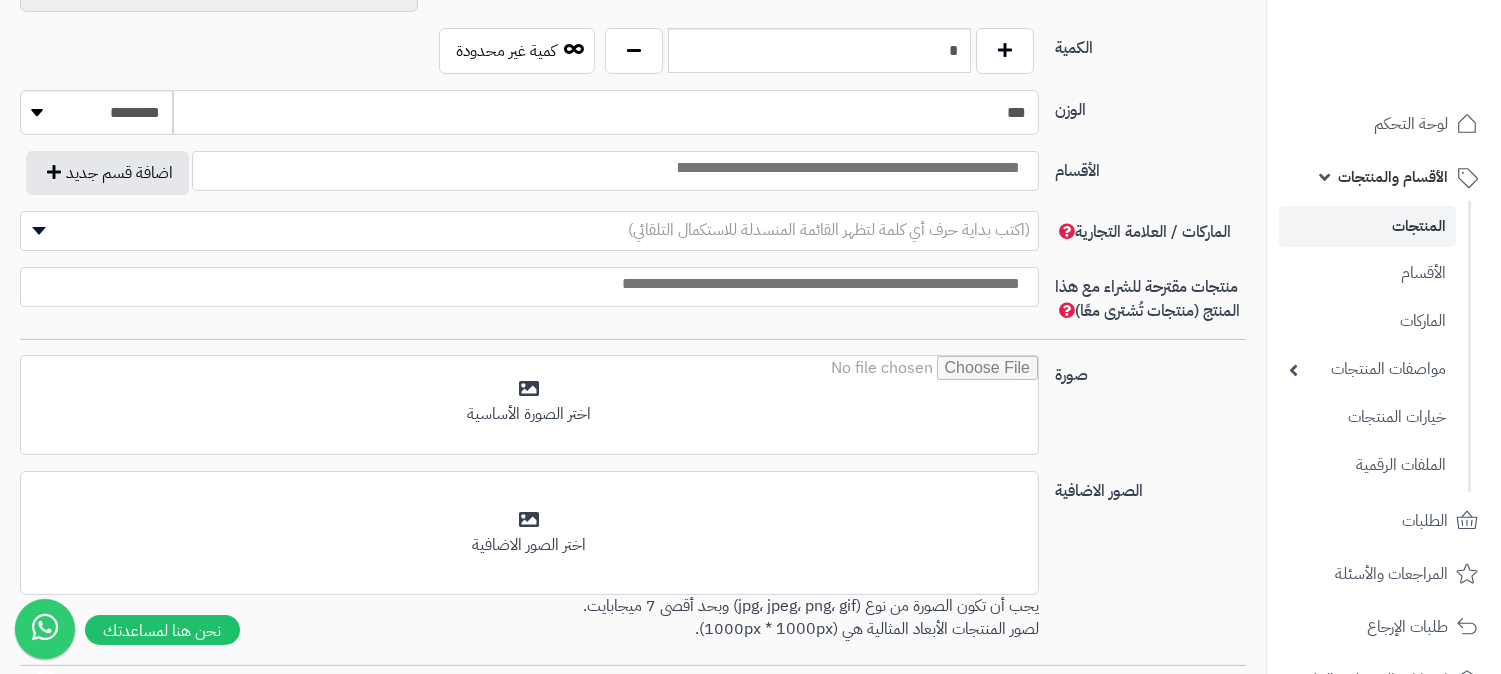 type on "***" 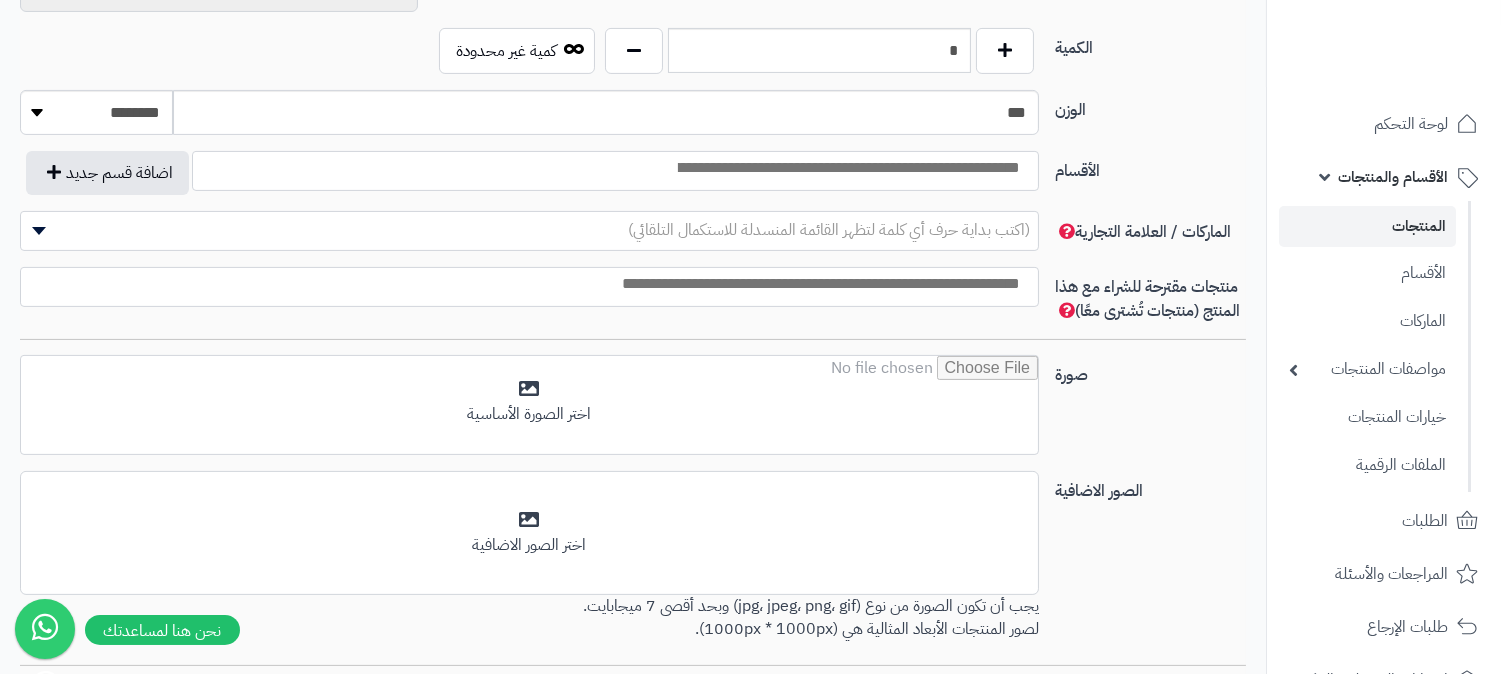 click at bounding box center (847, 168) 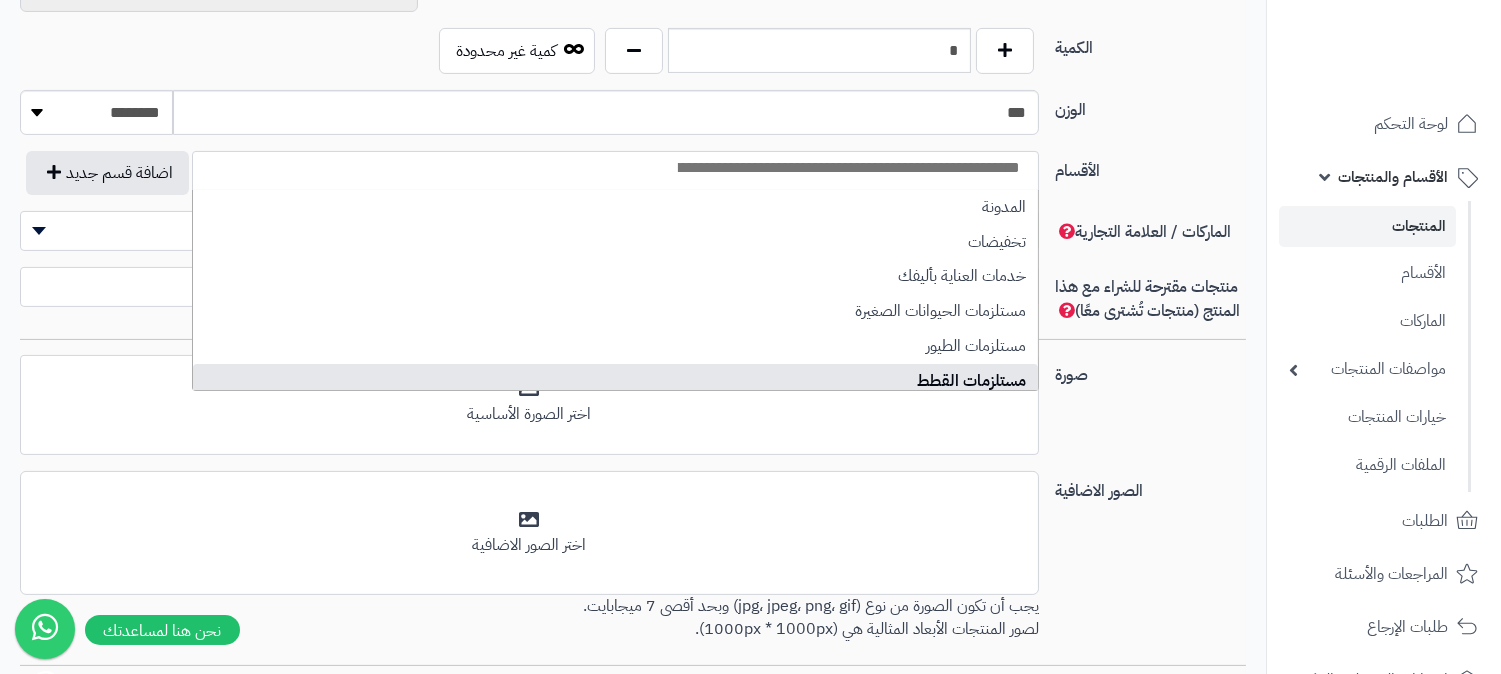 select on "****" 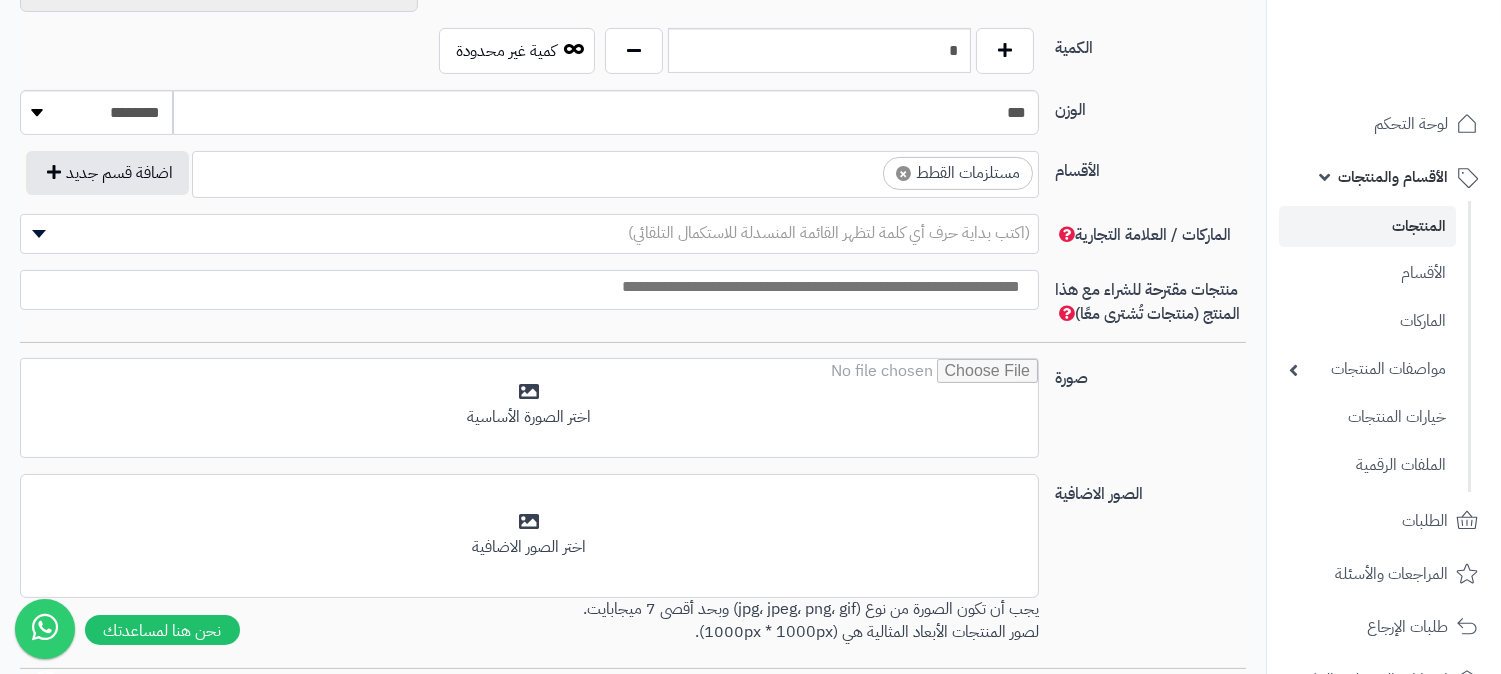 click on "× مستلزمات القطط" at bounding box center [615, 174] 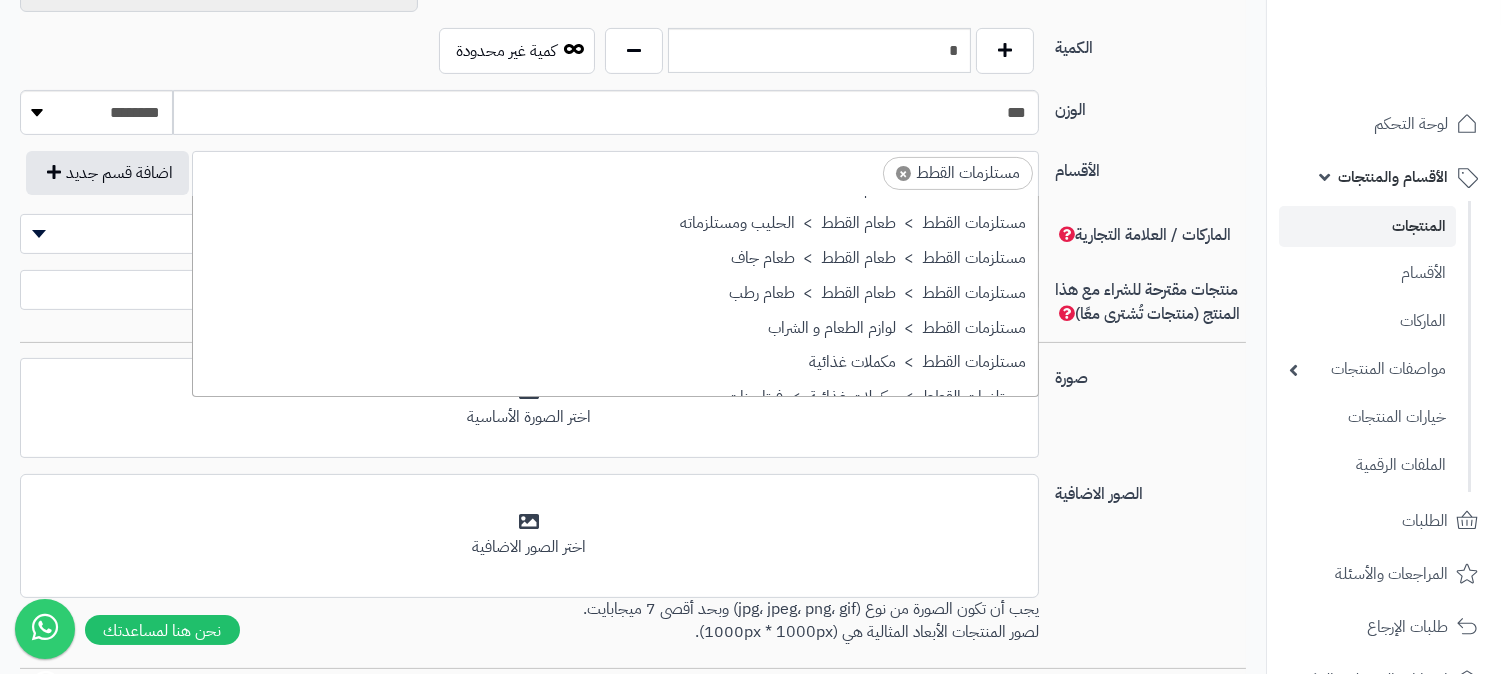 scroll, scrollTop: 583, scrollLeft: 0, axis: vertical 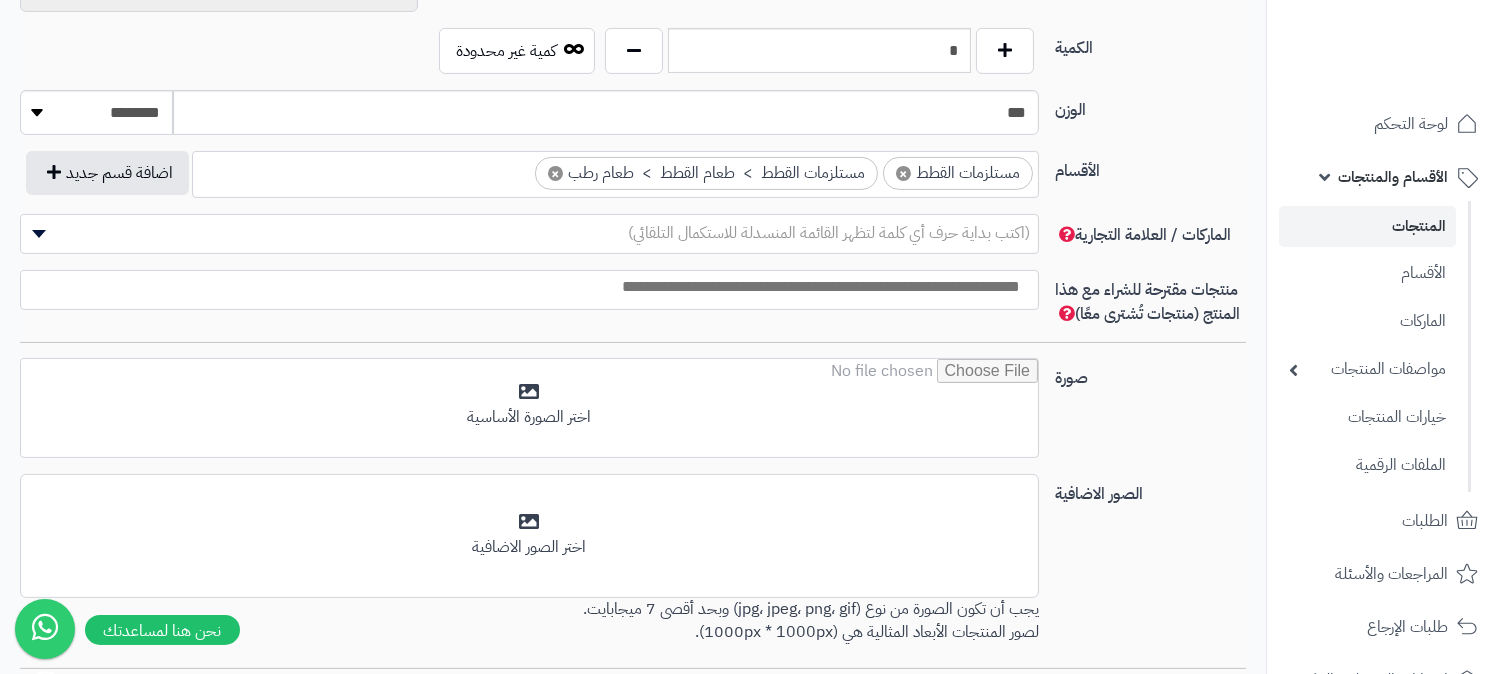 click on "× مستلزمات القطط × مستلزمات القطط  >  طعام القطط  >  طعام رطب" at bounding box center [615, 171] 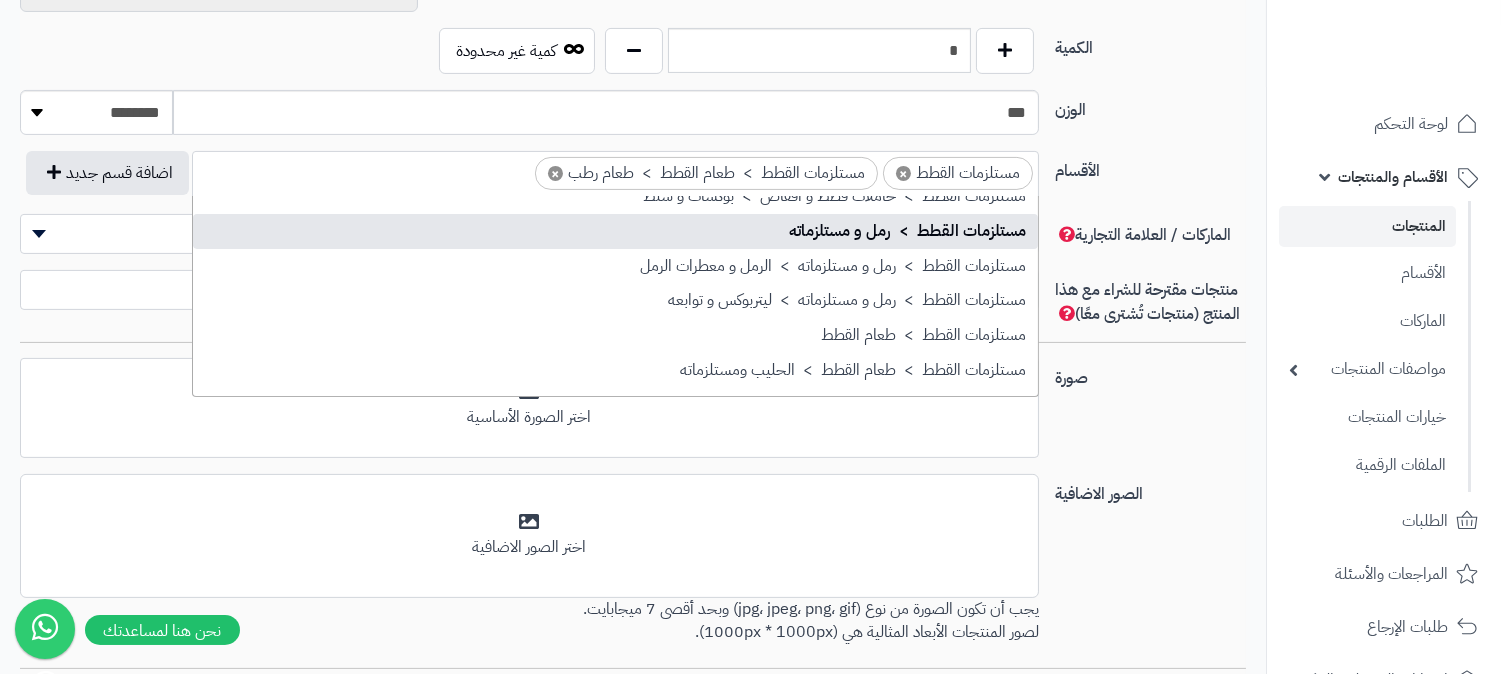 scroll, scrollTop: 472, scrollLeft: 0, axis: vertical 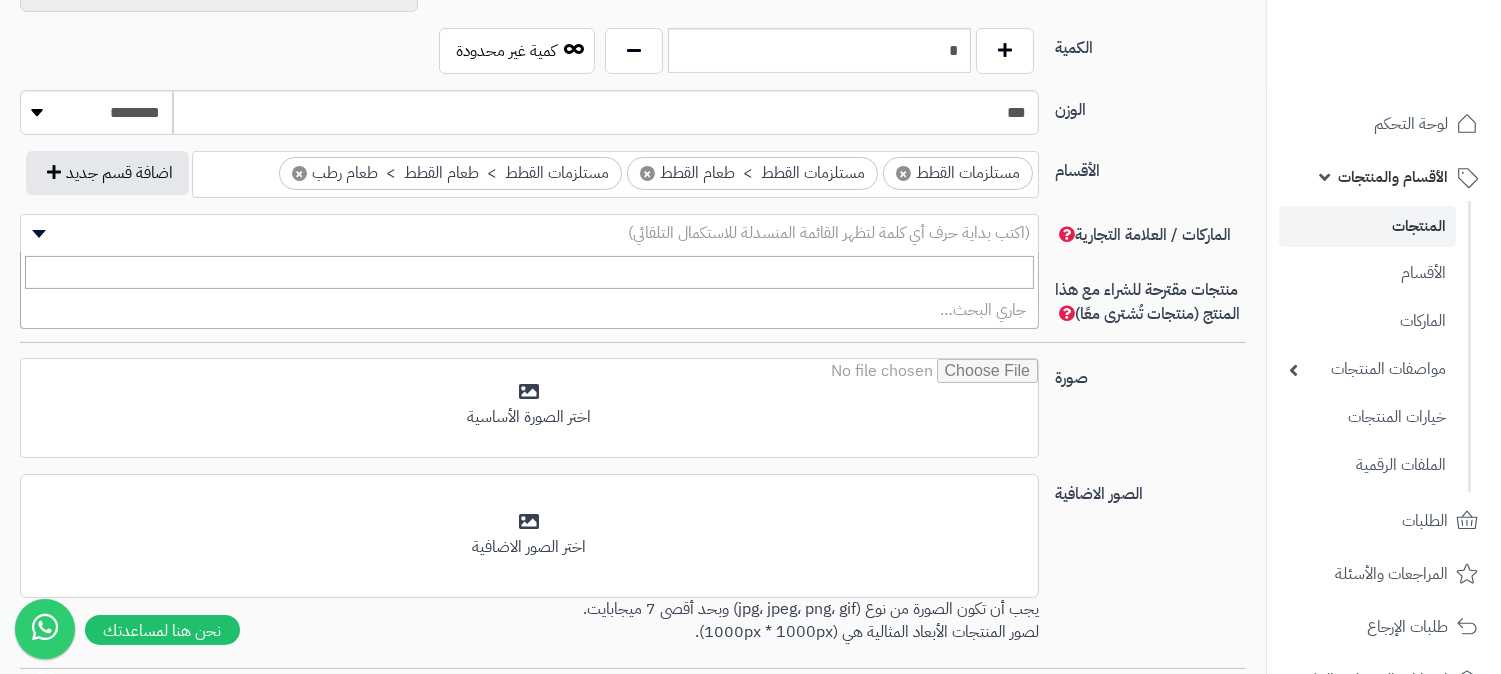 click on "(اكتب بداية حرف أي كلمة لتظهر القائمة المنسدلة للاستكمال التلقائي)" at bounding box center (829, 233) 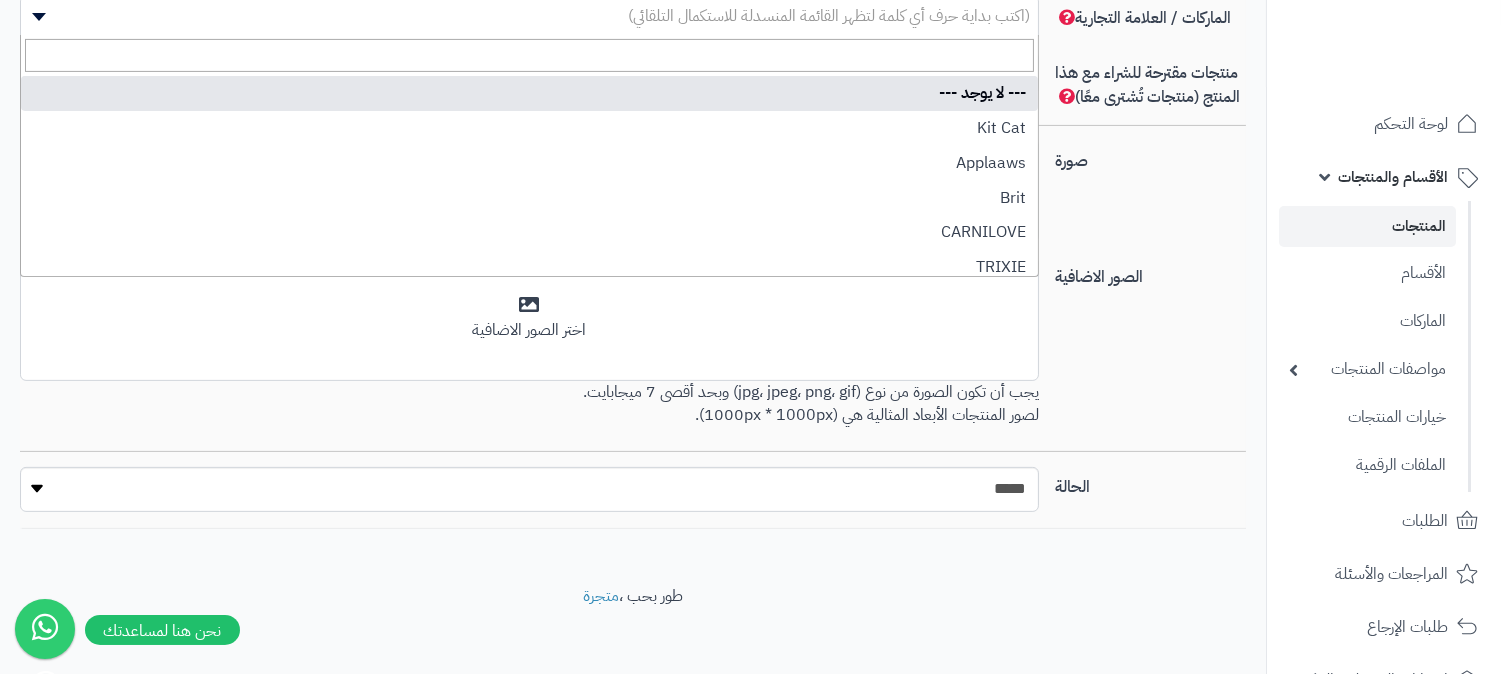 scroll, scrollTop: 1232, scrollLeft: 0, axis: vertical 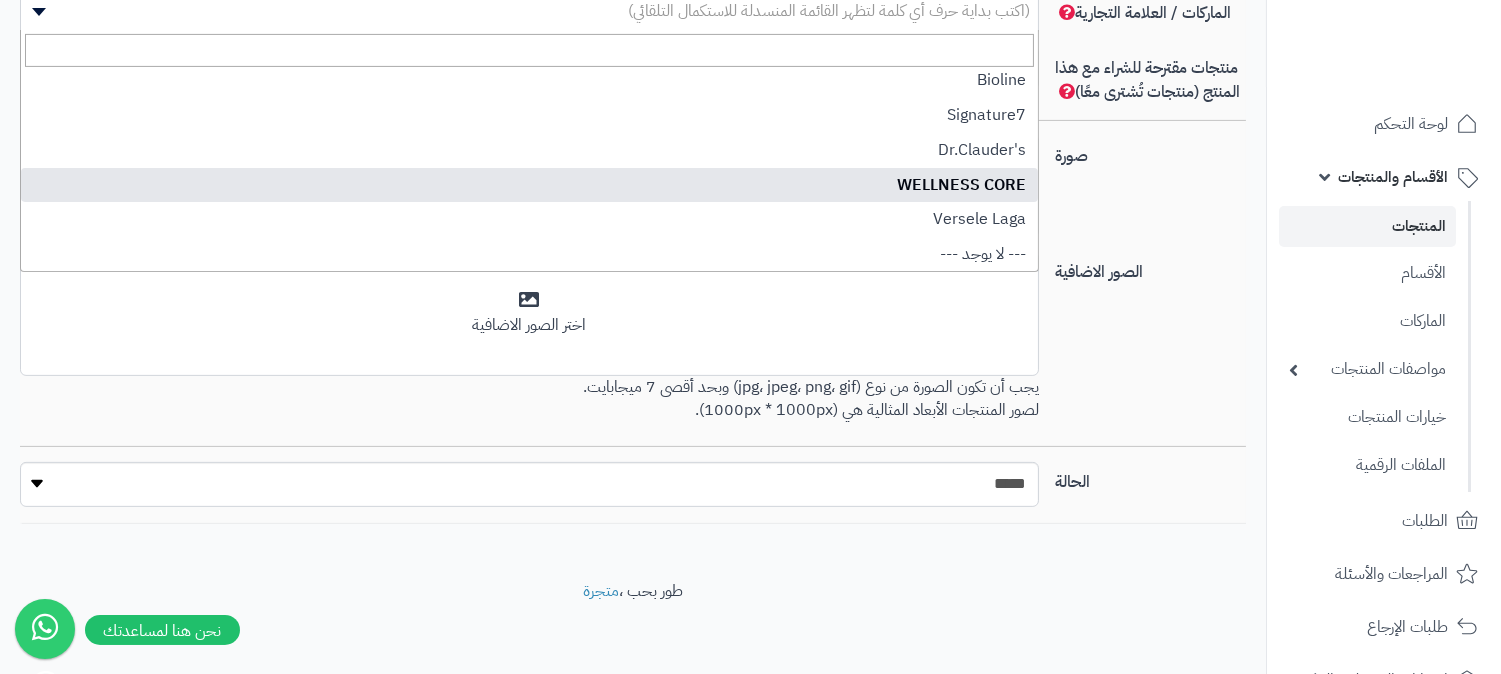 select on "***" 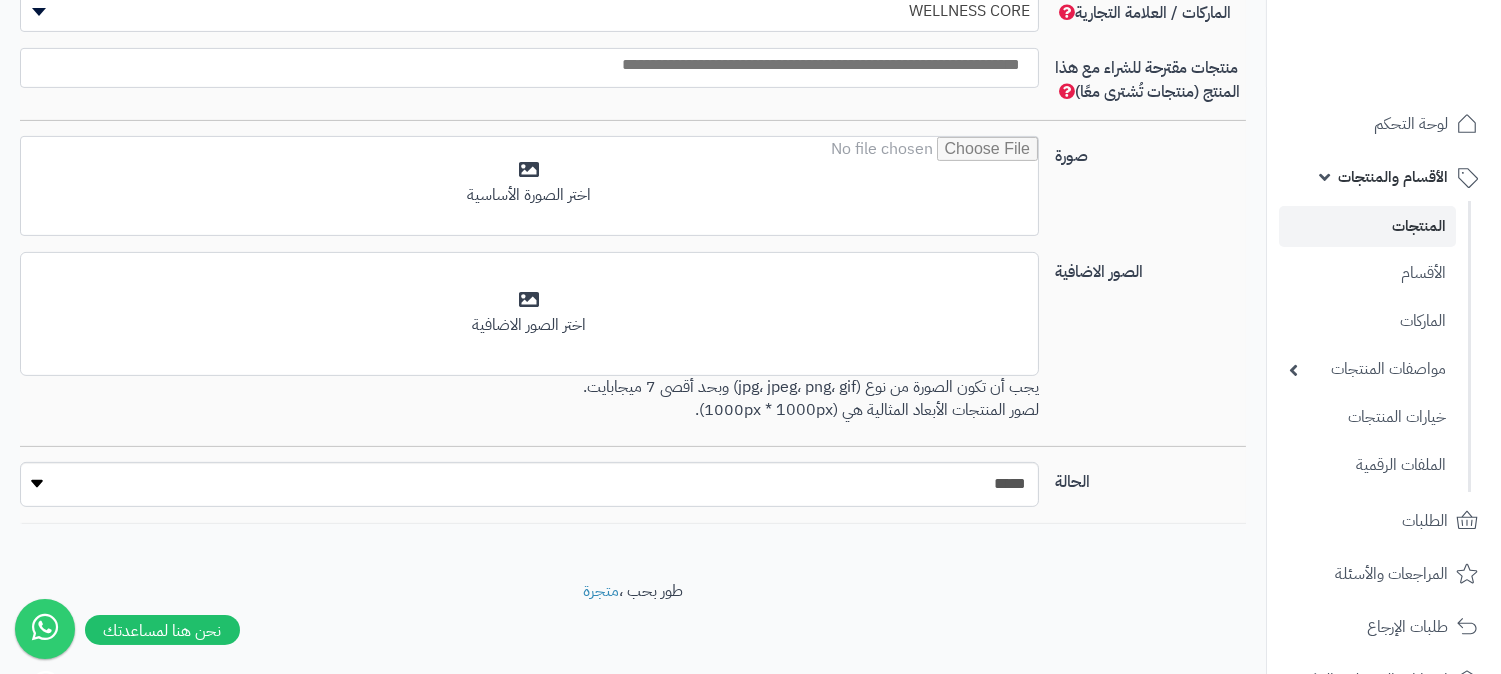 scroll, scrollTop: 1223, scrollLeft: 0, axis: vertical 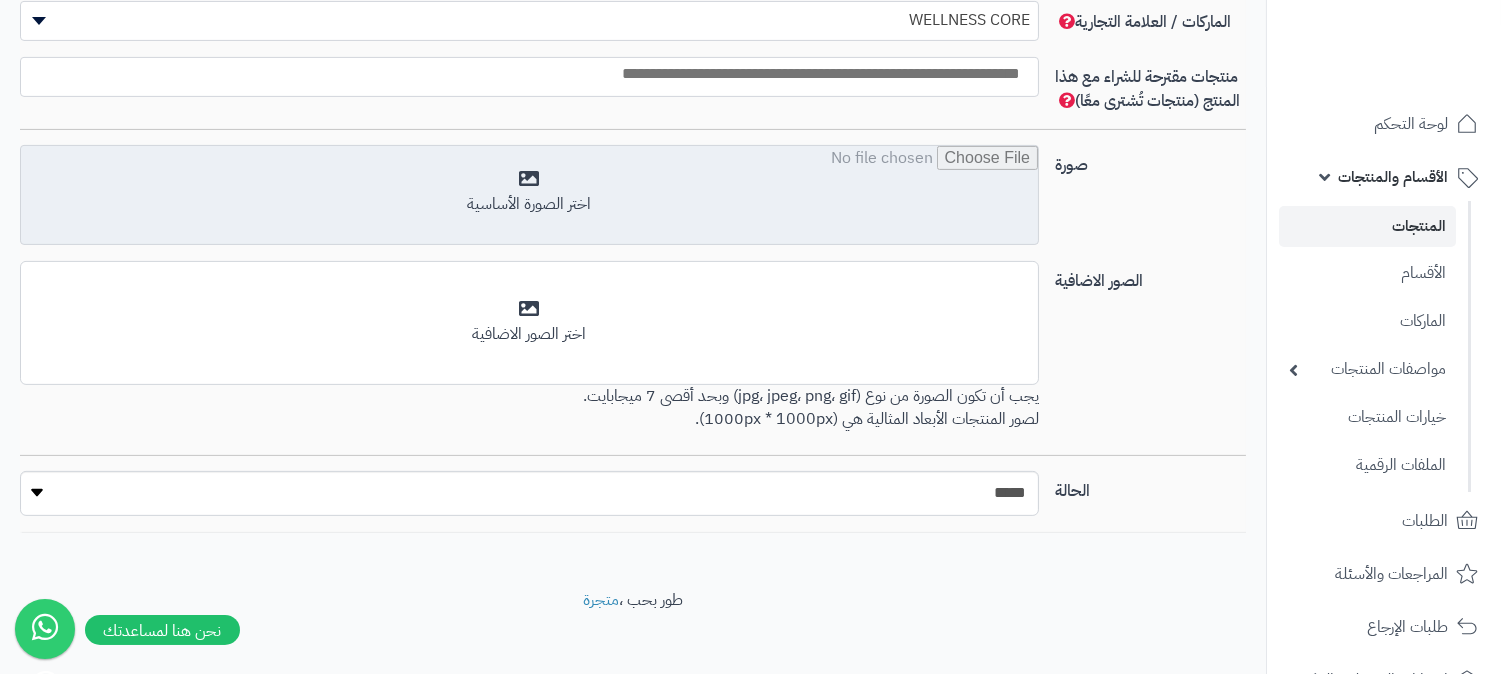 click at bounding box center [529, 196] 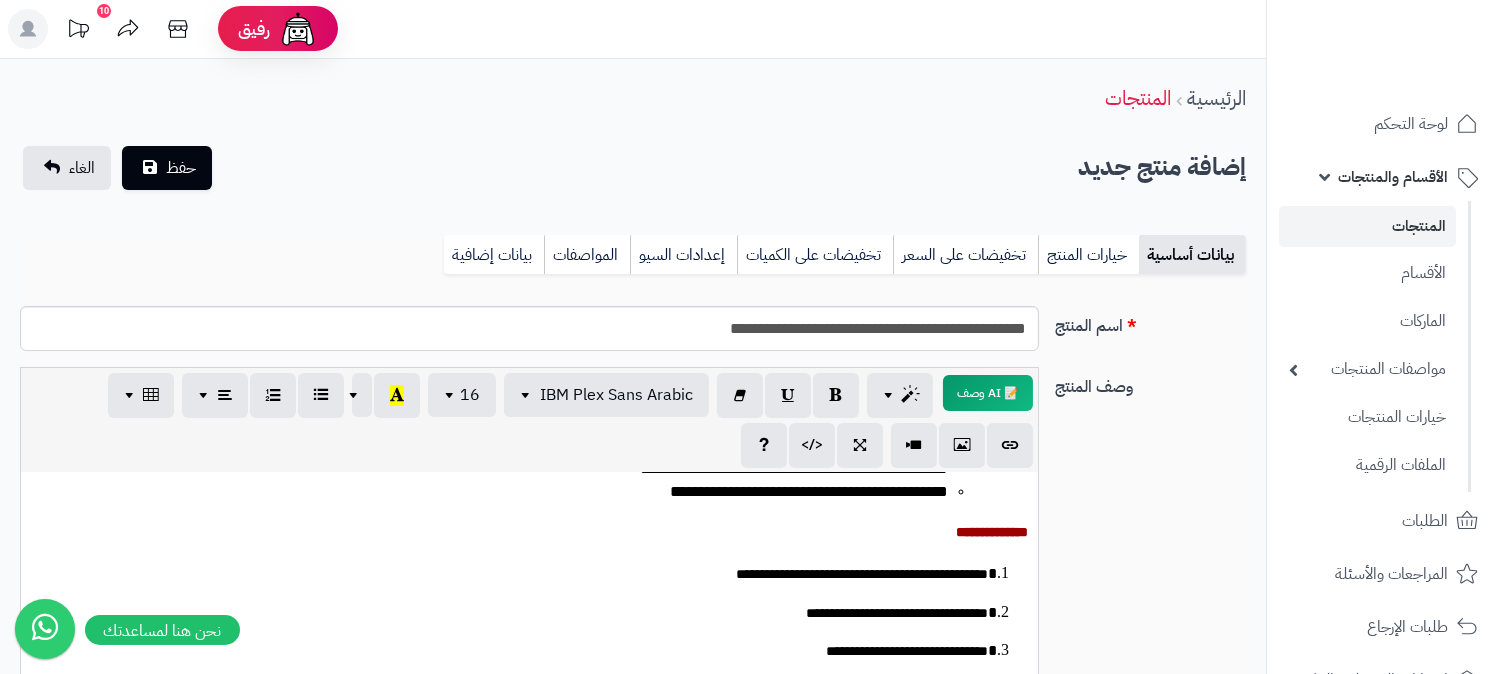 scroll, scrollTop: 0, scrollLeft: 0, axis: both 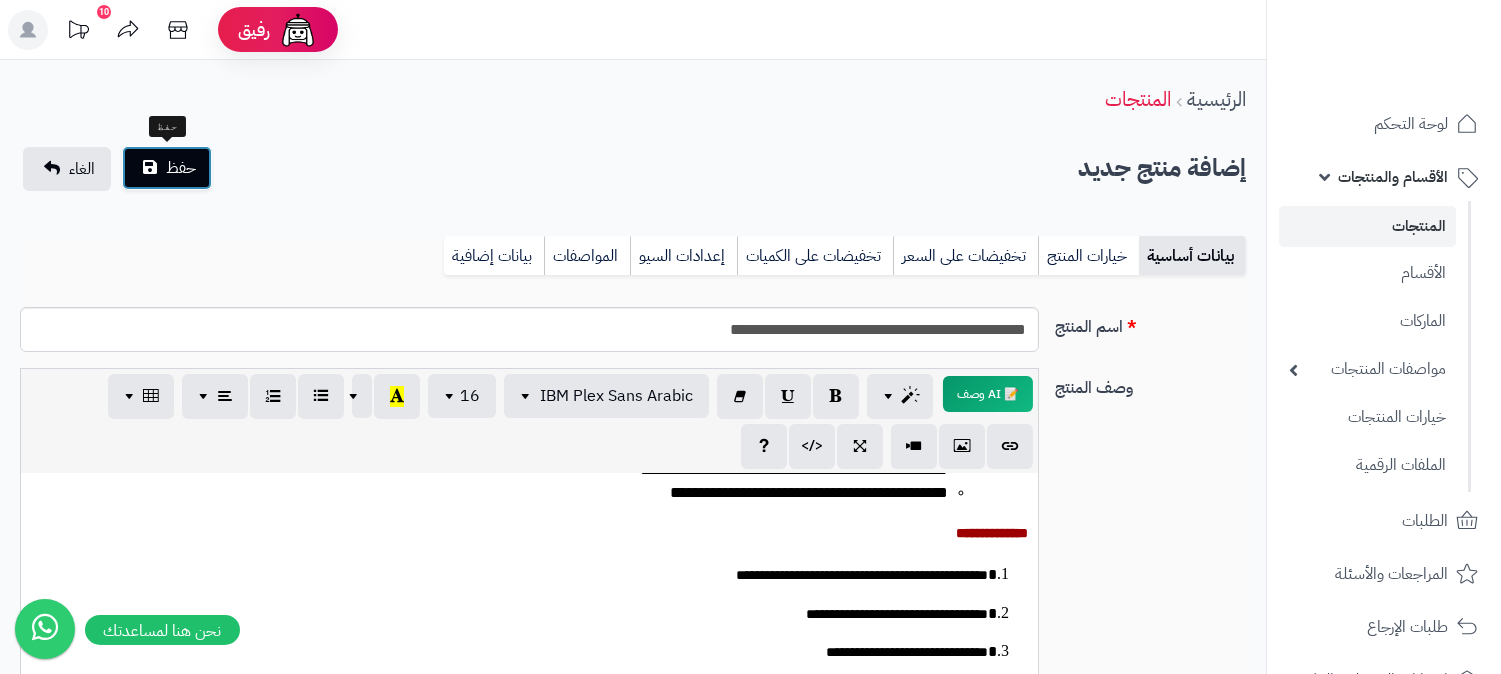 click on "حفظ" at bounding box center [181, 168] 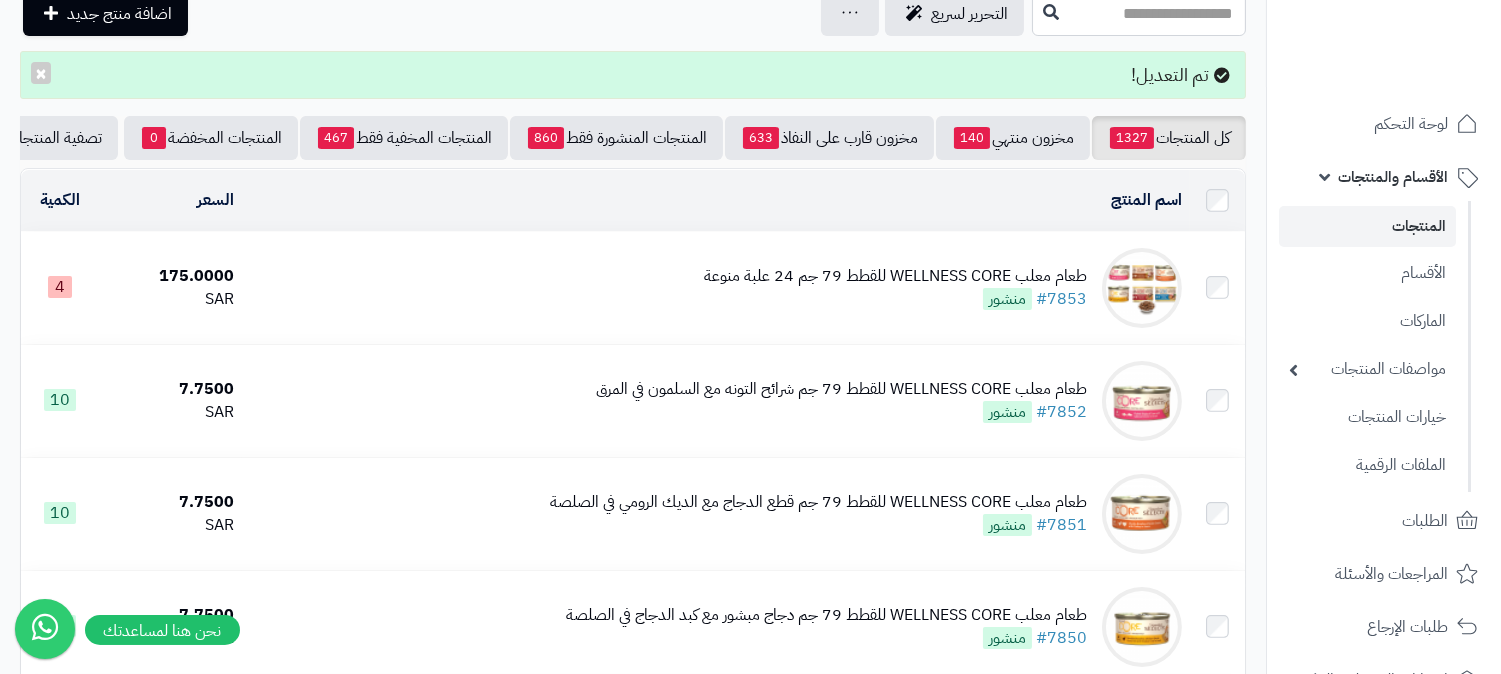 scroll, scrollTop: 0, scrollLeft: 0, axis: both 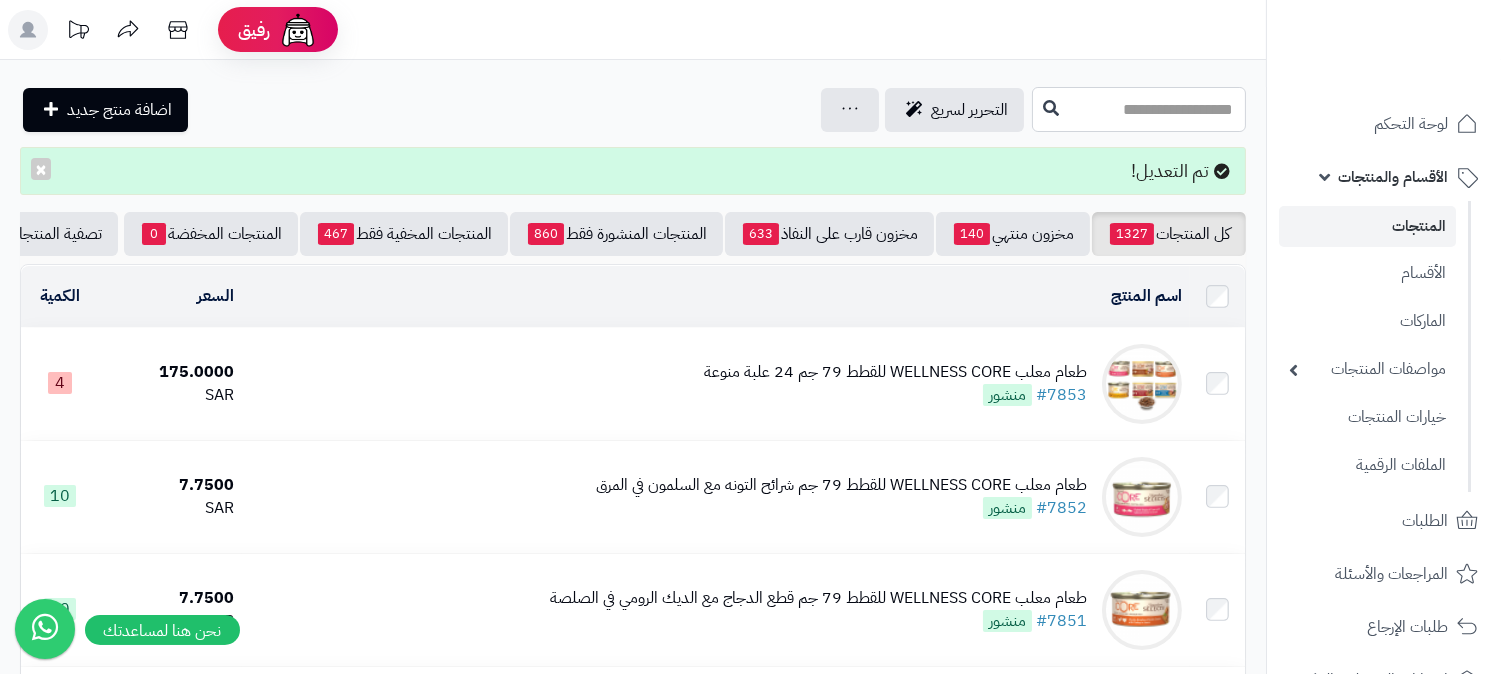 click at bounding box center (1139, 109) 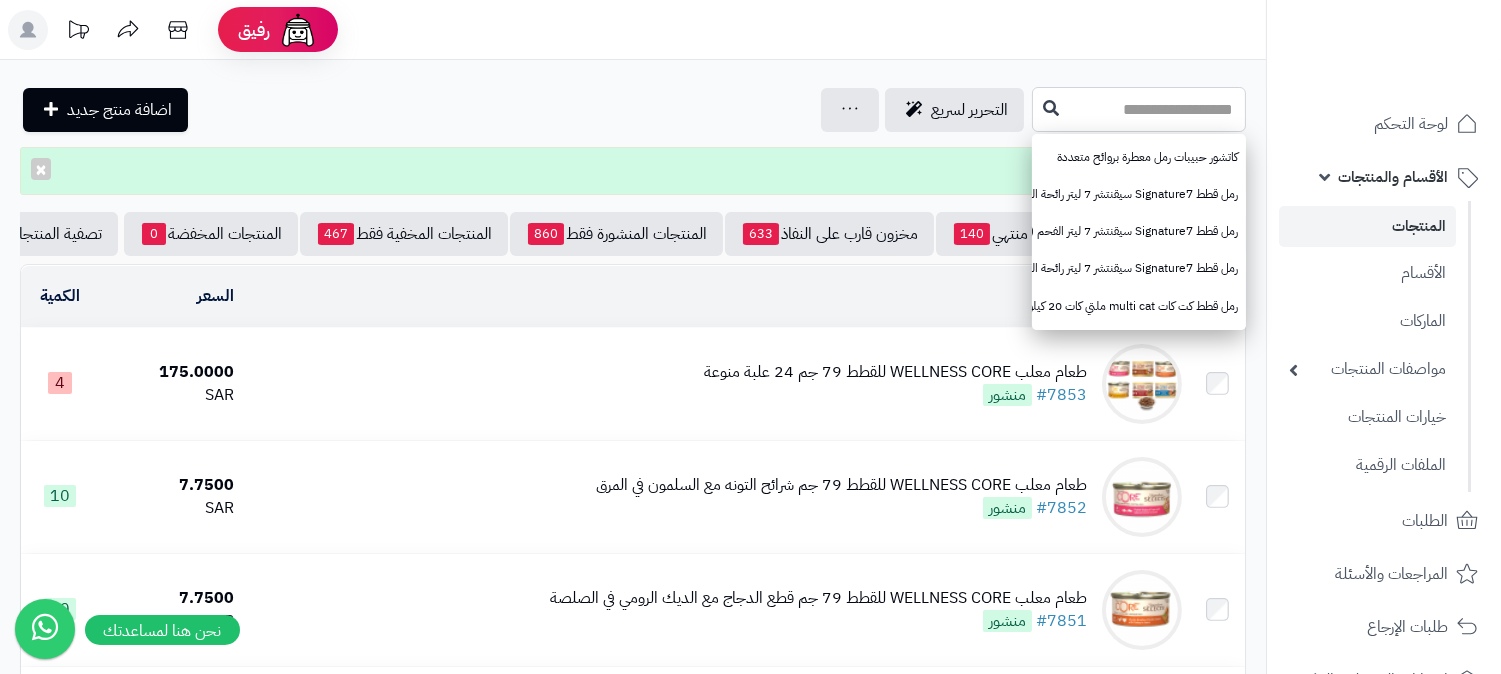 drag, startPoint x: 1164, startPoint y: 103, endPoint x: 1231, endPoint y: 112, distance: 67.601776 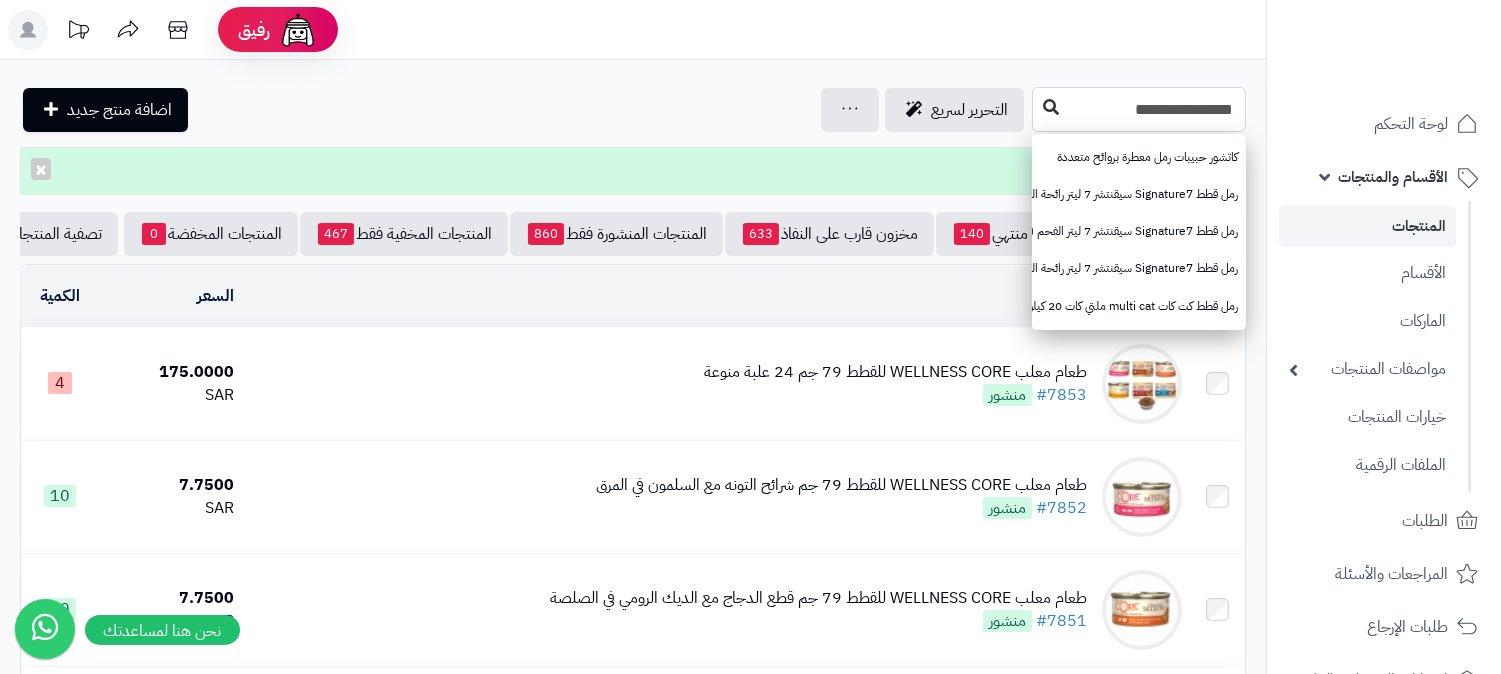 type on "**********" 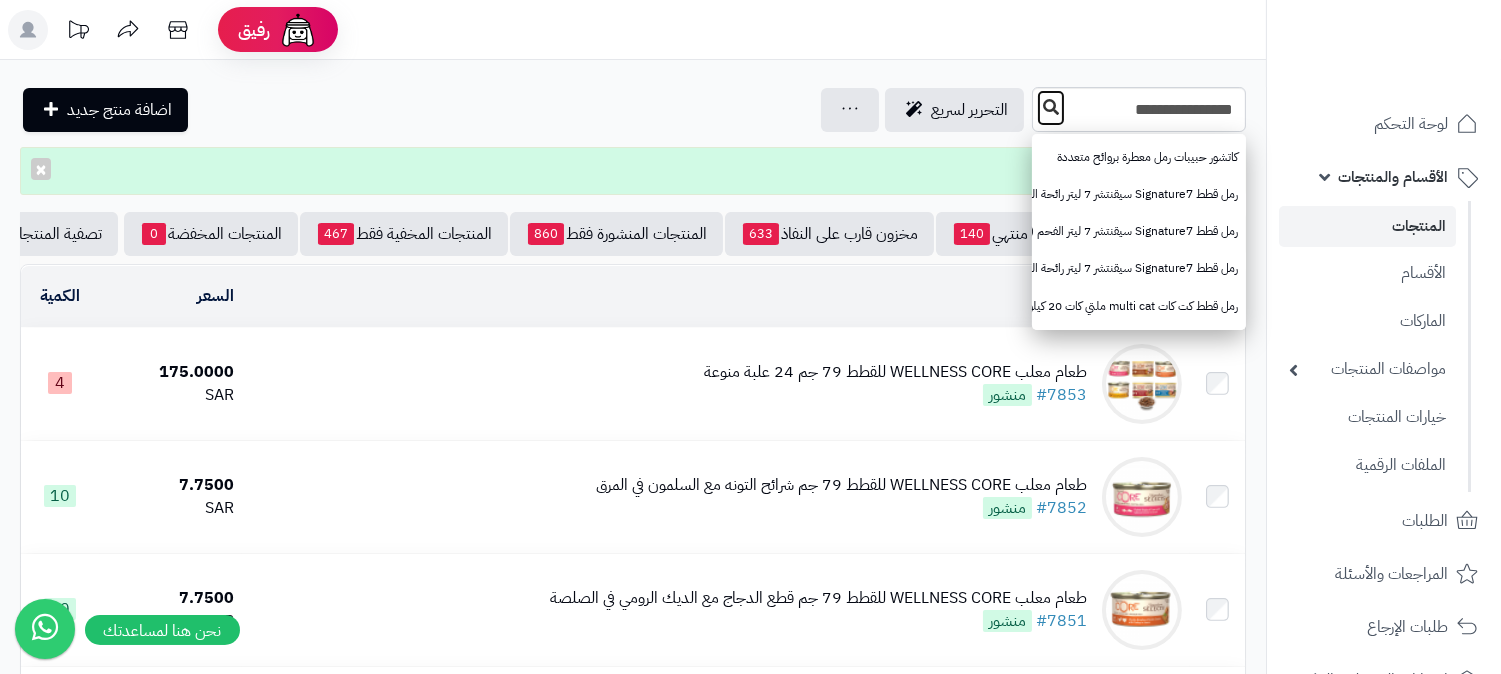 click at bounding box center [1051, 107] 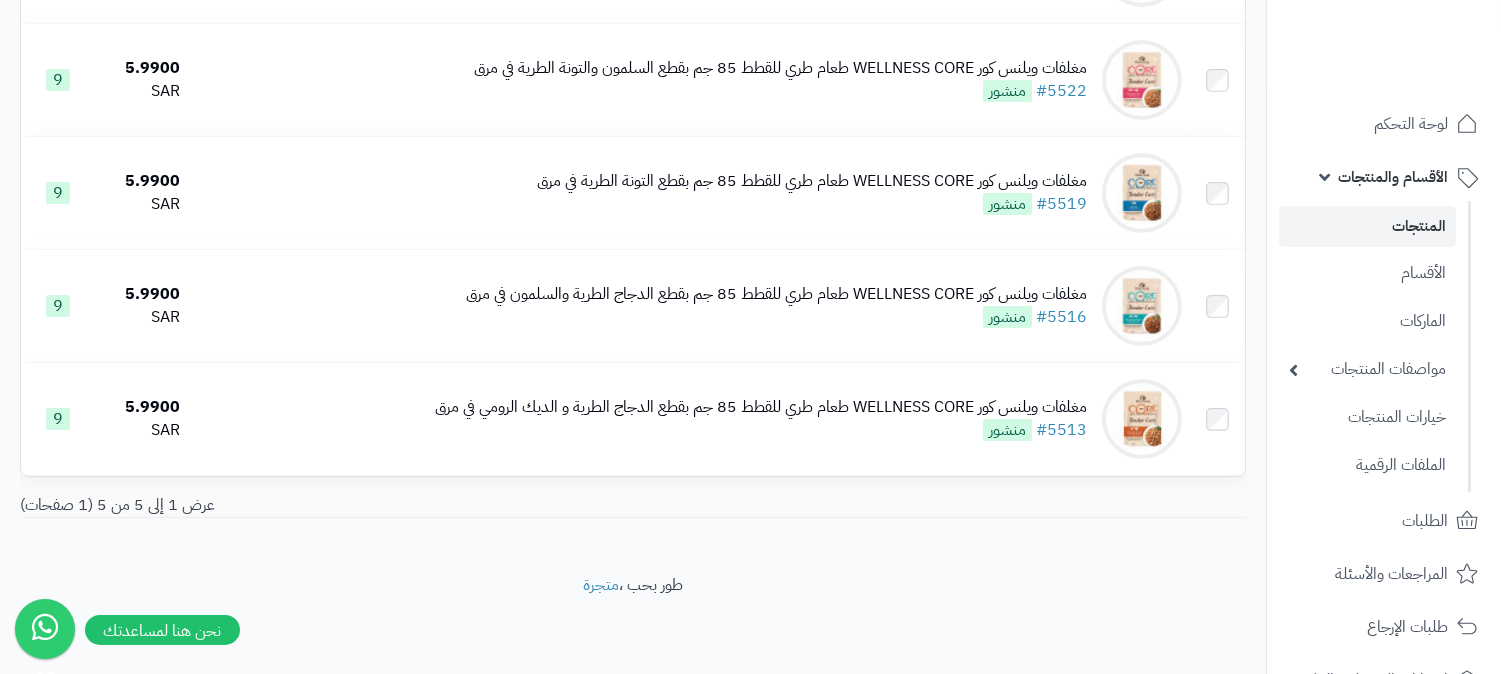 scroll, scrollTop: 365, scrollLeft: 0, axis: vertical 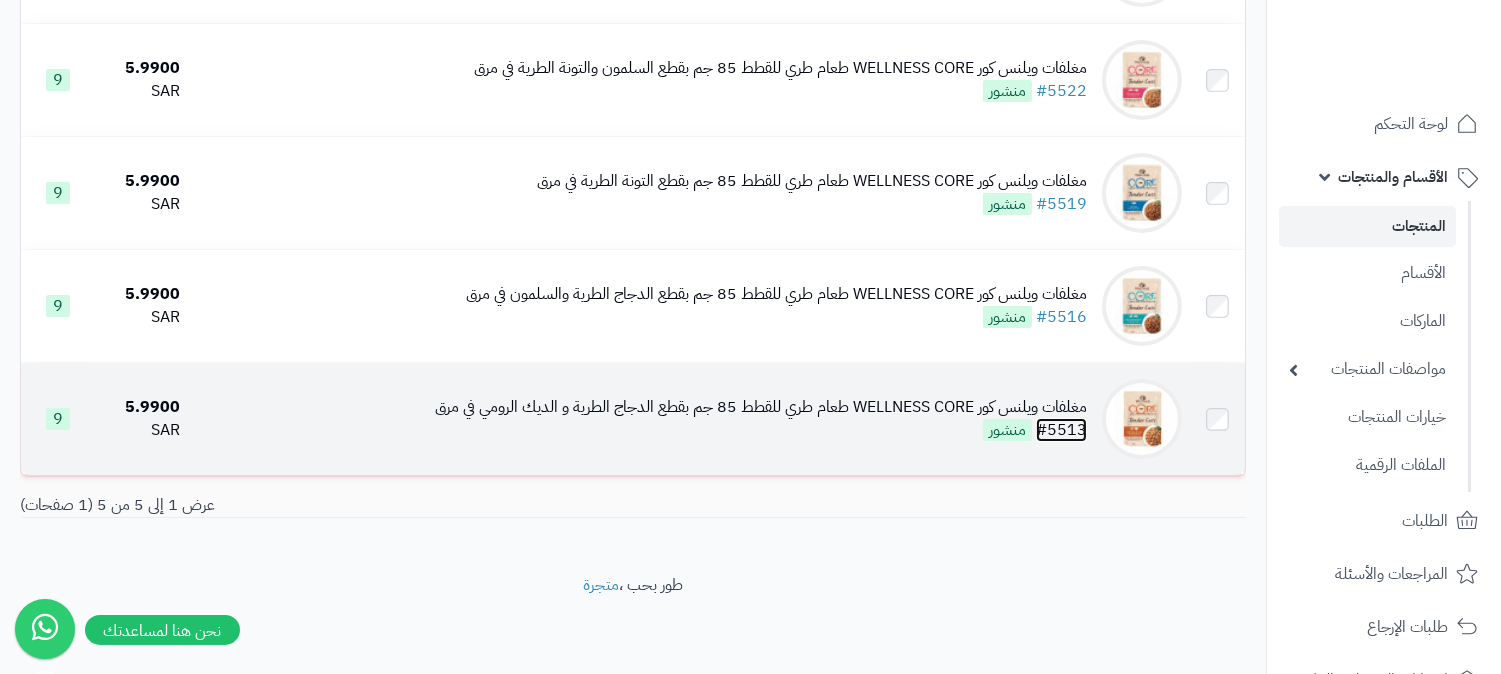 click on "#5513" at bounding box center (1061, 430) 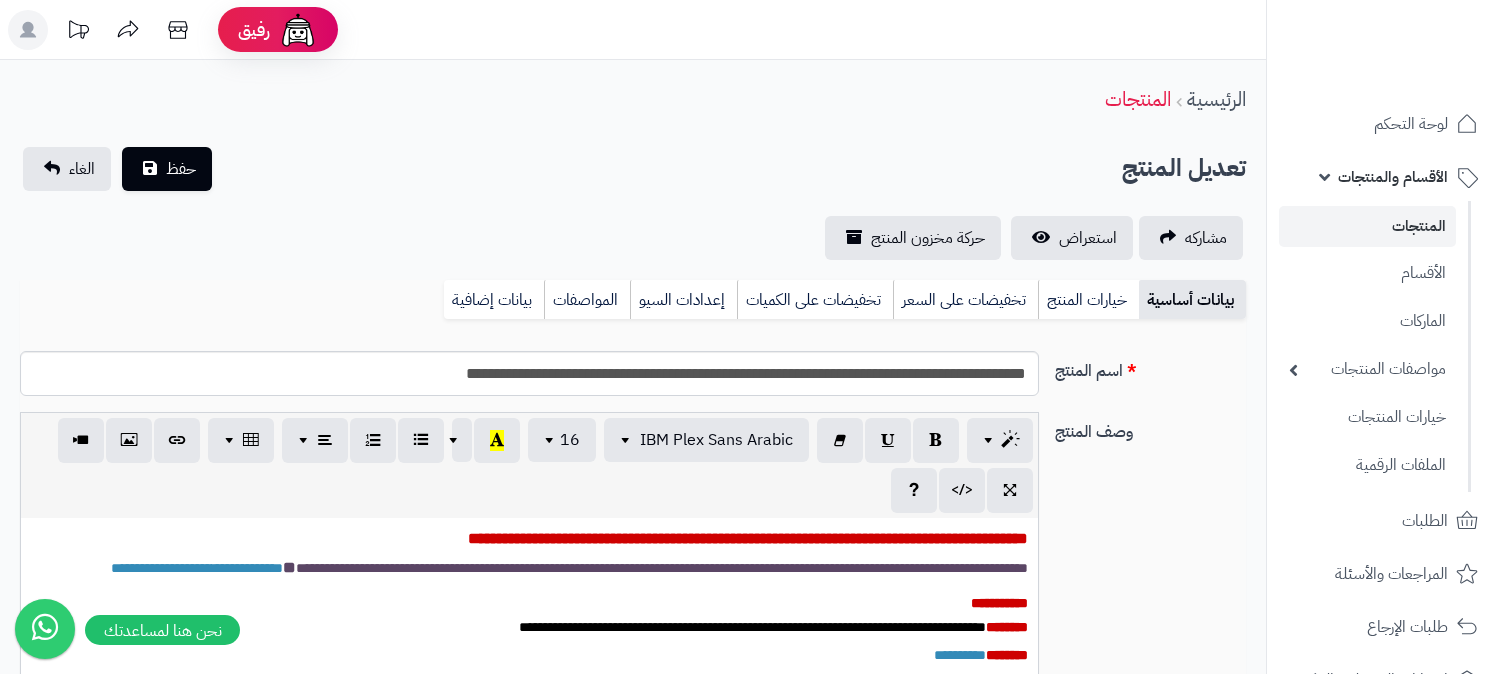 scroll, scrollTop: 0, scrollLeft: 0, axis: both 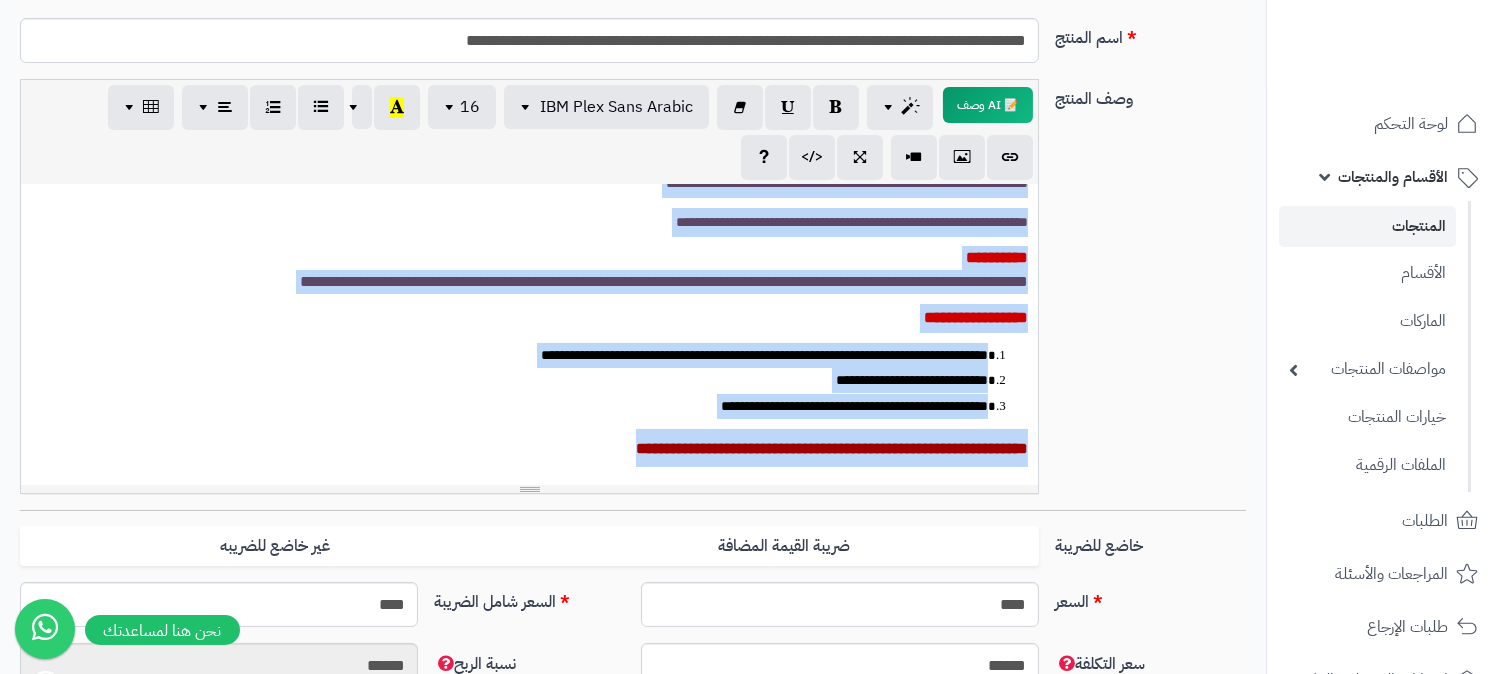 drag, startPoint x: 1033, startPoint y: 200, endPoint x: 624, endPoint y: 491, distance: 501.95816 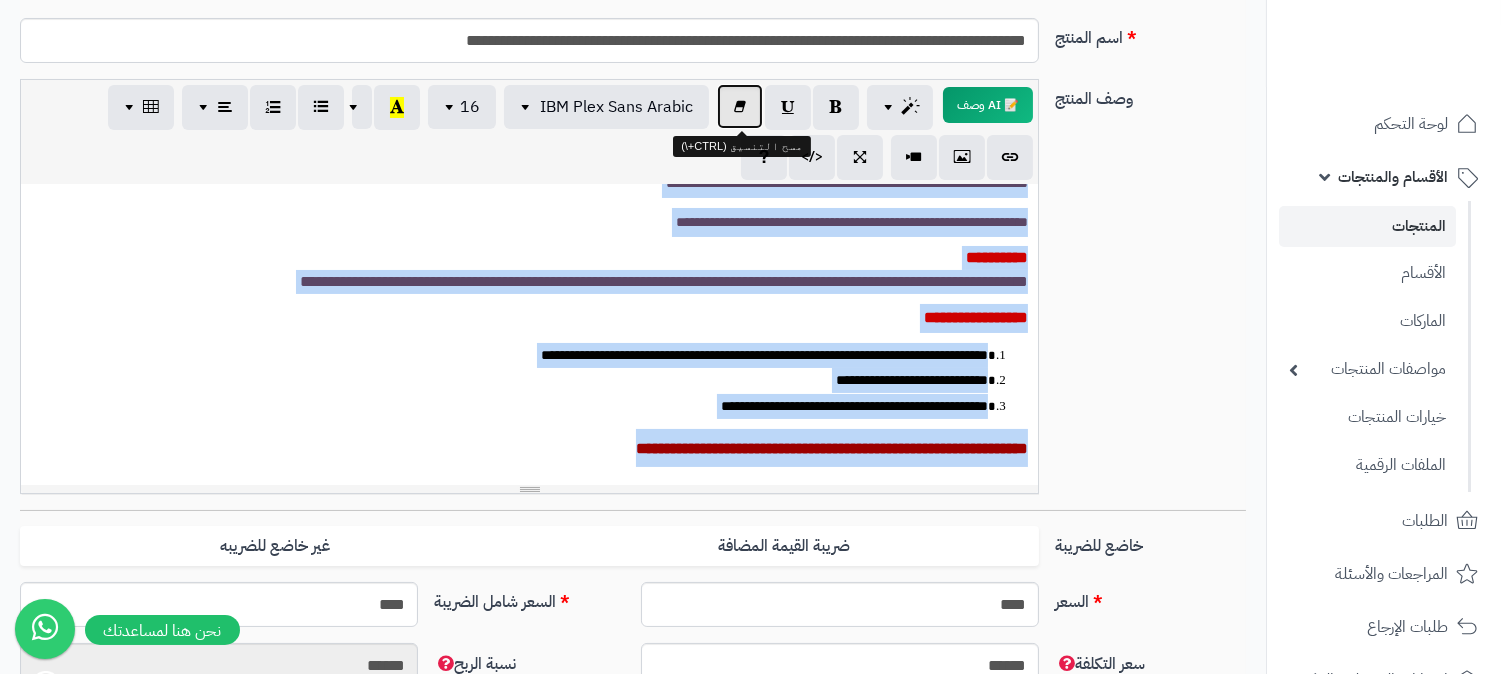 click at bounding box center (740, 106) 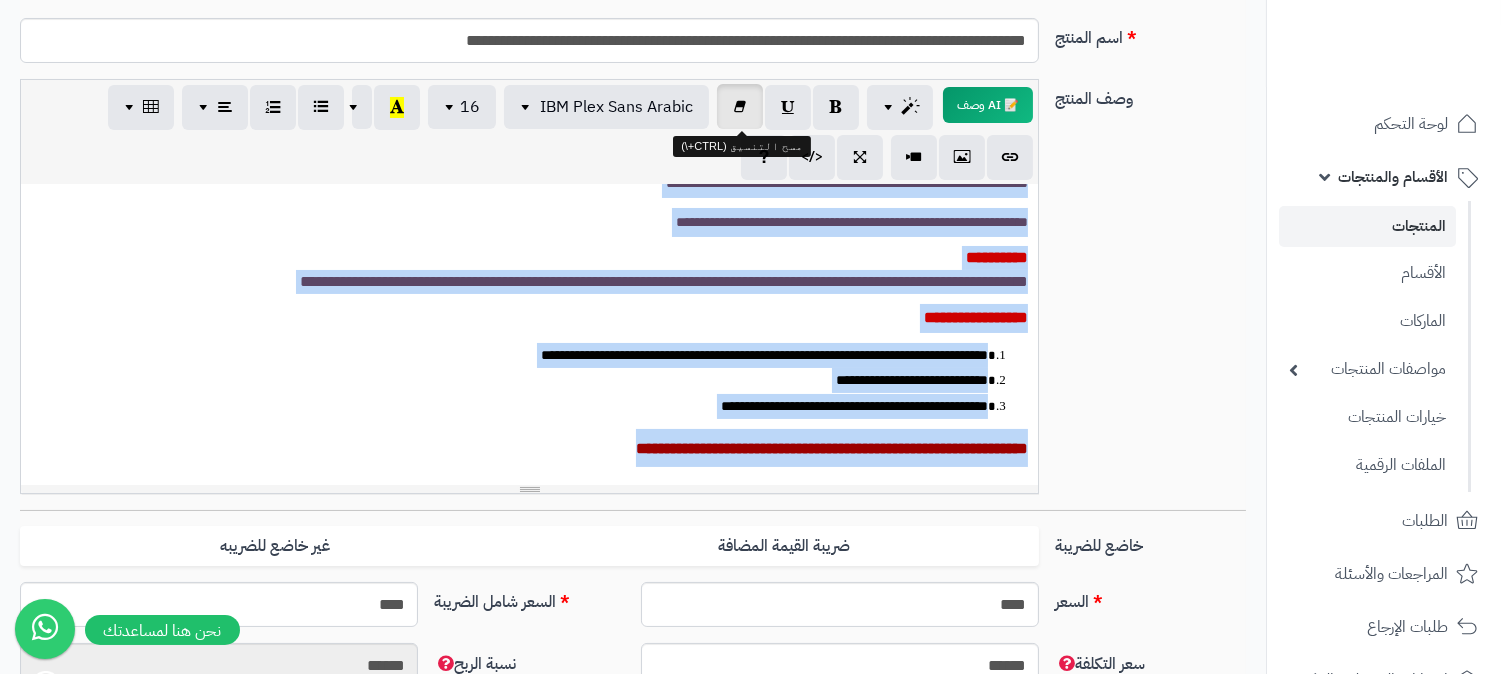 type 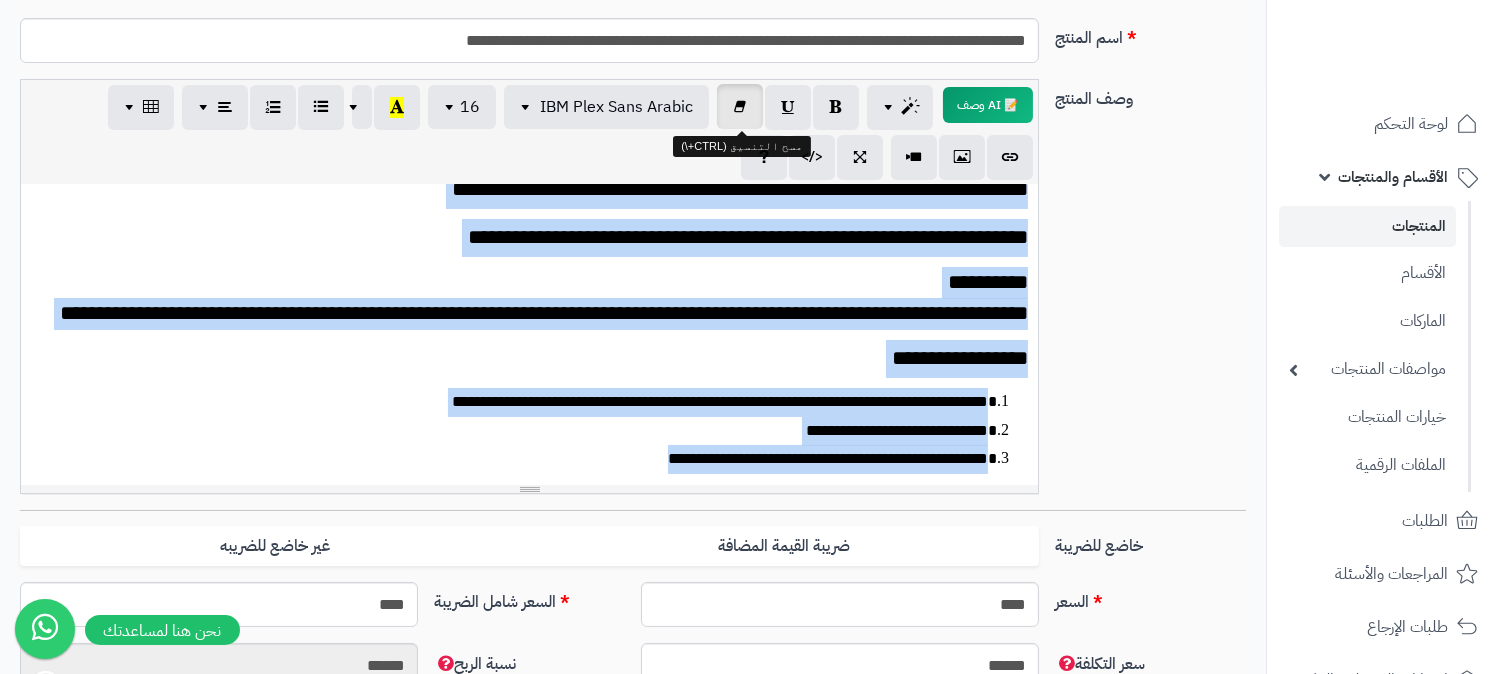 scroll, scrollTop: 441, scrollLeft: 0, axis: vertical 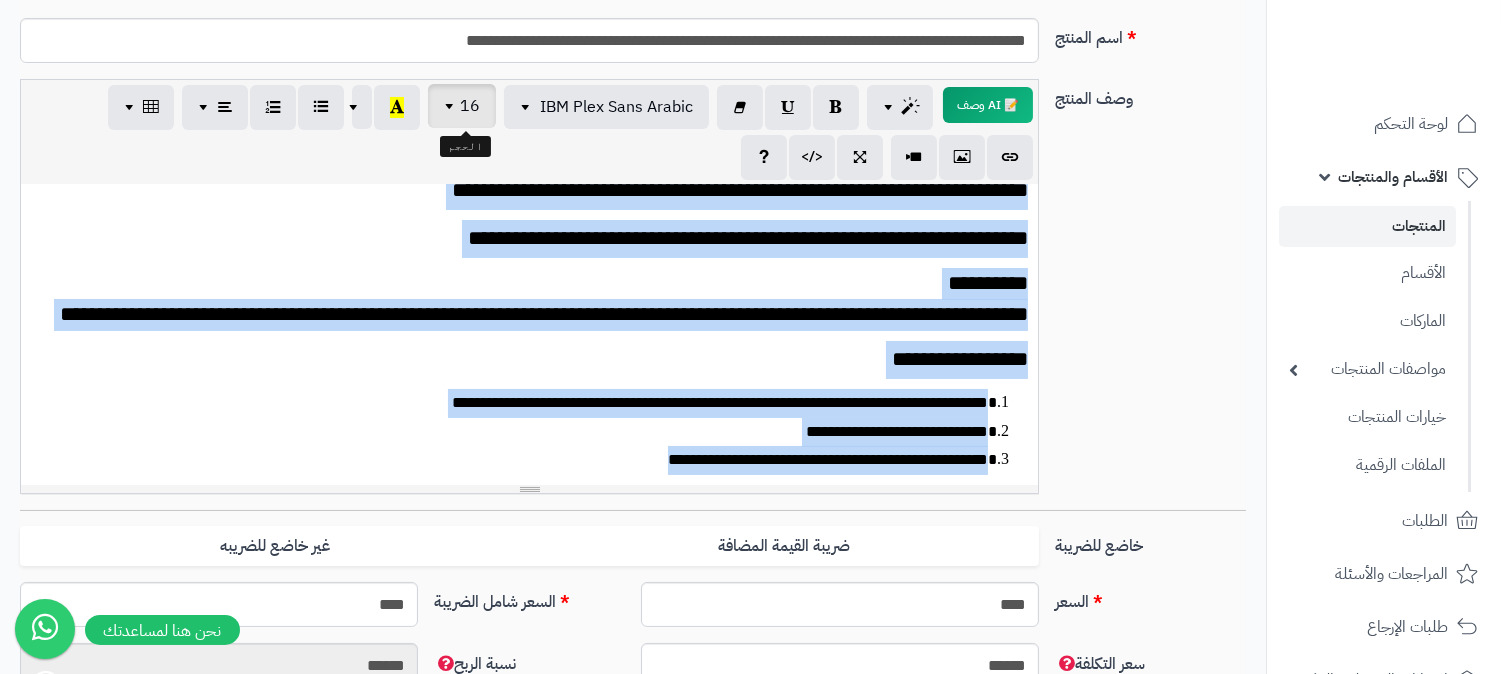 click at bounding box center [452, 106] 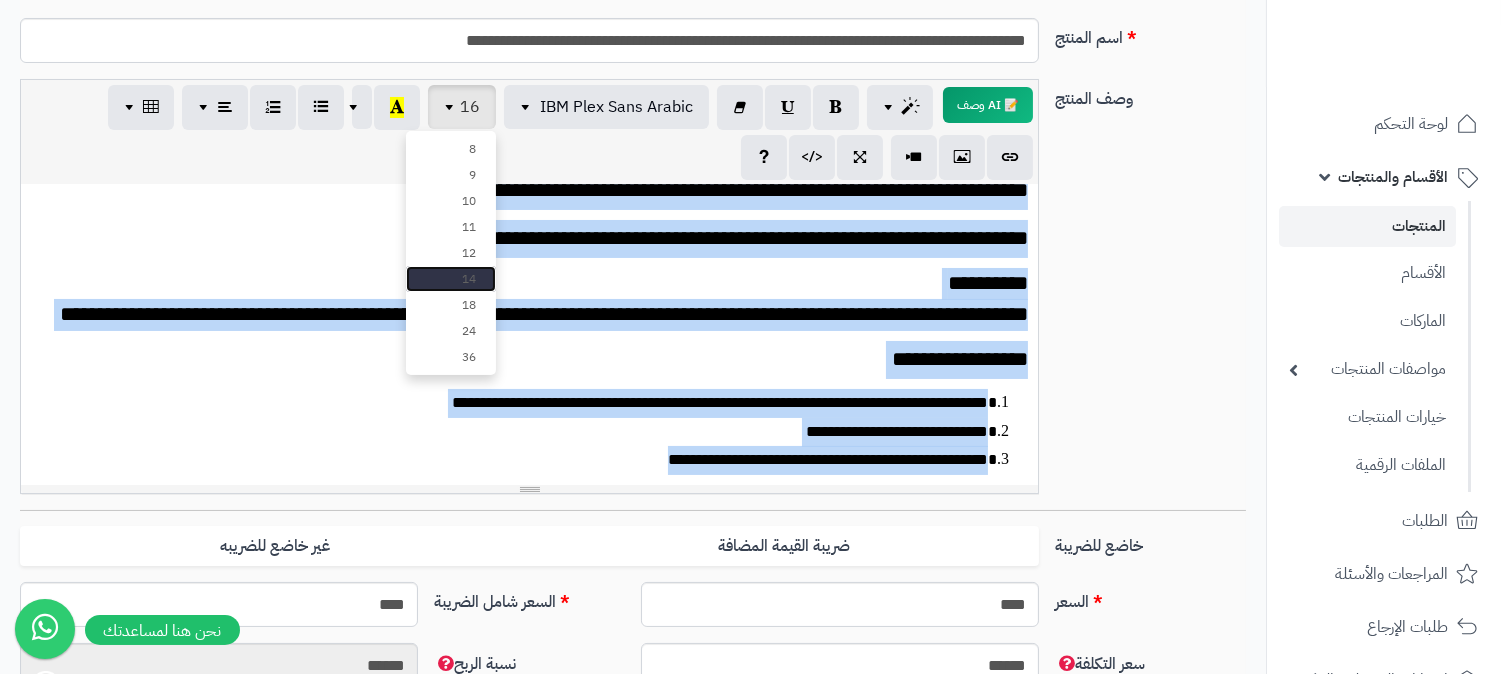 click on "14" at bounding box center [451, 279] 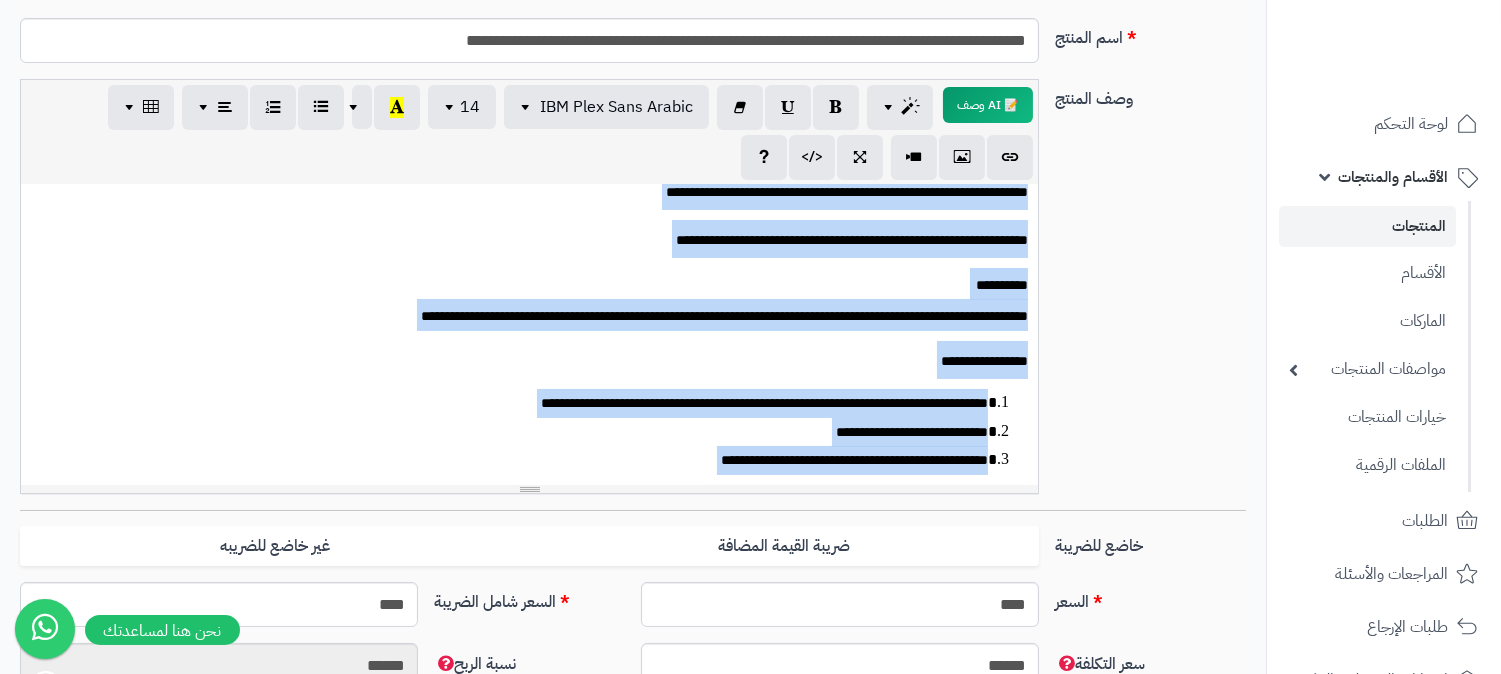 scroll, scrollTop: 448, scrollLeft: 0, axis: vertical 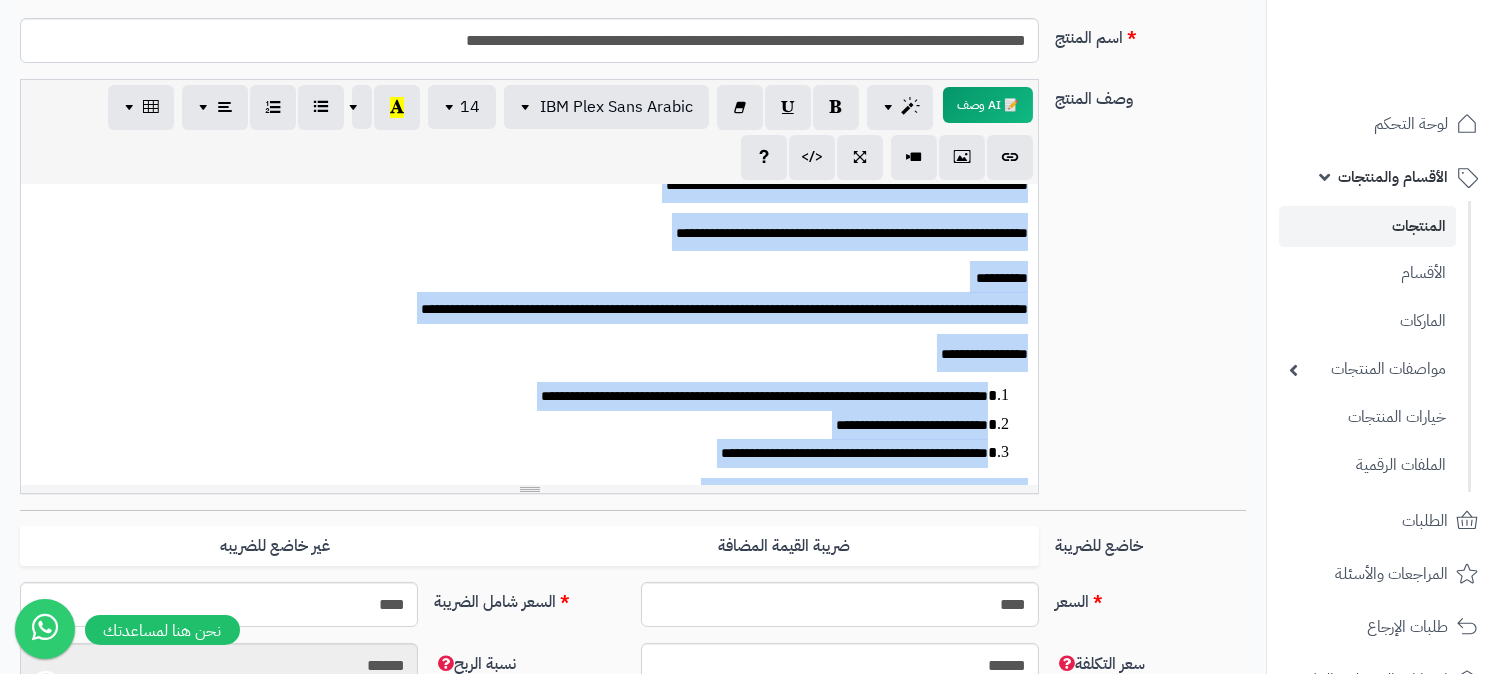 click on "**********" at bounding box center (529, 292) 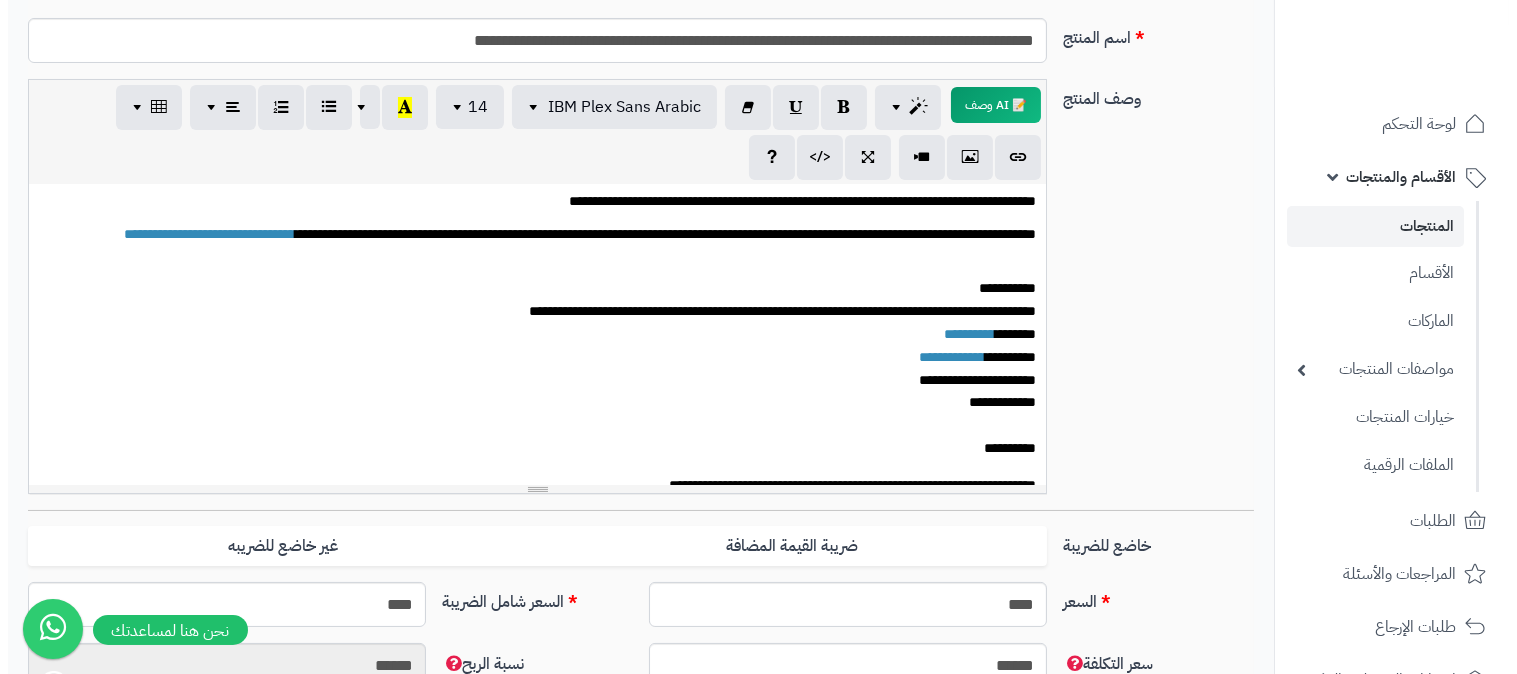 scroll, scrollTop: 0, scrollLeft: 0, axis: both 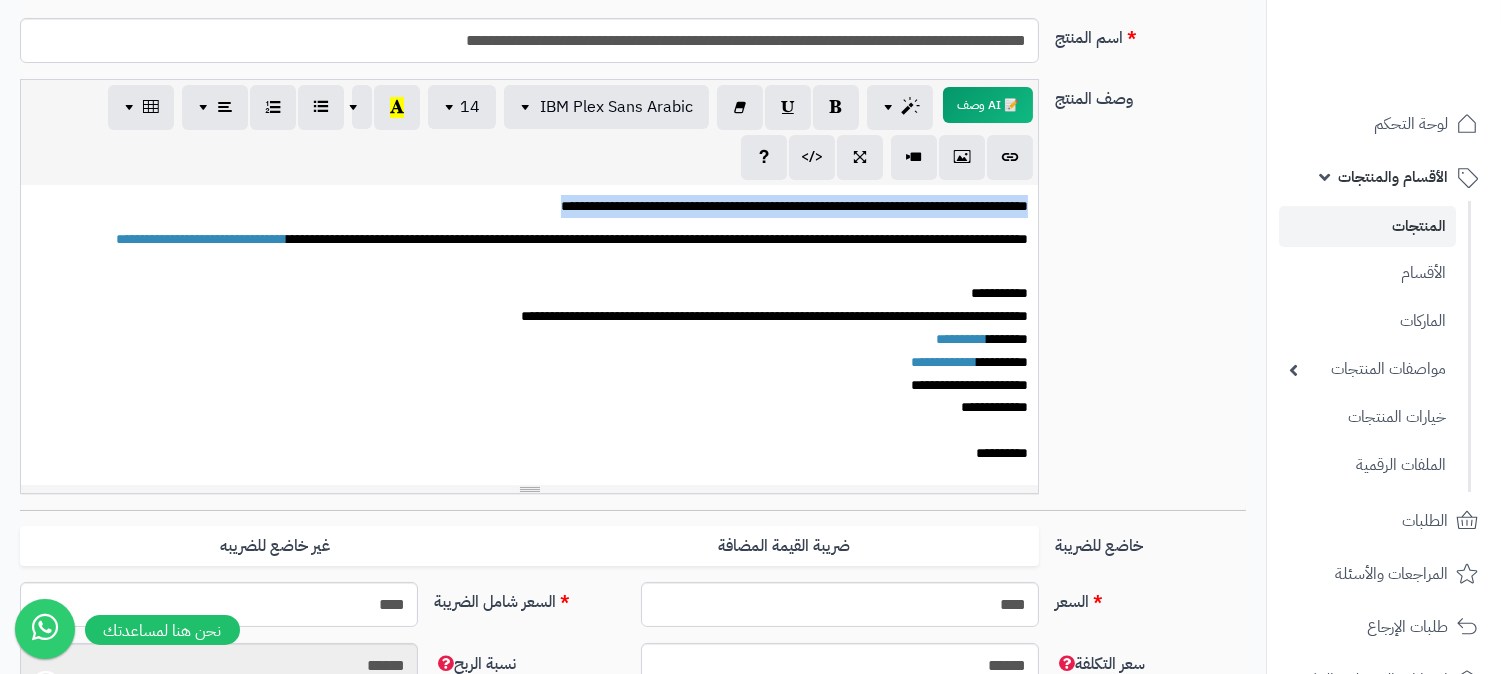 drag, startPoint x: 418, startPoint y: 195, endPoint x: 1046, endPoint y: 208, distance: 628.1345 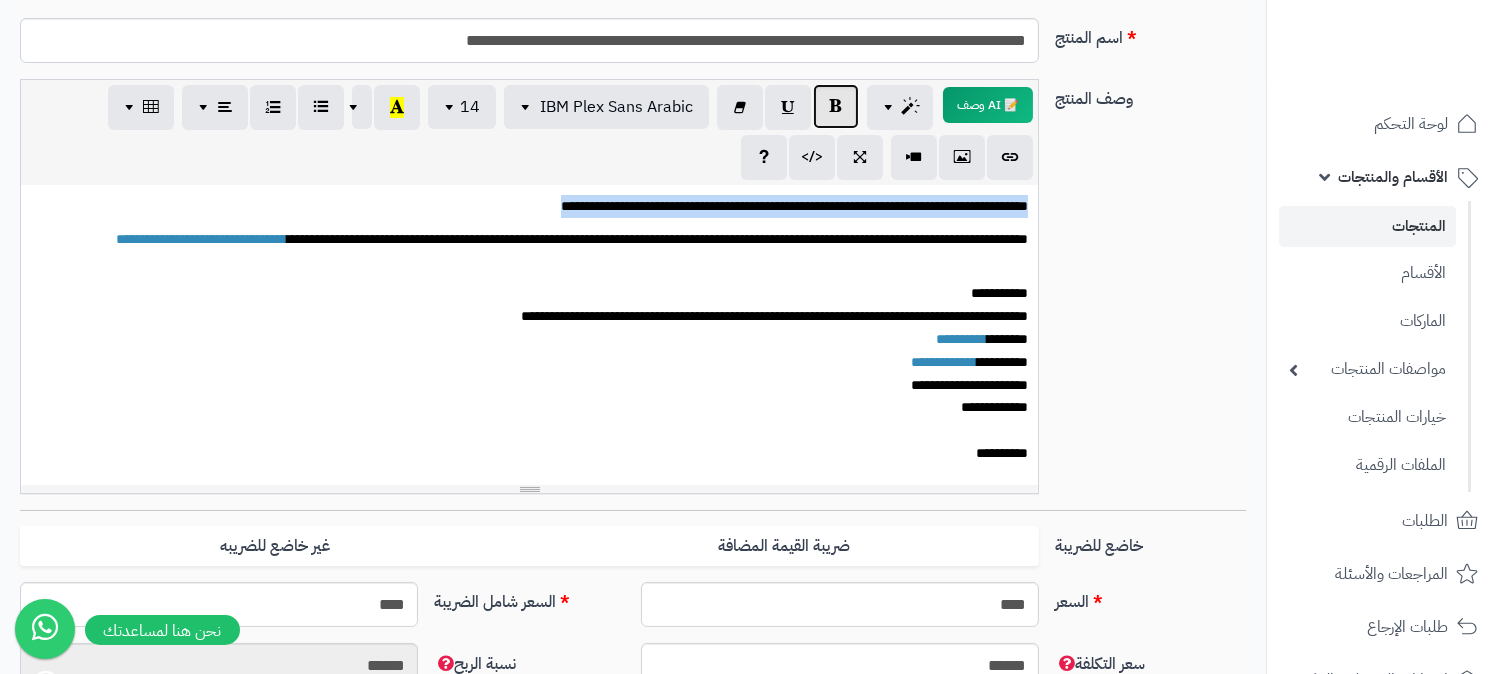 click at bounding box center (836, 106) 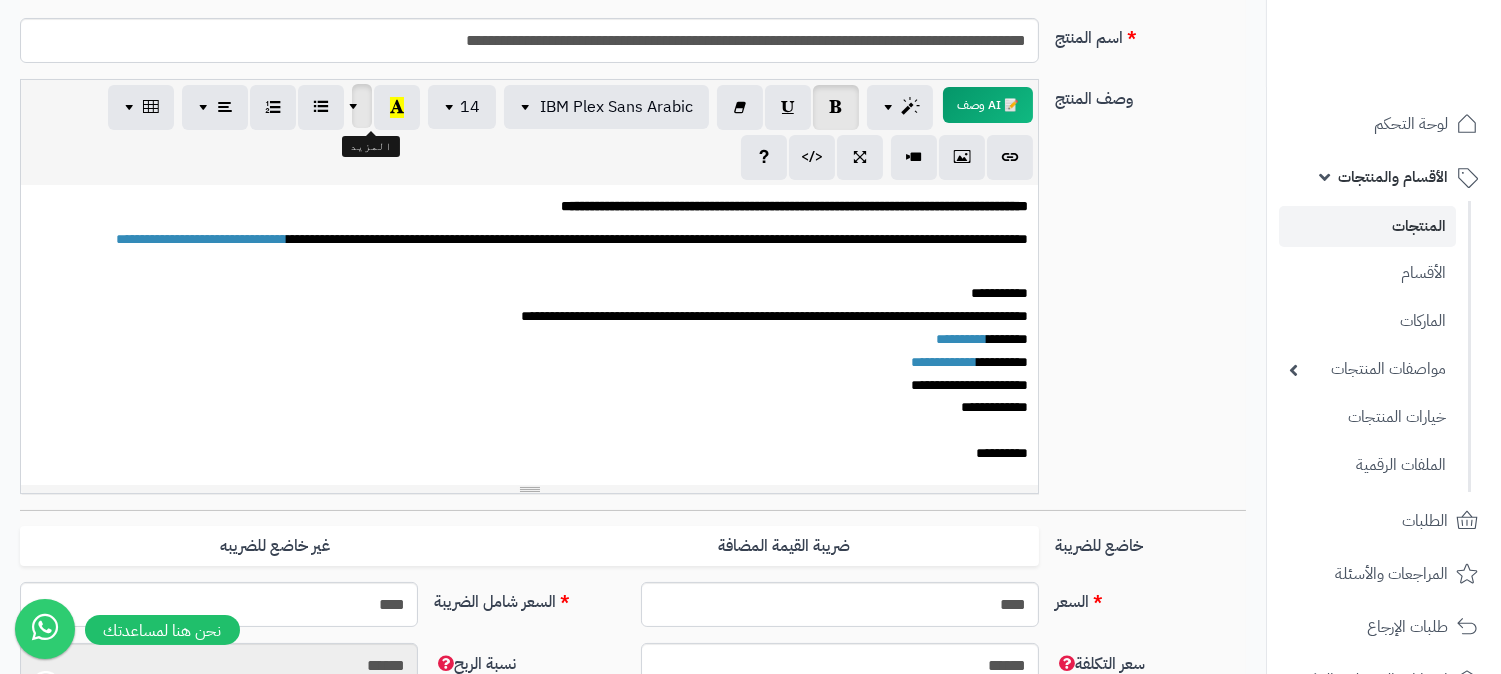 click at bounding box center (356, 106) 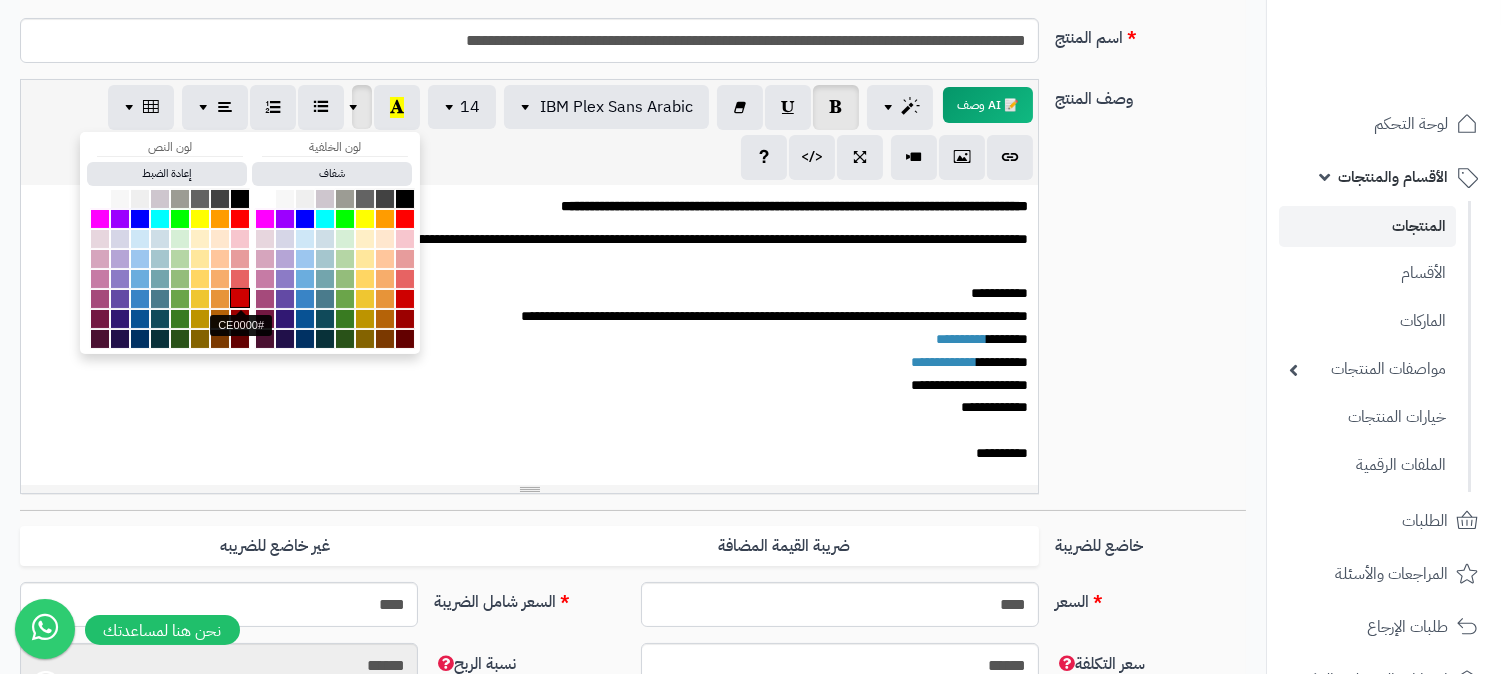 click at bounding box center [240, 298] 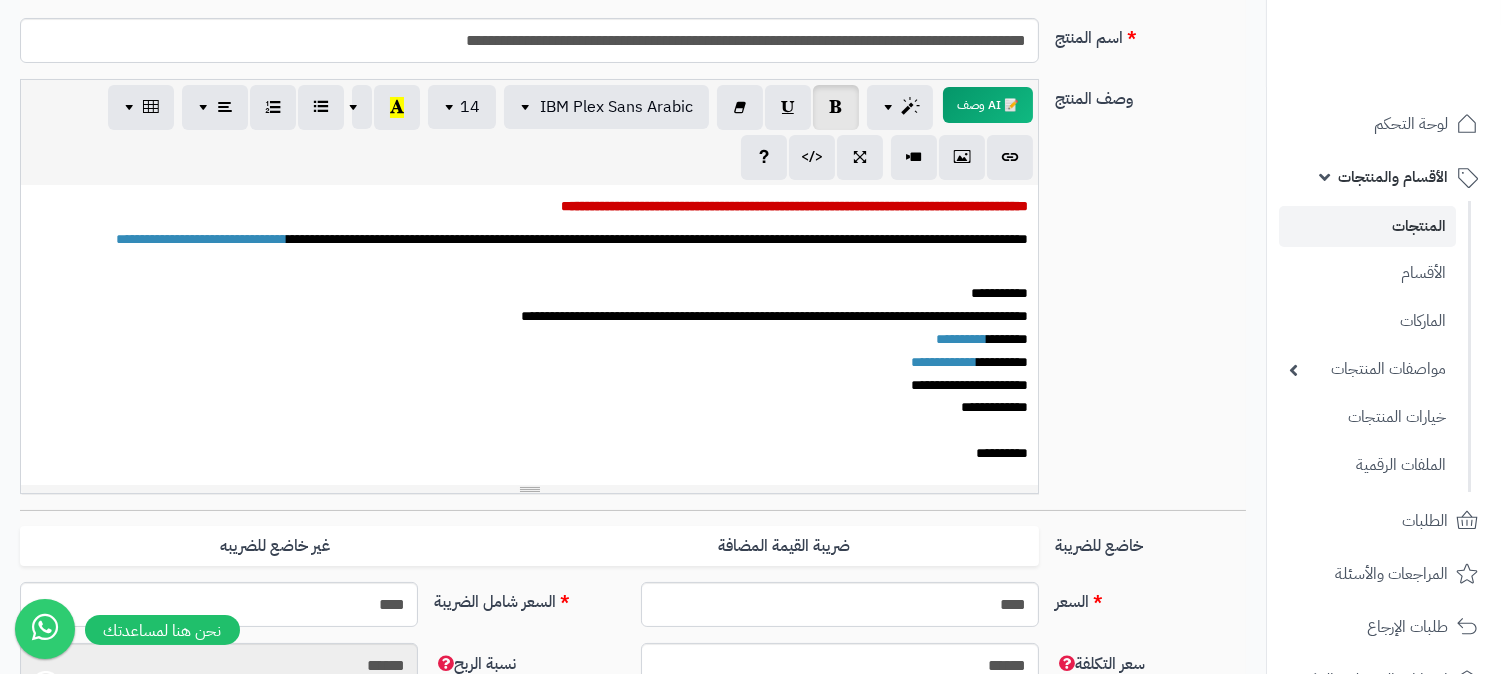 click on "**********" at bounding box center (662, 239) 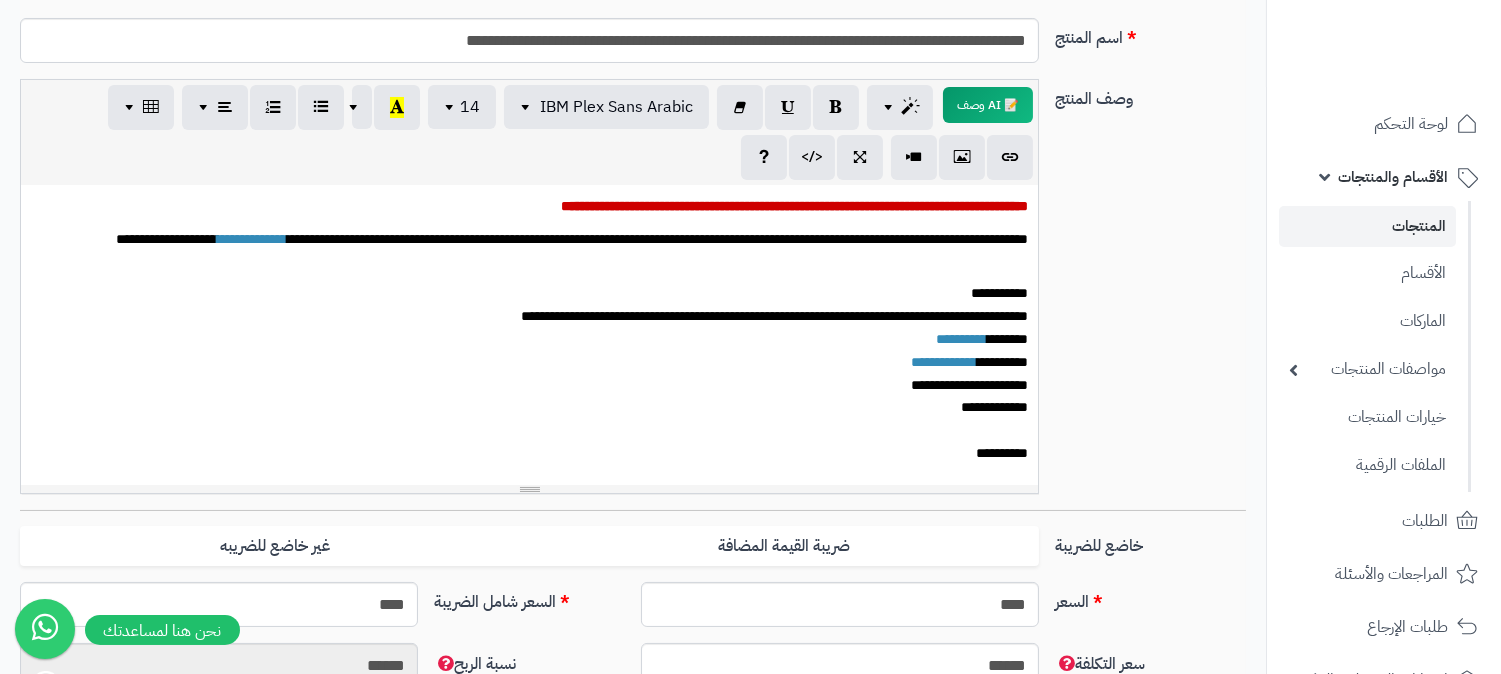 click on "**********" at bounding box center (166, 239) 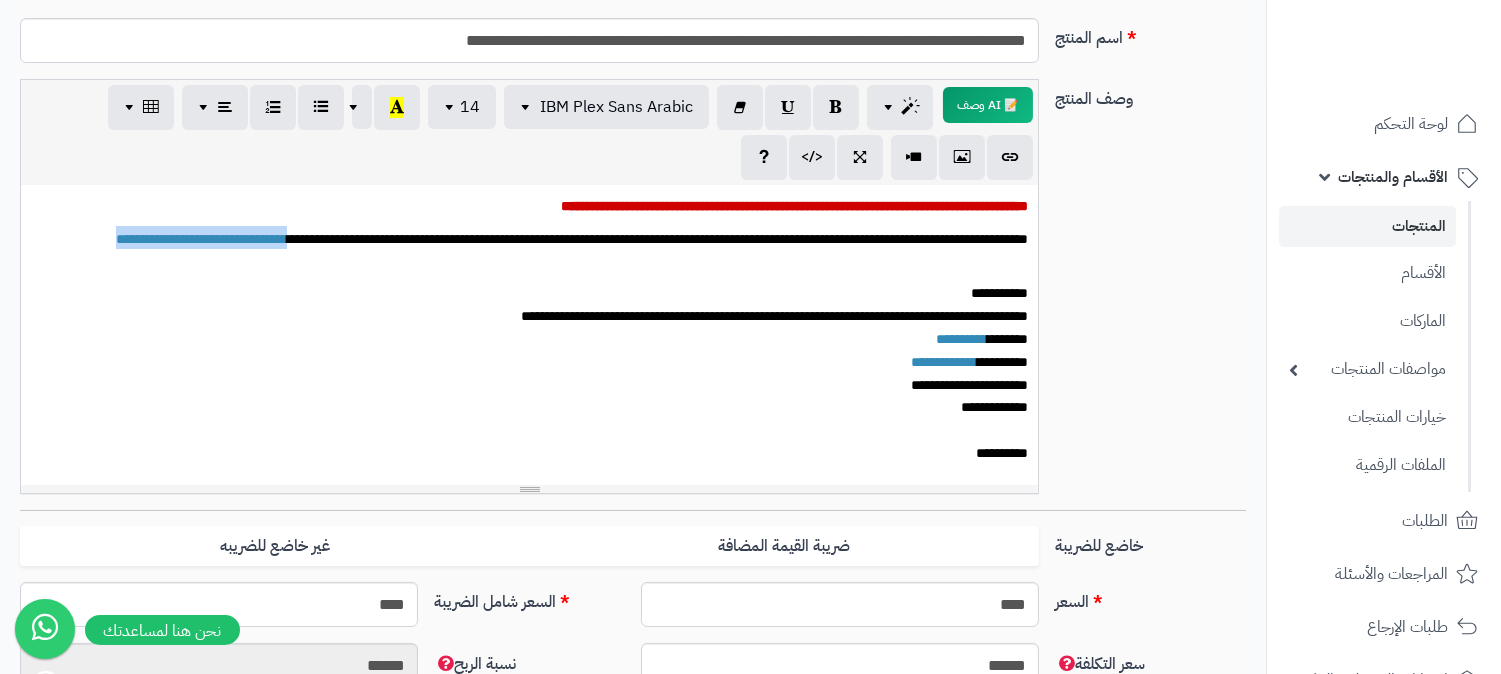 drag, startPoint x: 173, startPoint y: 224, endPoint x: 125, endPoint y: 262, distance: 61.220913 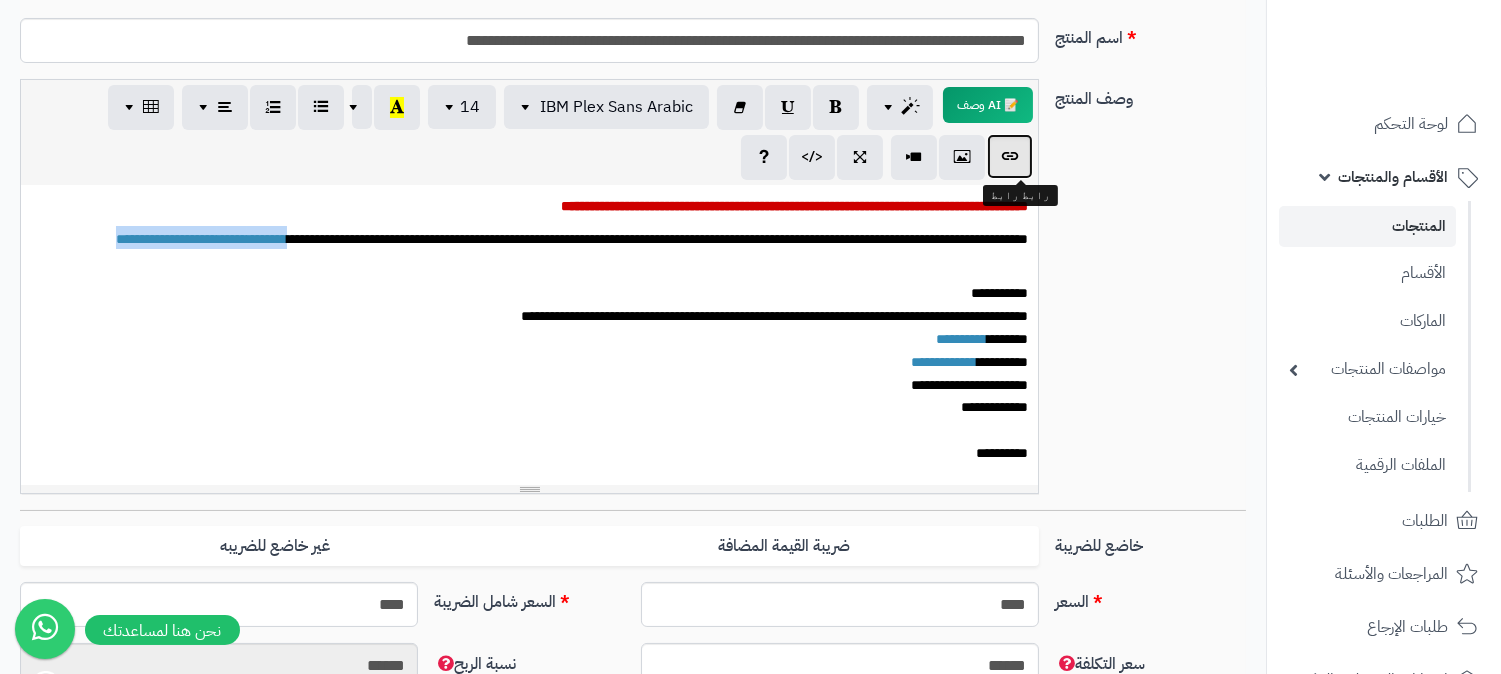 click at bounding box center (1010, 156) 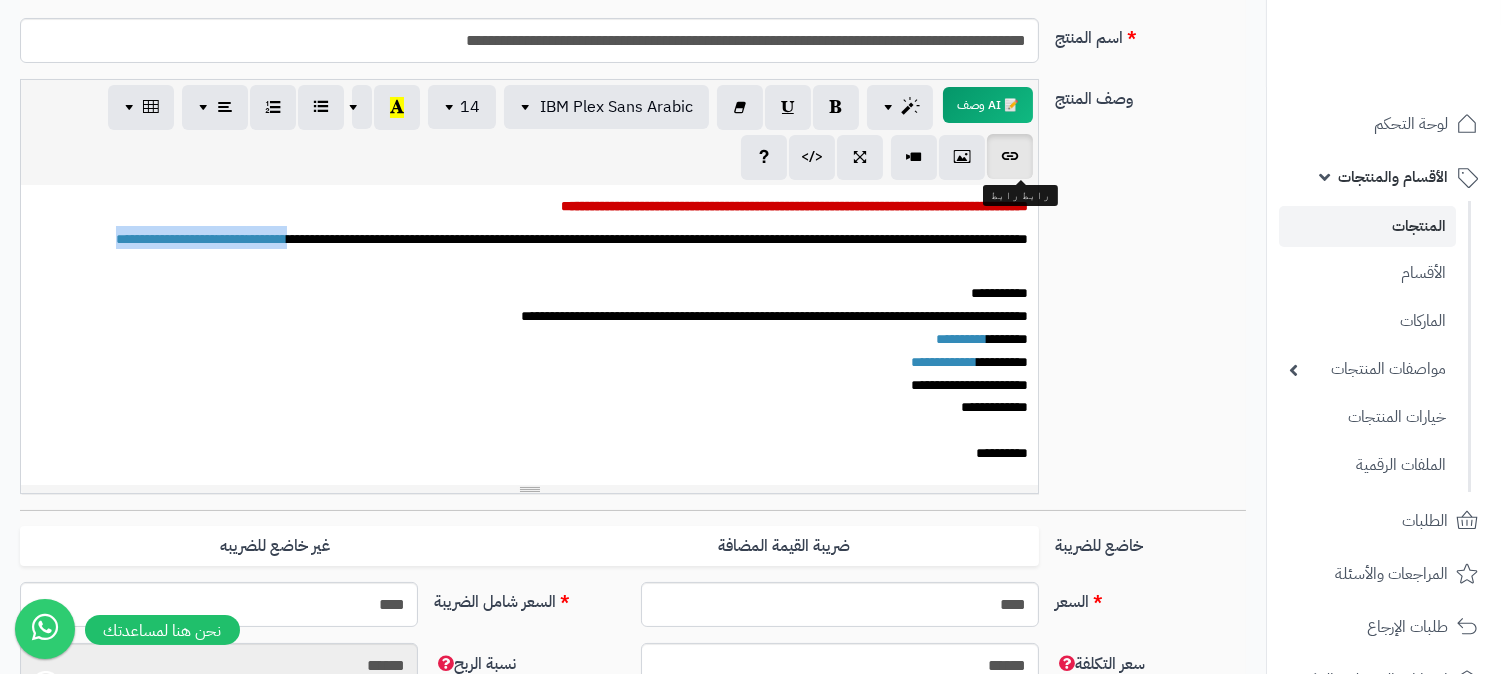 type on "**********" 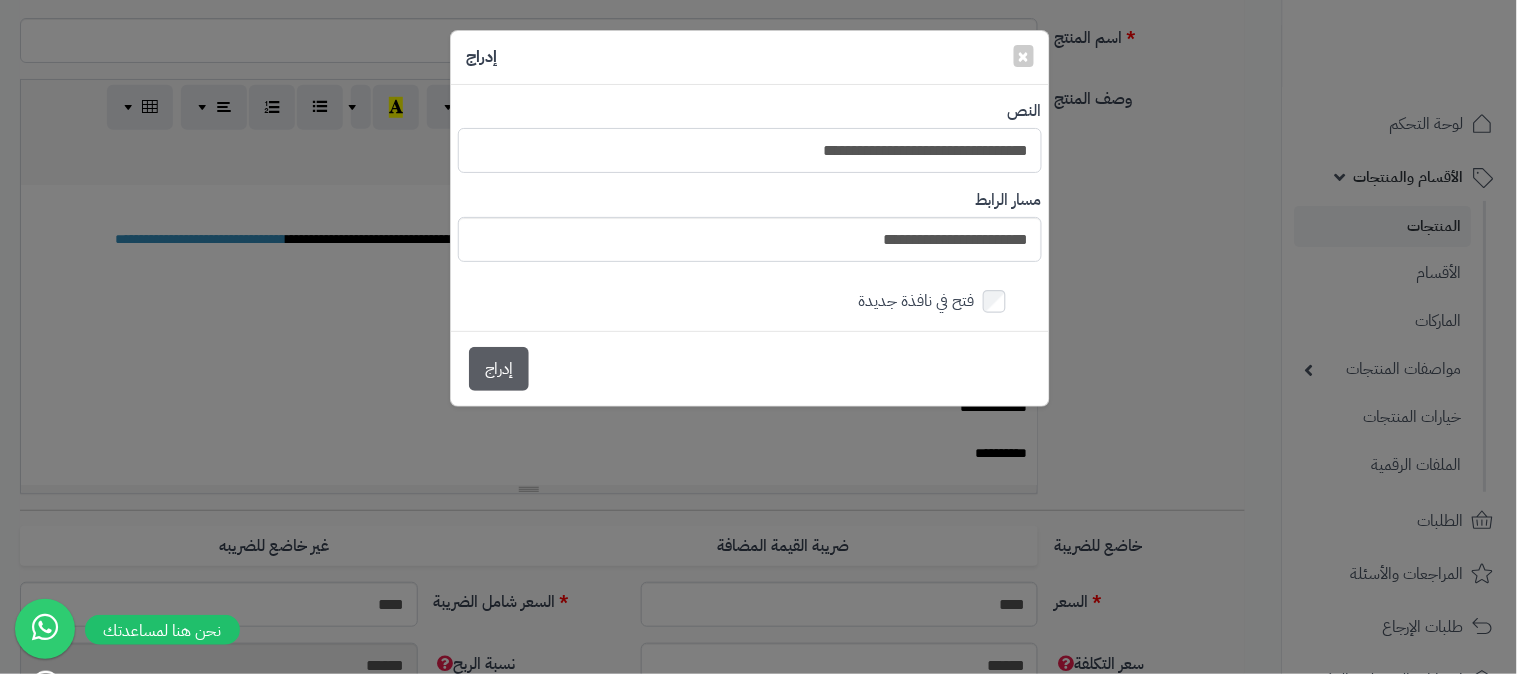click on "**********" at bounding box center [750, 150] 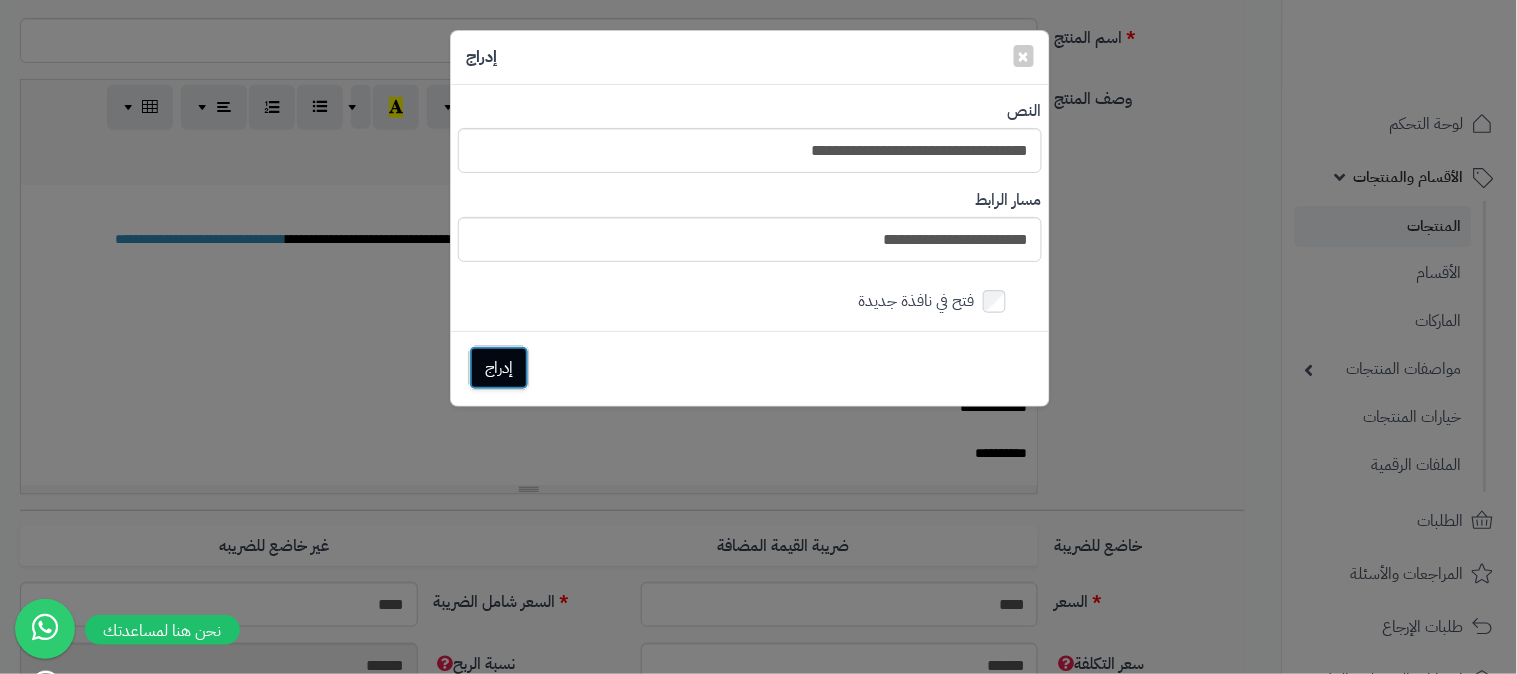 click on "إدراج" at bounding box center [499, 368] 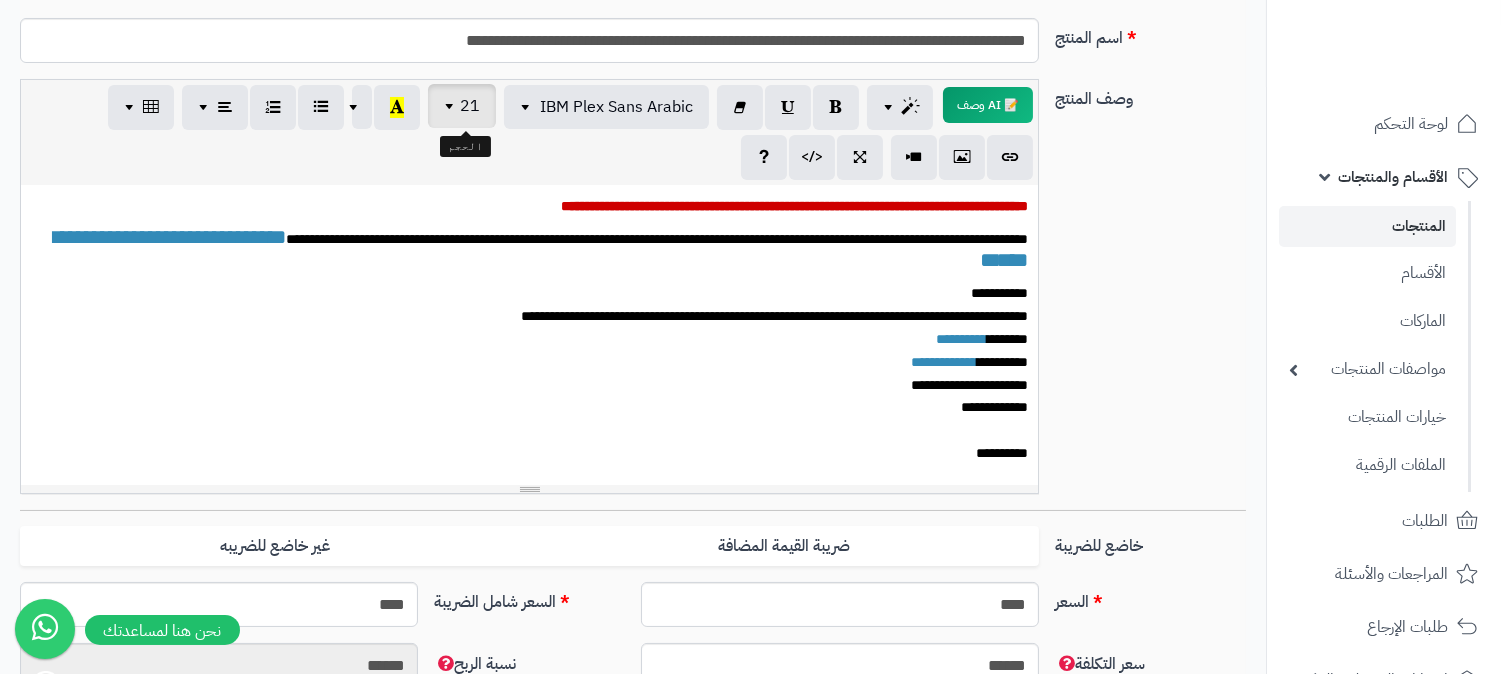 click at bounding box center (452, 106) 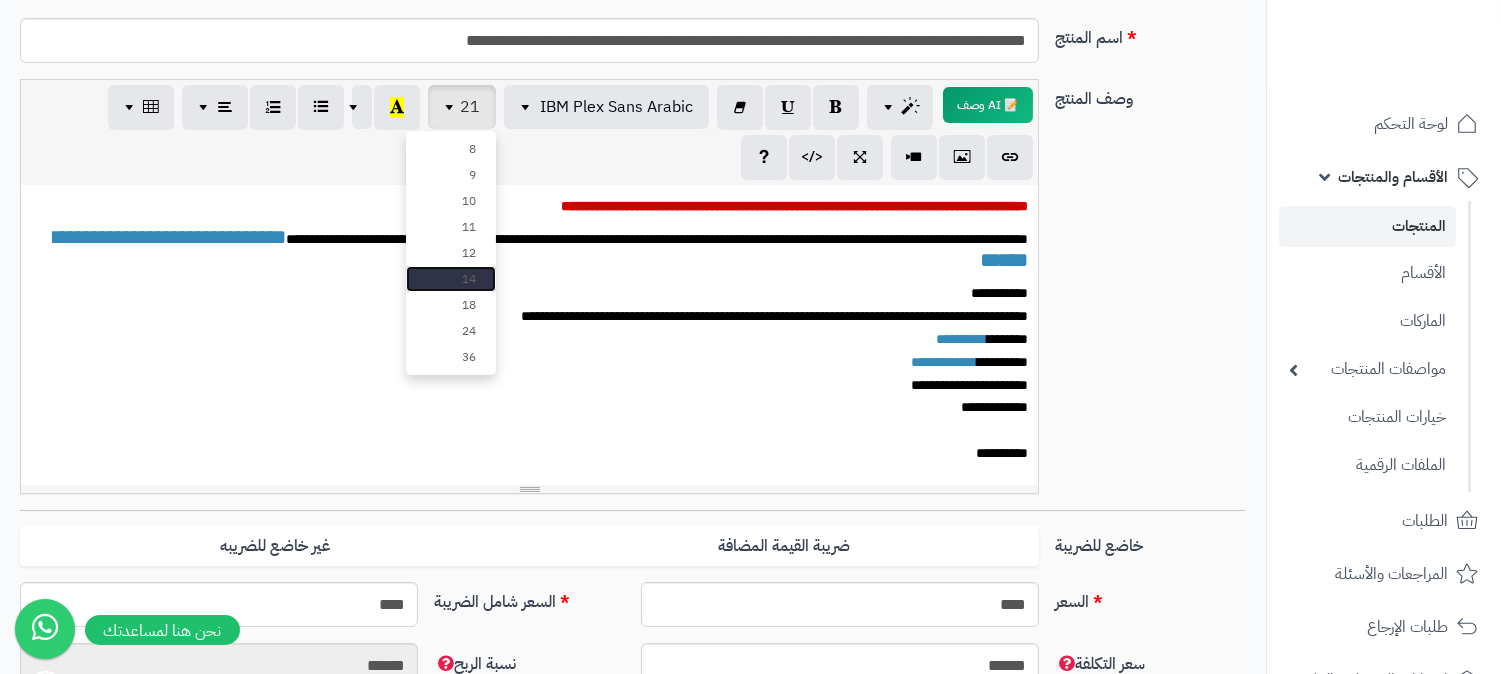 click on "14" at bounding box center [451, 279] 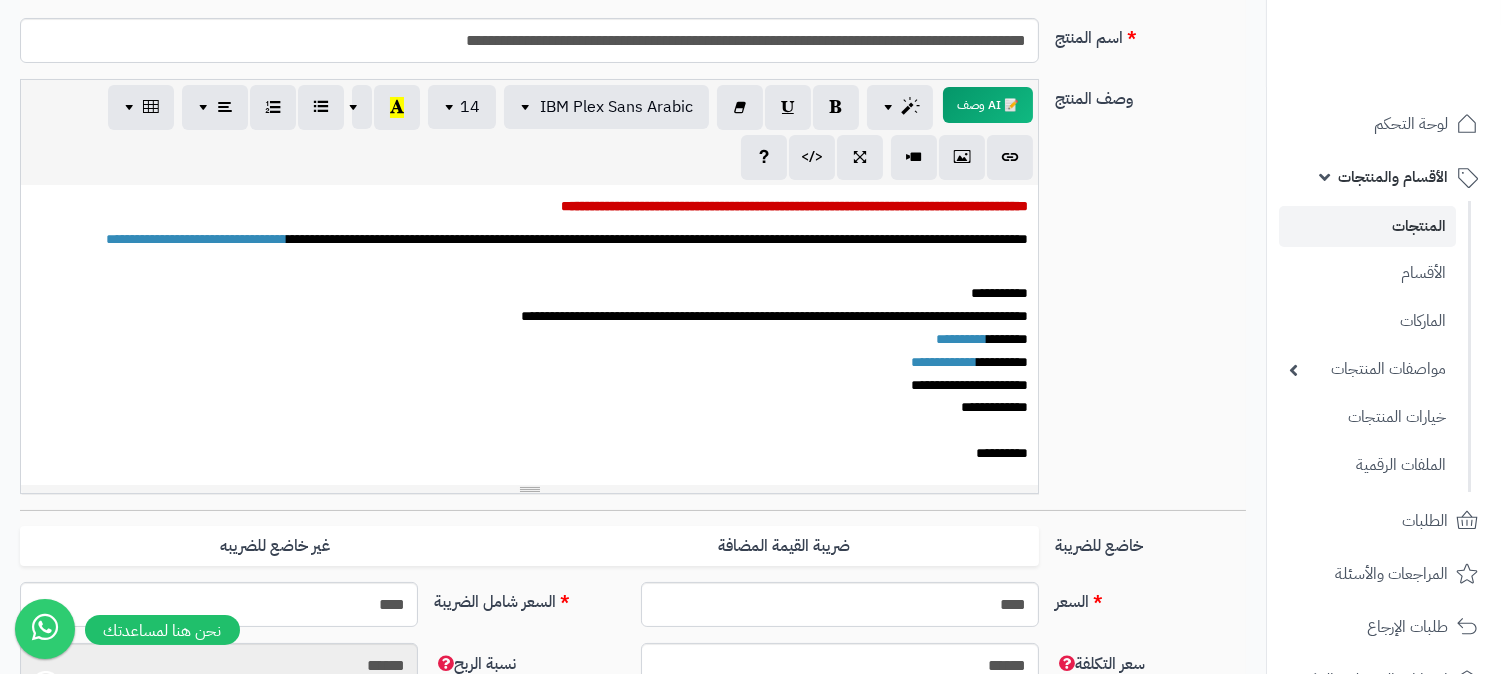 click on "**********" at bounding box center [538, 249] 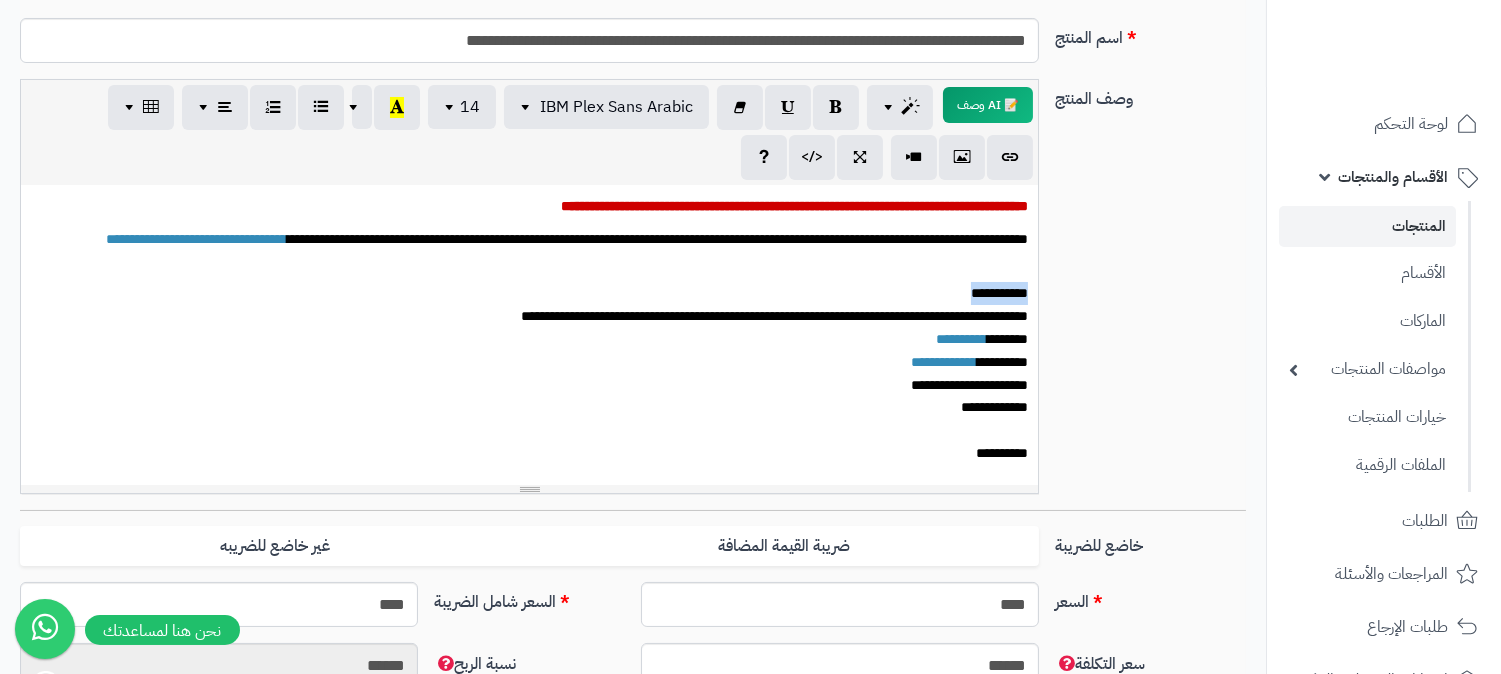 drag, startPoint x: 936, startPoint y: 285, endPoint x: 1041, endPoint y: 285, distance: 105 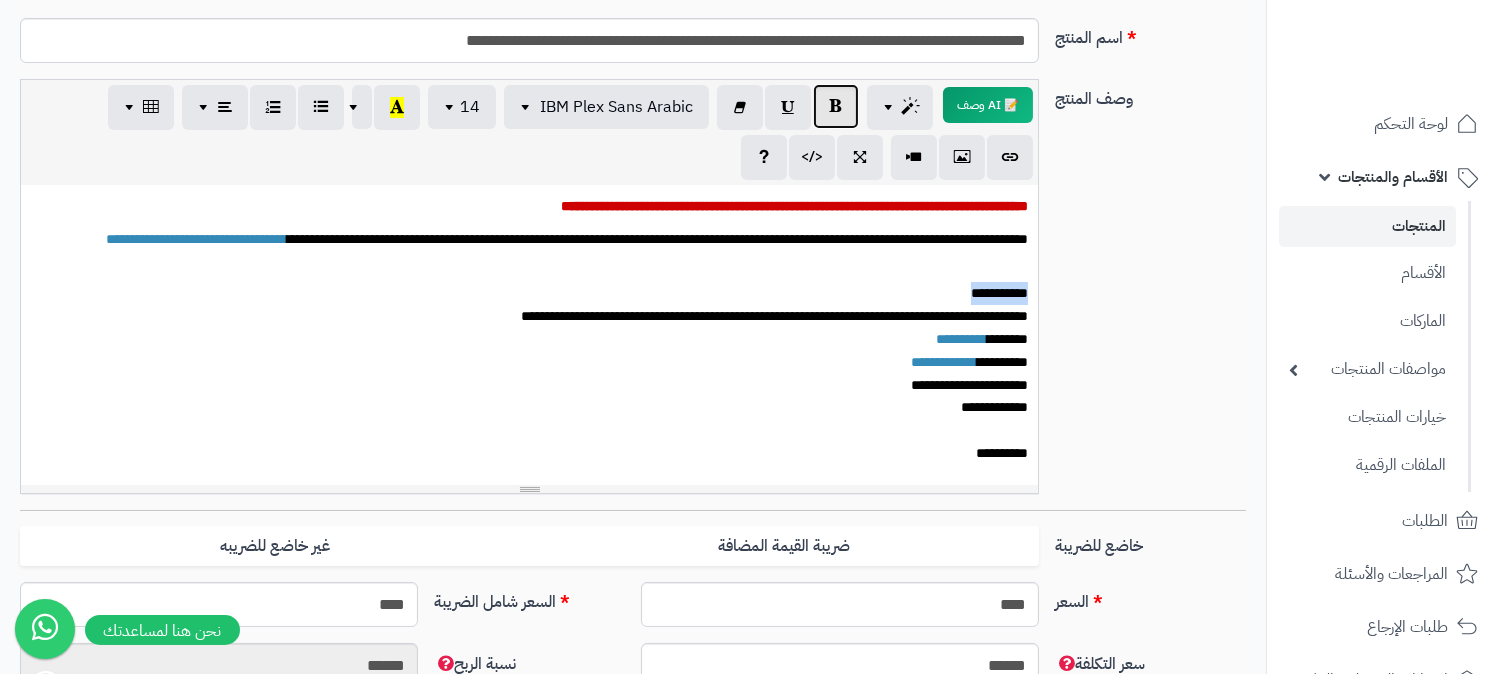 click at bounding box center [836, 106] 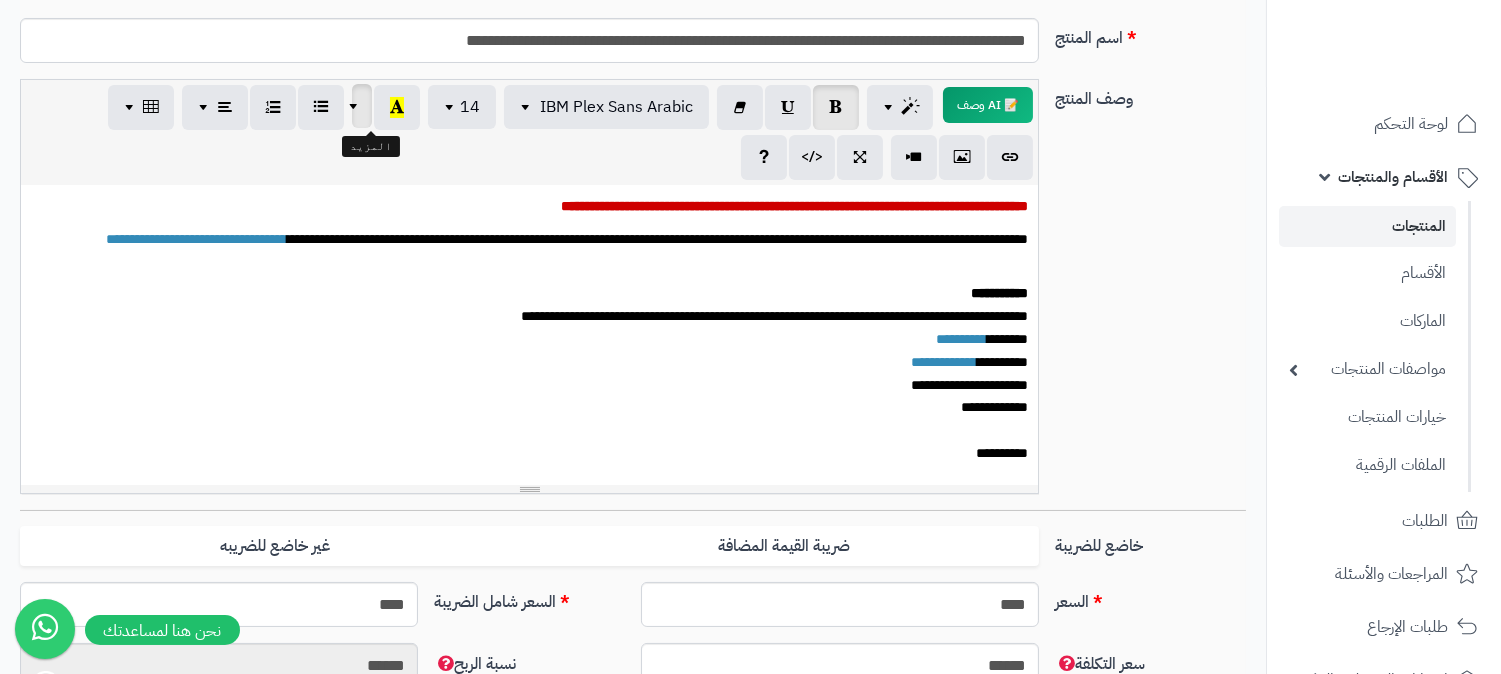 click at bounding box center [356, 106] 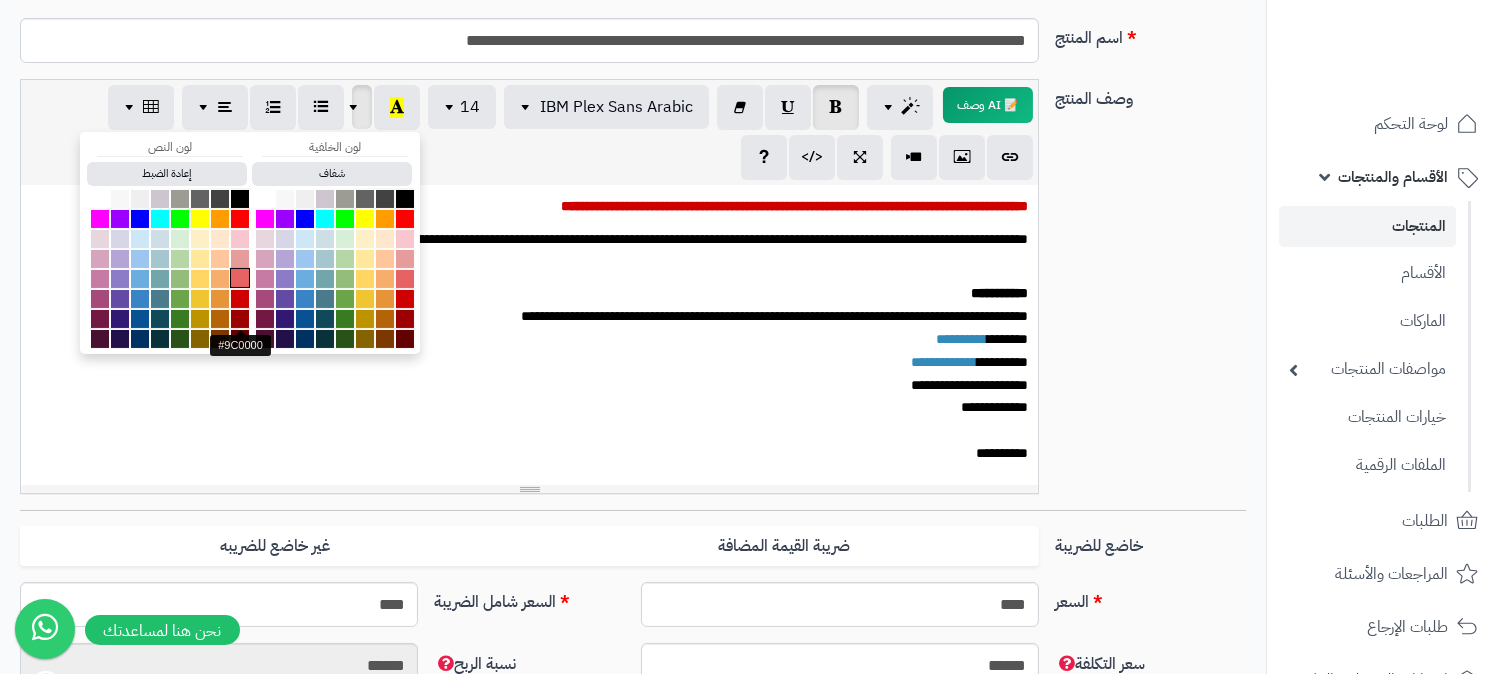 click at bounding box center [240, 319] 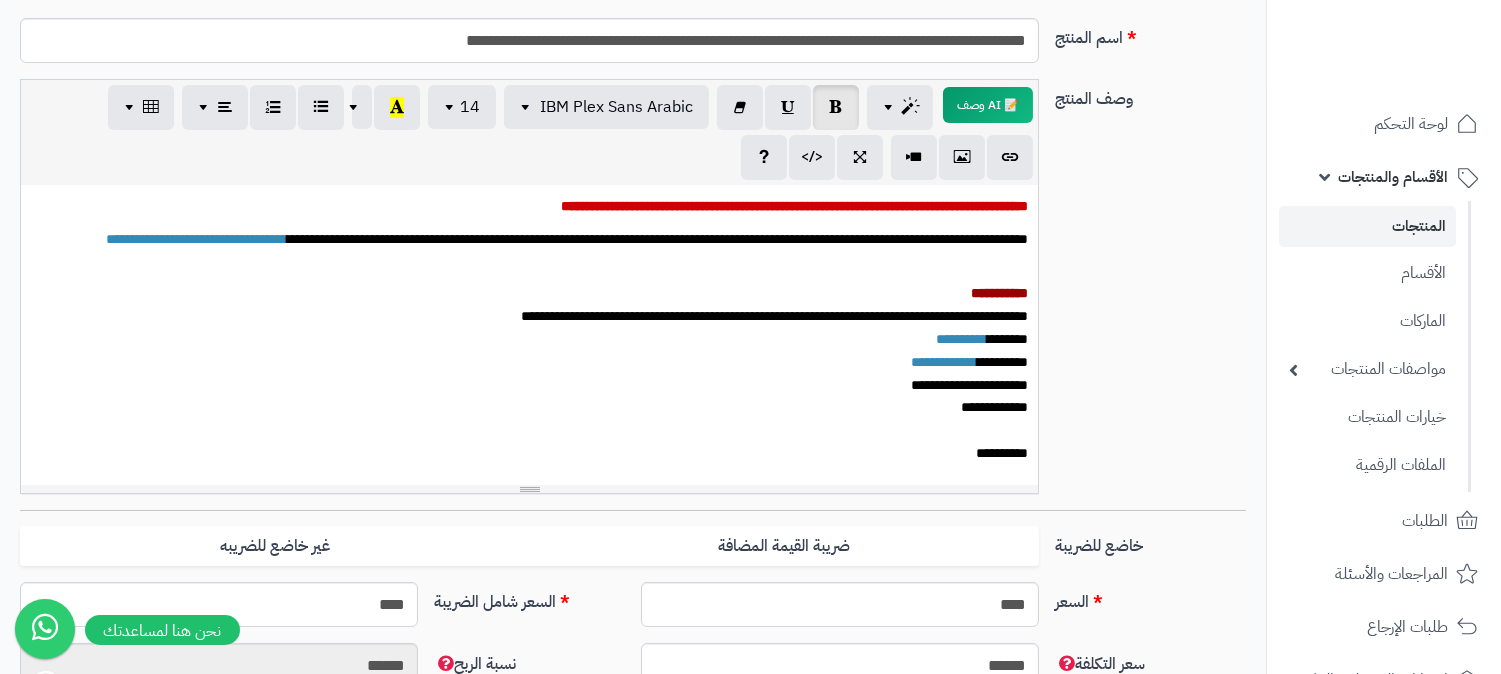 click on "**********" at bounding box center (538, 385) 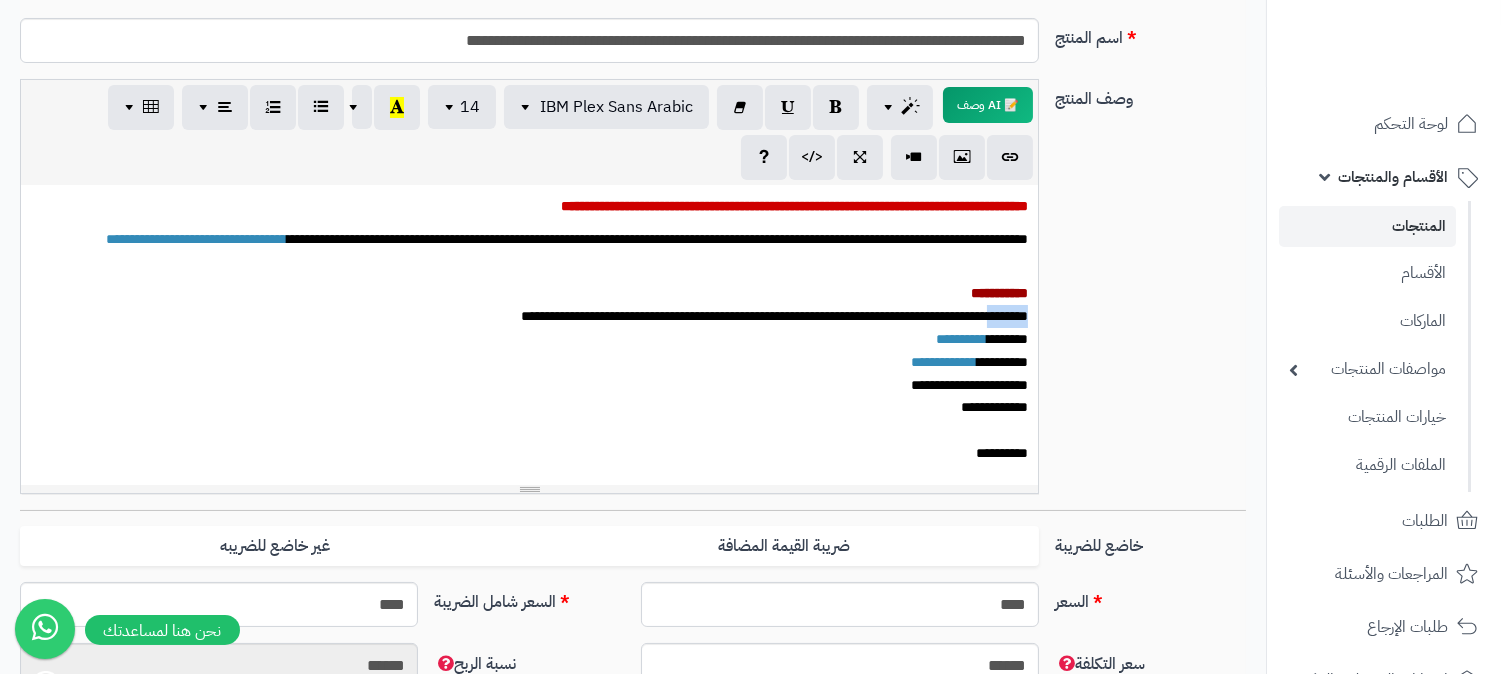 drag, startPoint x: 986, startPoint y: 315, endPoint x: 1042, endPoint y: 313, distance: 56.0357 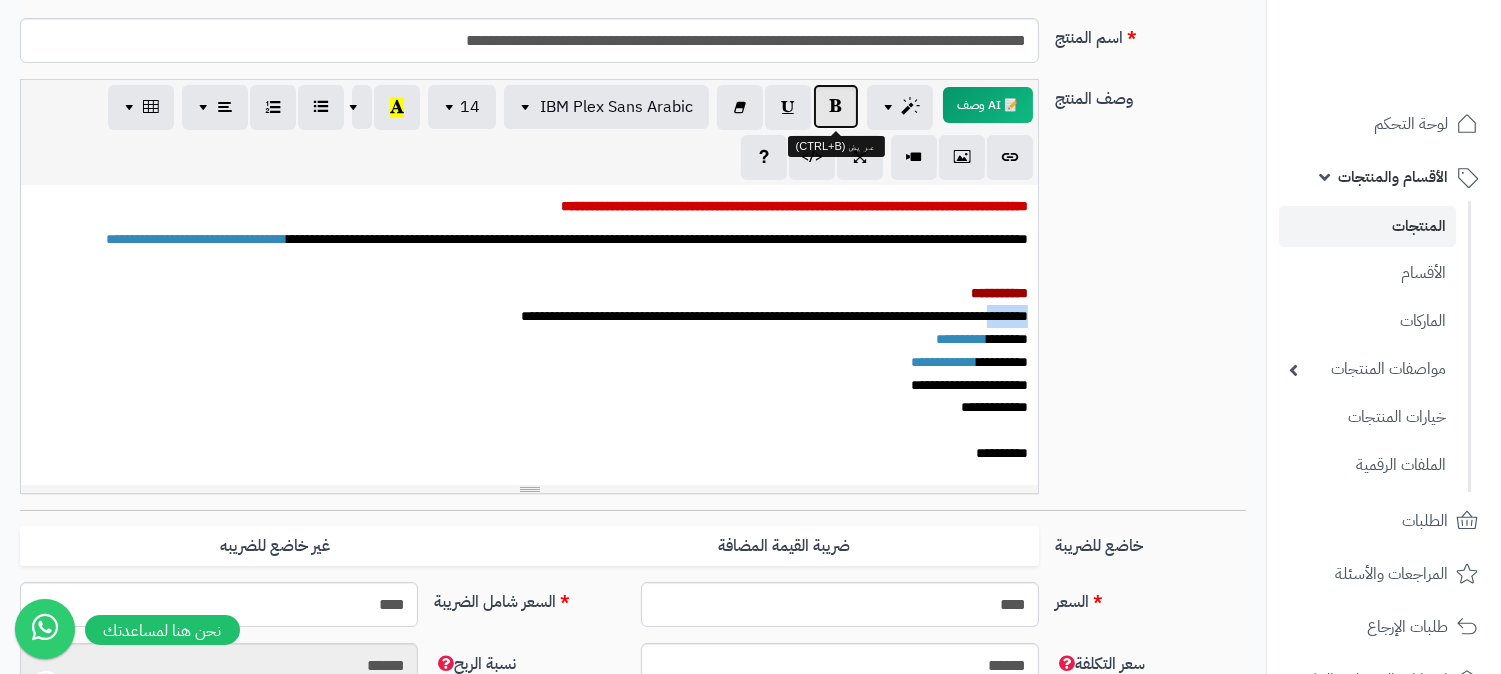 click at bounding box center [836, 106] 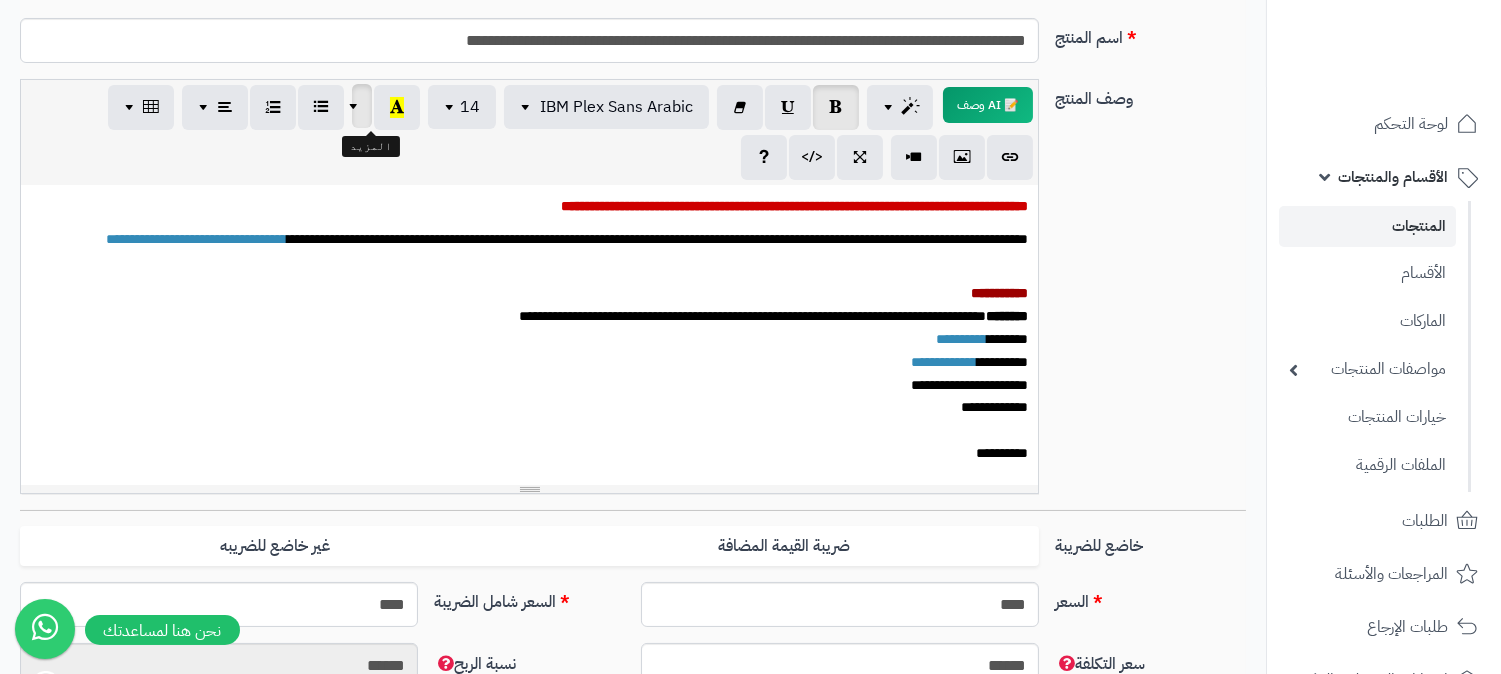 click at bounding box center [356, 106] 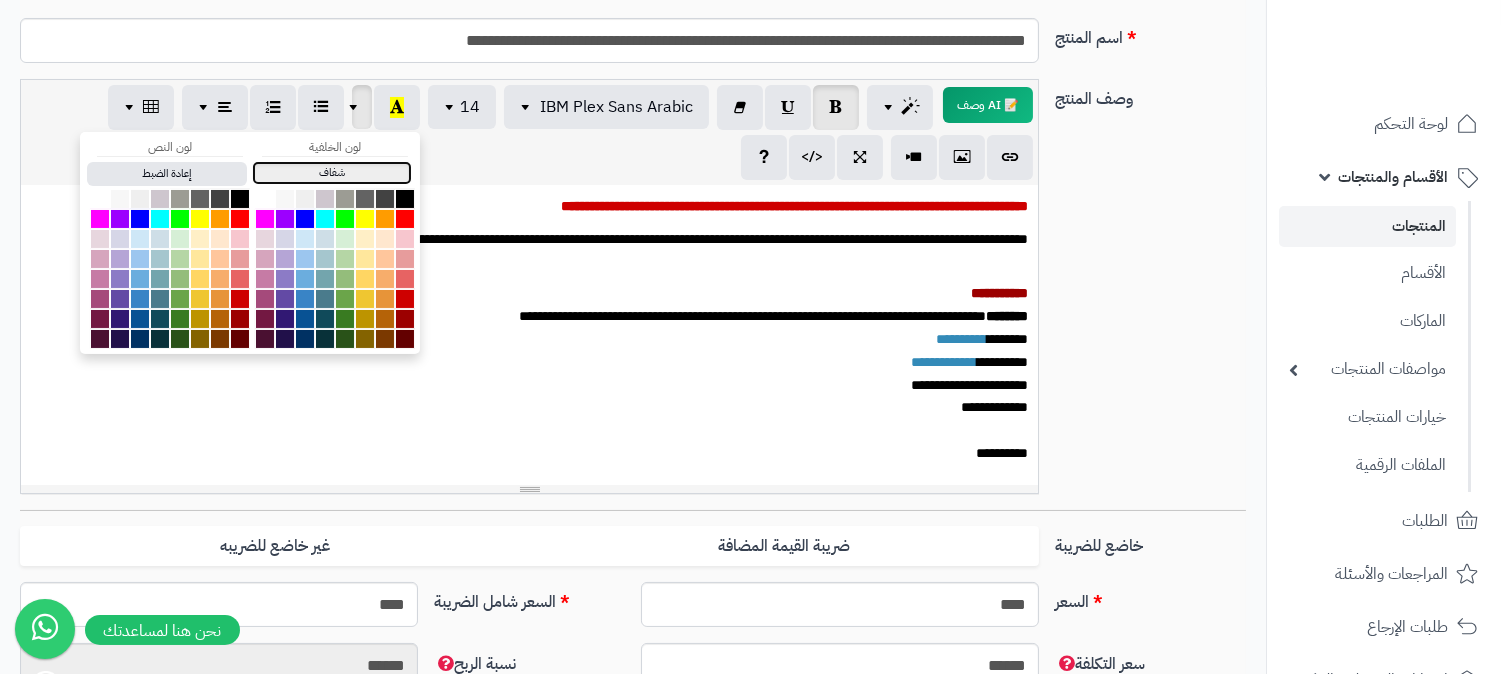 click on "شفاف" at bounding box center (332, 173) 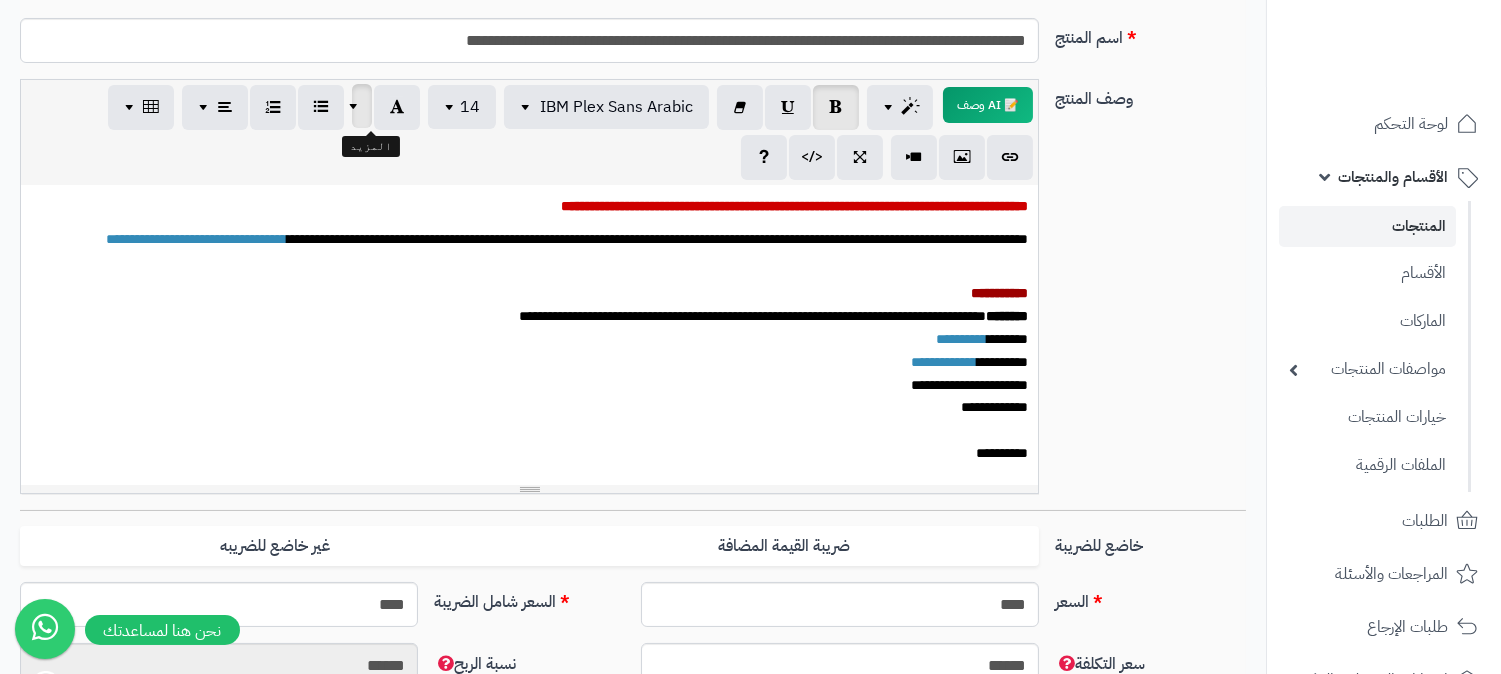 click at bounding box center (356, 106) 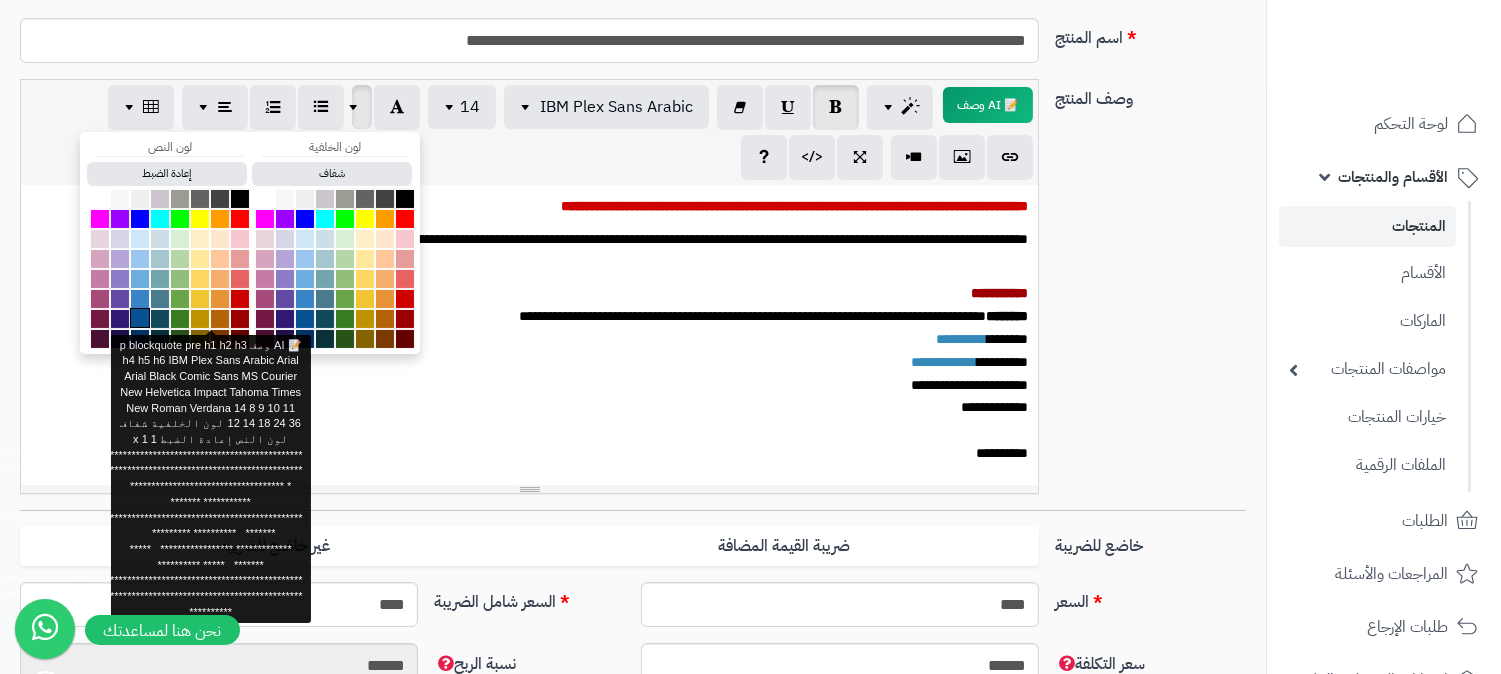 click at bounding box center (140, 318) 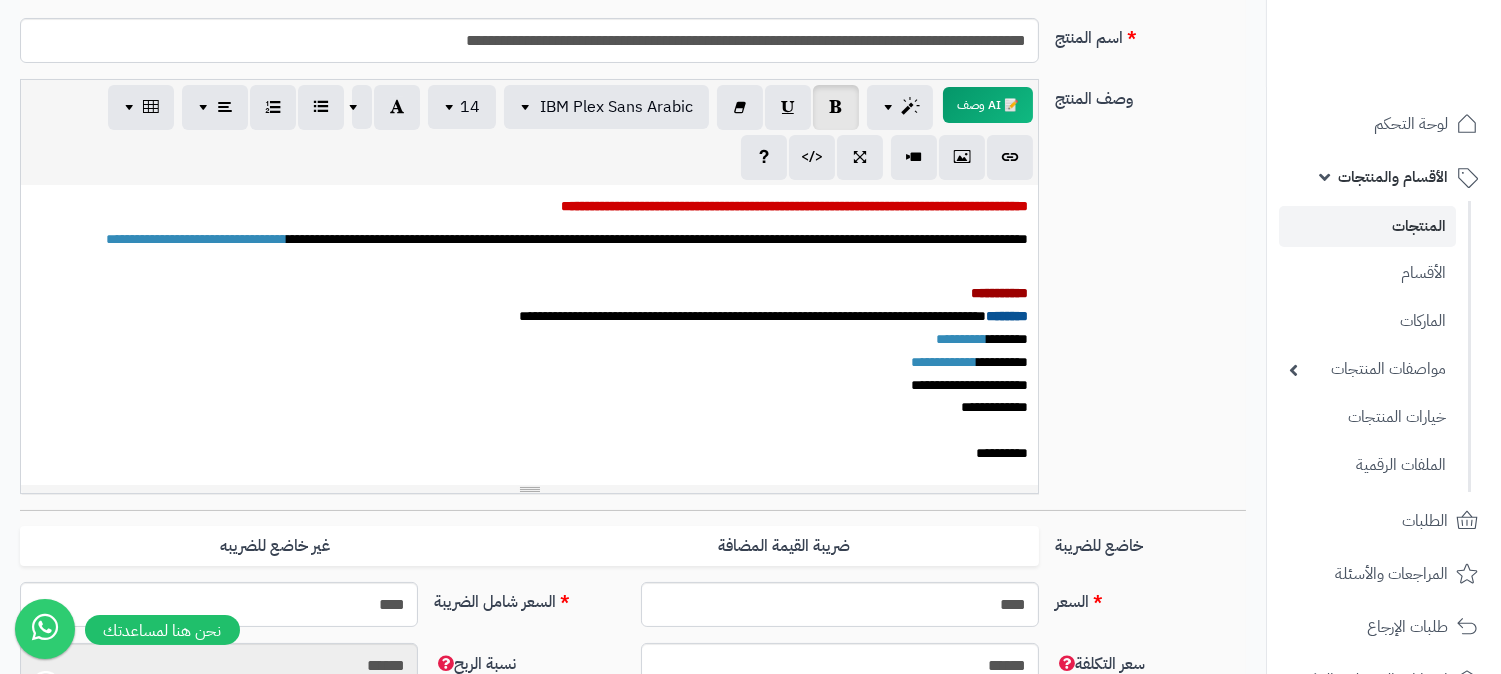 click on "*******" at bounding box center [1007, 339] 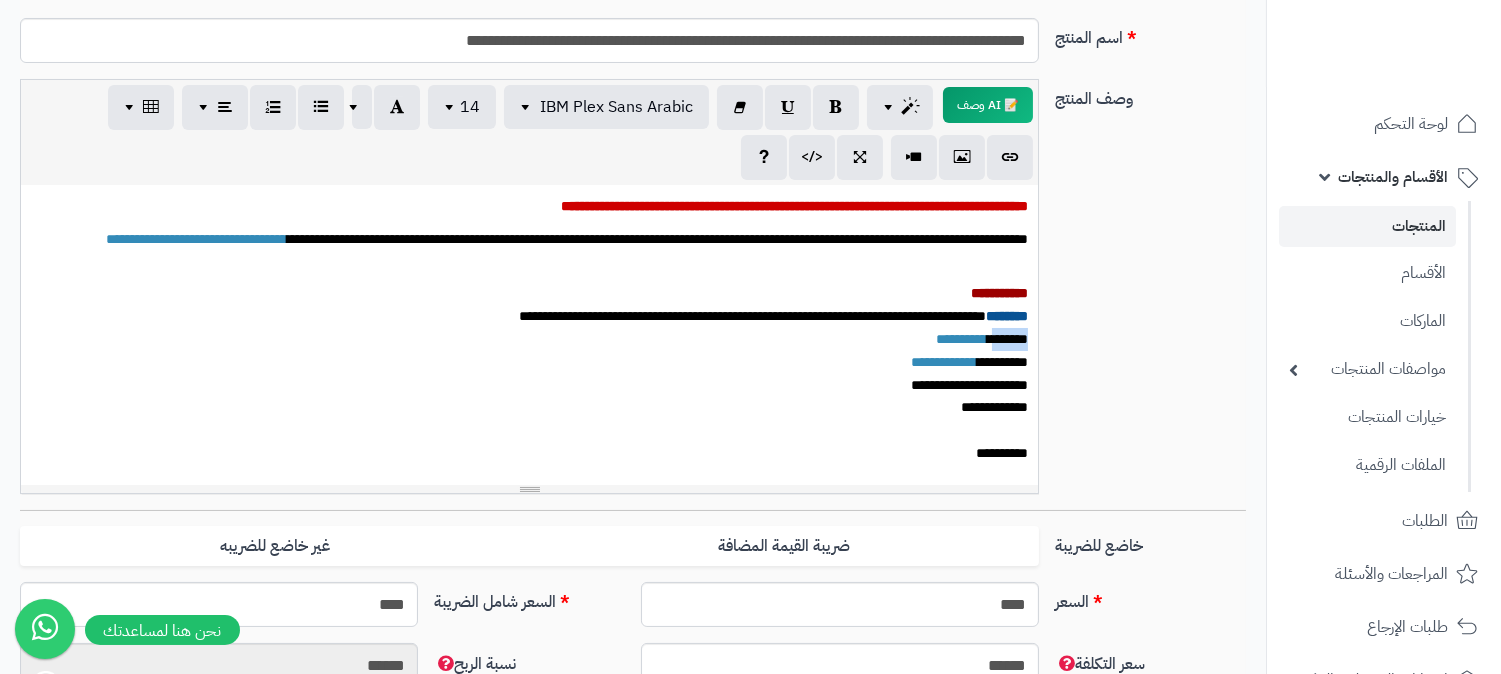 drag, startPoint x: 986, startPoint y: 341, endPoint x: 1041, endPoint y: 331, distance: 55.9017 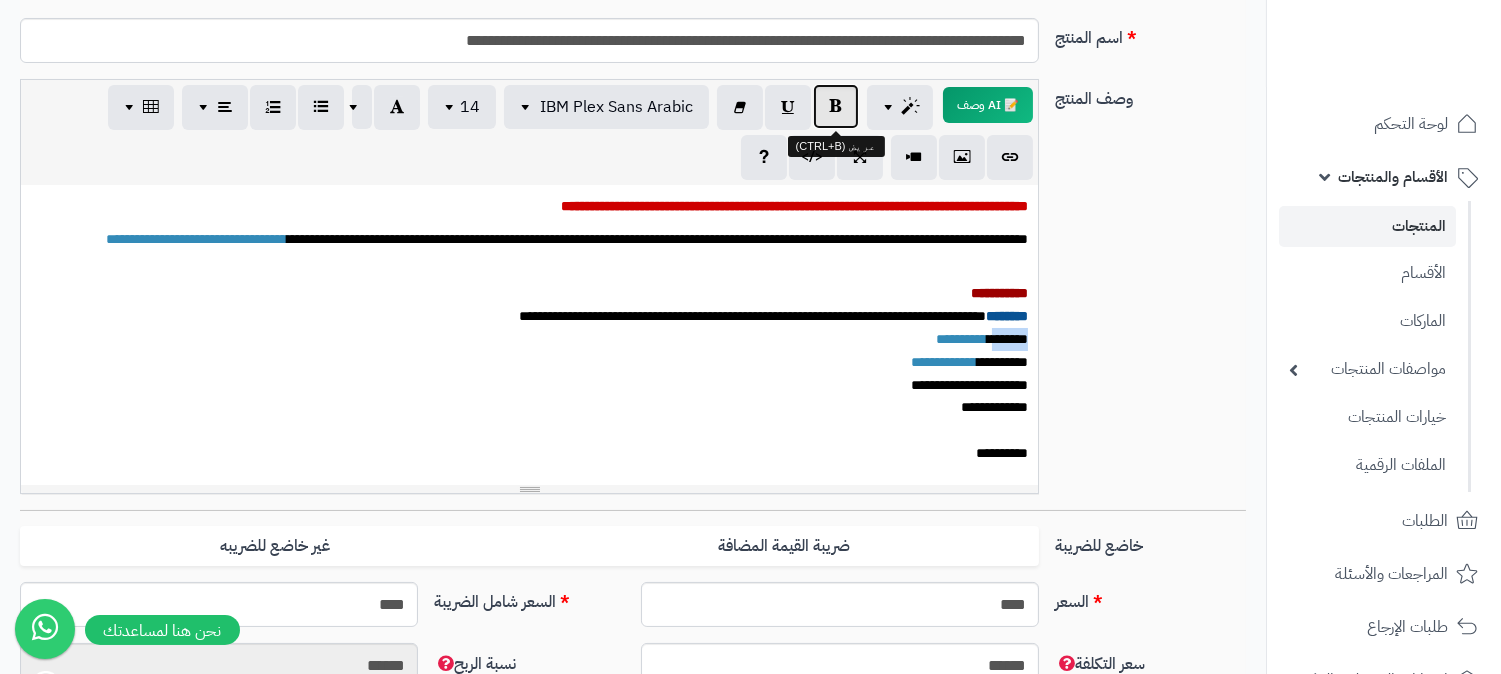 click at bounding box center (836, 106) 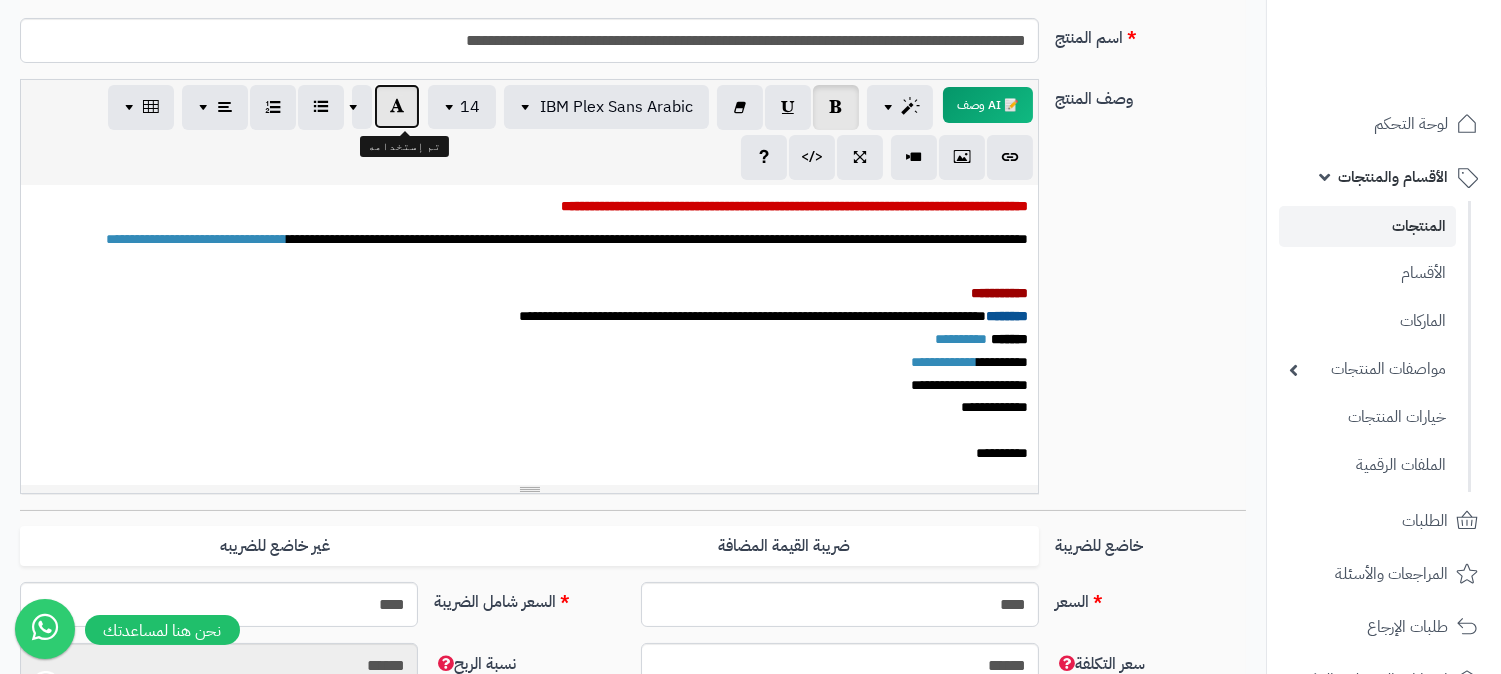 click at bounding box center [397, 106] 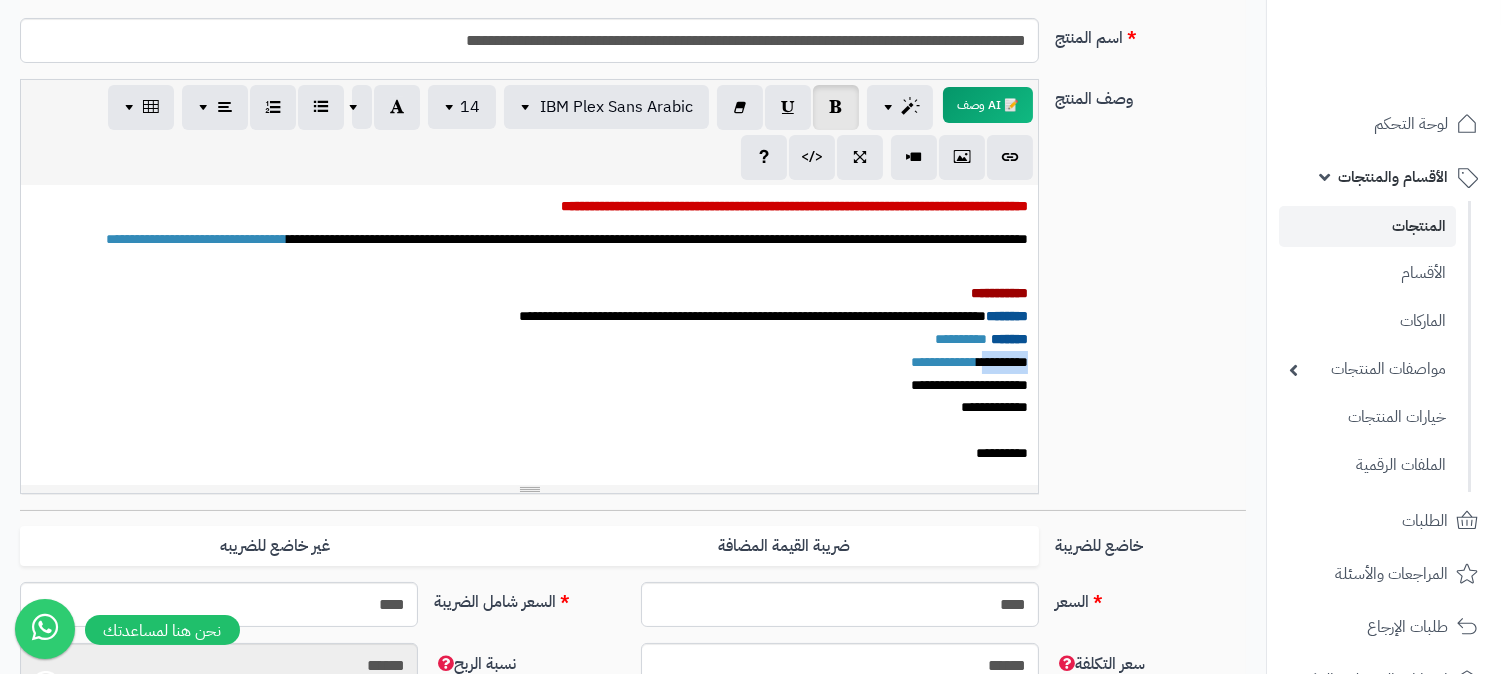 drag, startPoint x: 986, startPoint y: 358, endPoint x: 1045, endPoint y: 366, distance: 59.5399 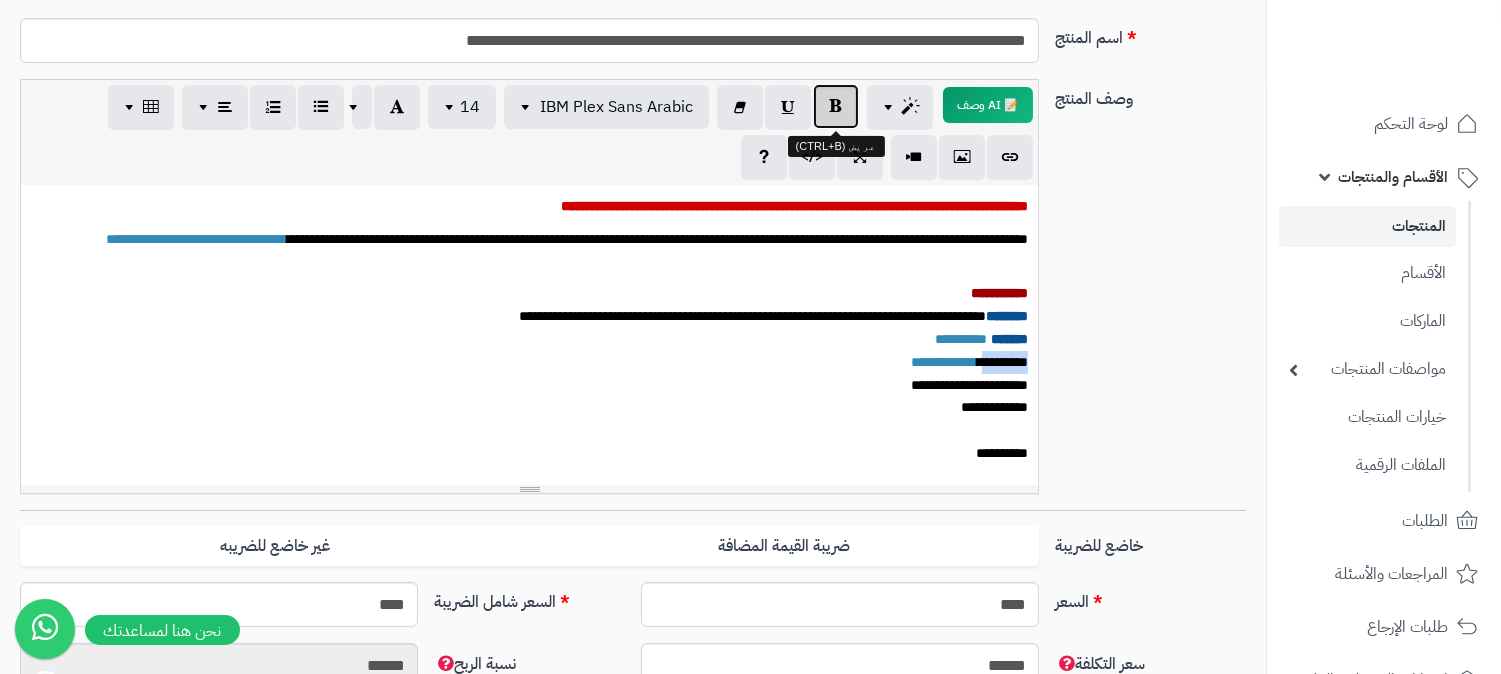 click at bounding box center (836, 106) 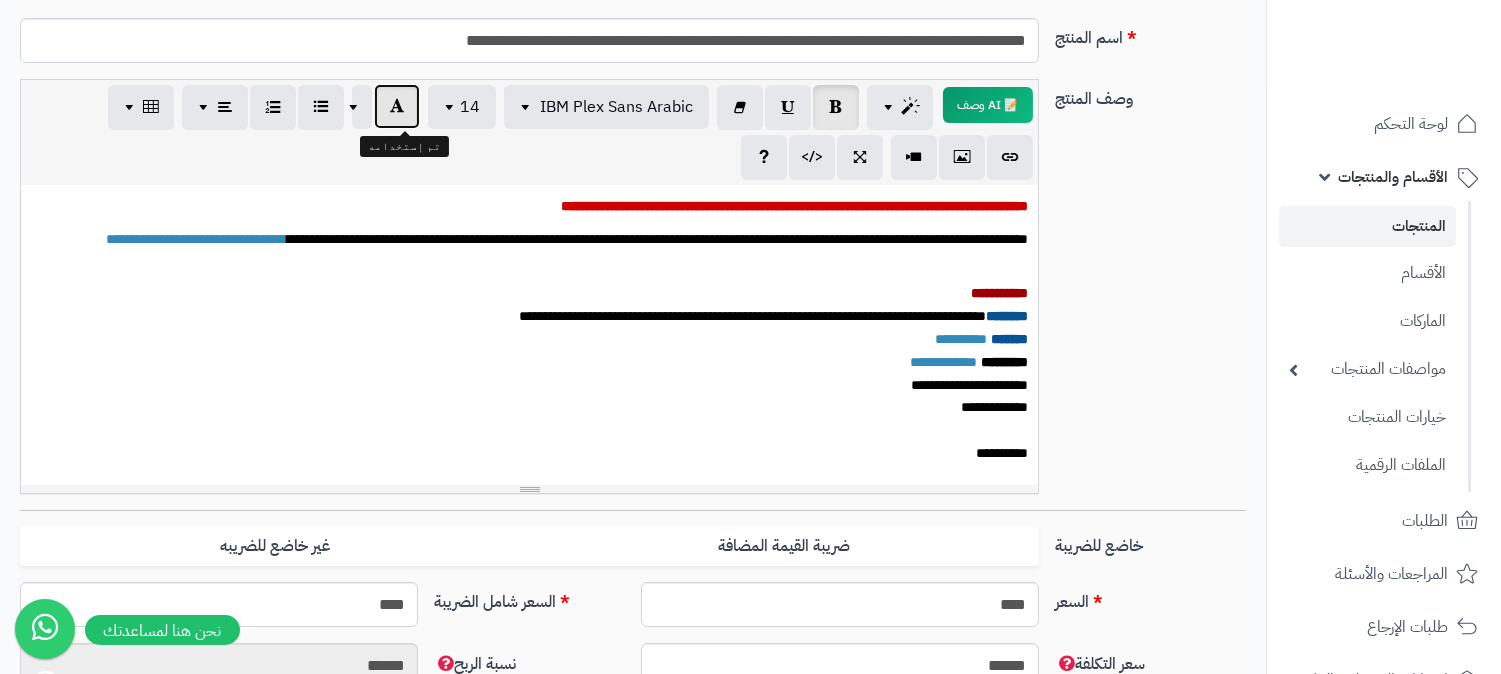 click at bounding box center [397, 106] 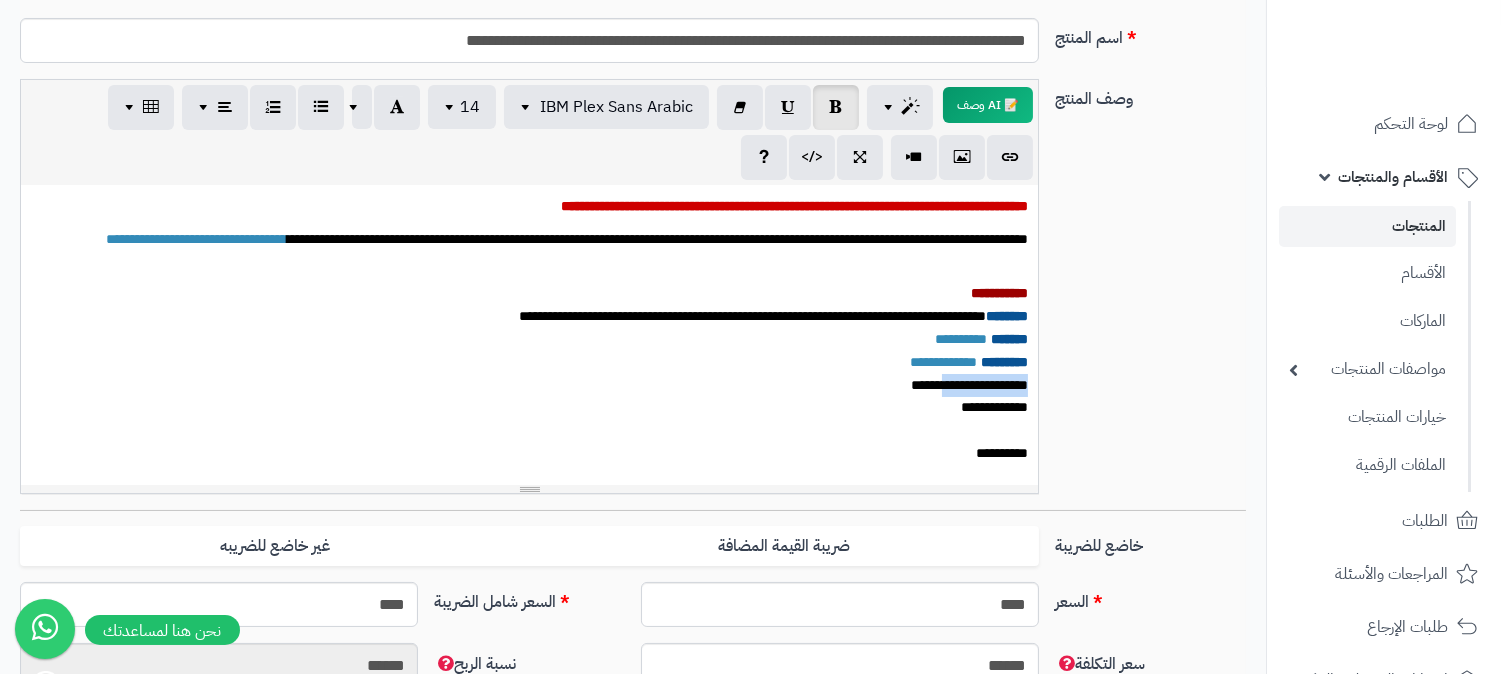 drag, startPoint x: 935, startPoint y: 380, endPoint x: 1040, endPoint y: 380, distance: 105 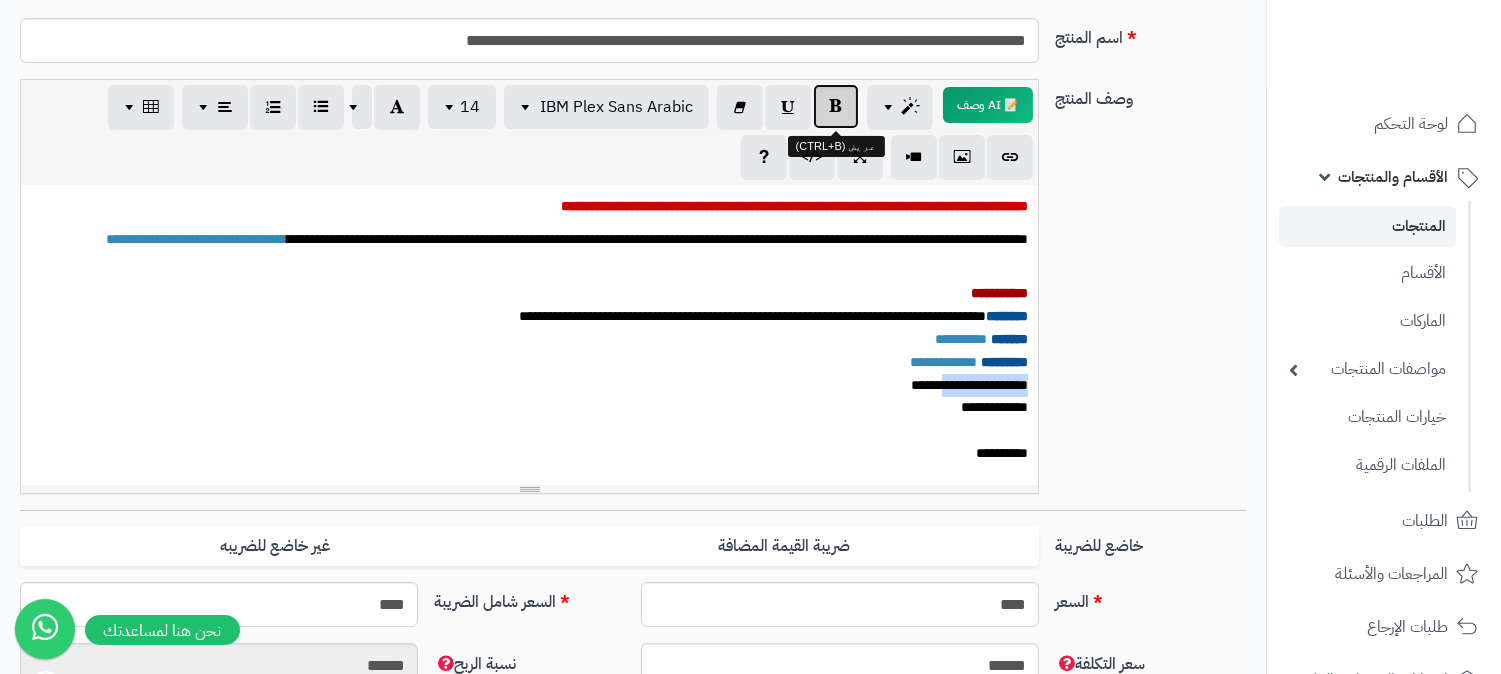 click at bounding box center (836, 106) 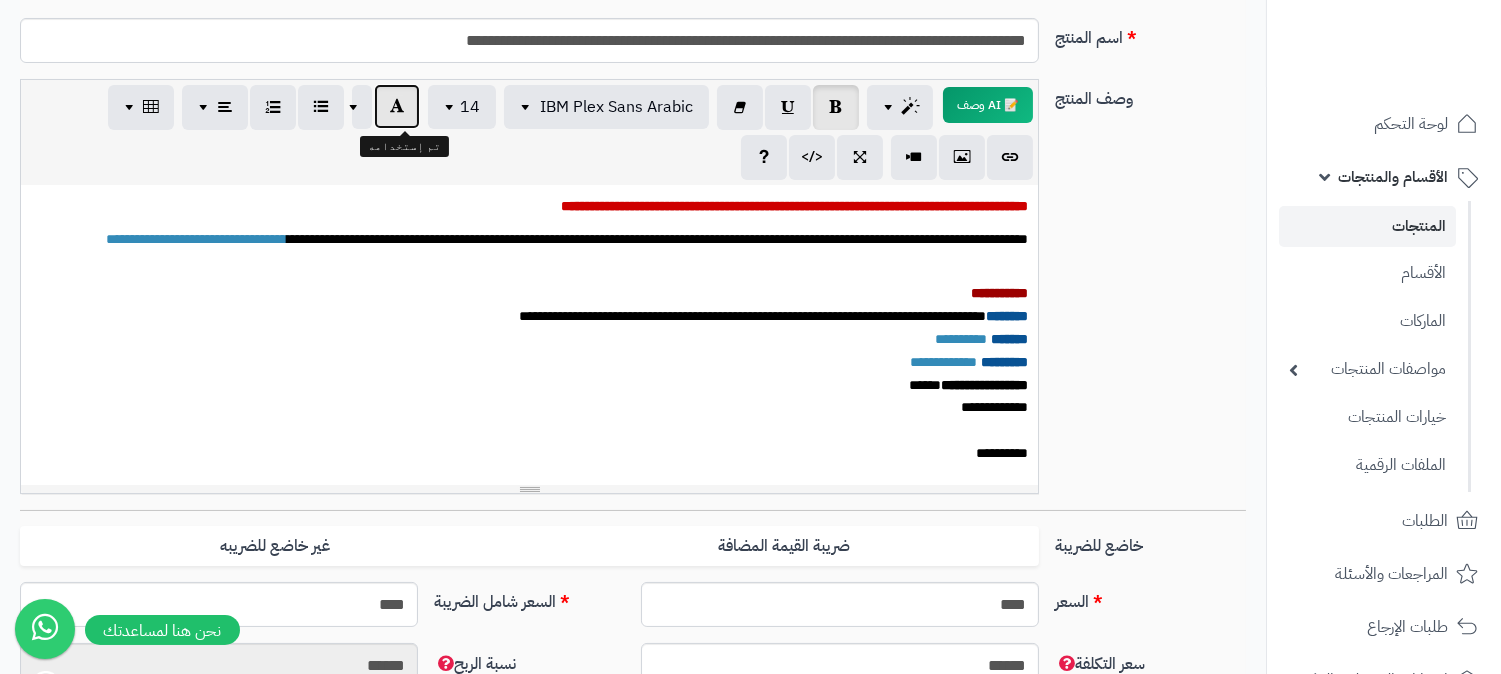 click at bounding box center (397, 106) 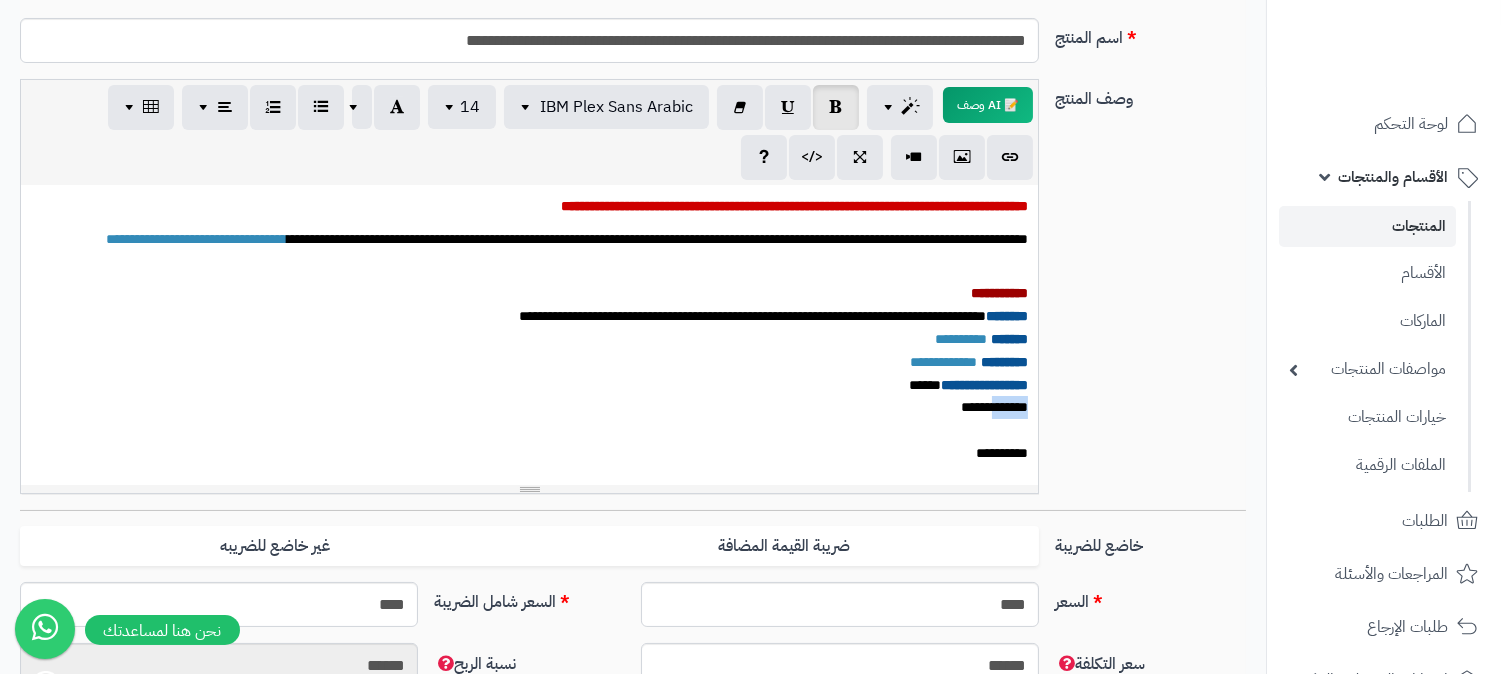 drag, startPoint x: 984, startPoint y: 408, endPoint x: 1031, endPoint y: 403, distance: 47.26521 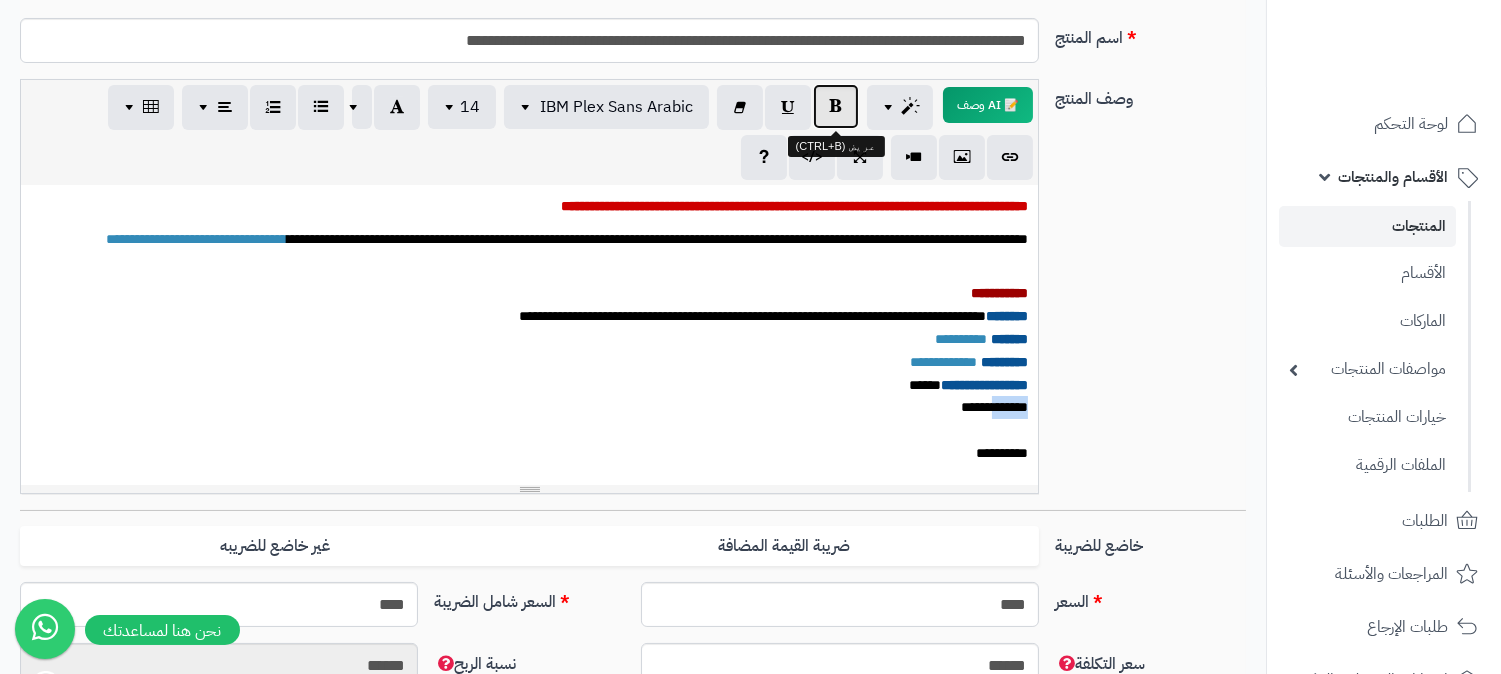 click at bounding box center (836, 106) 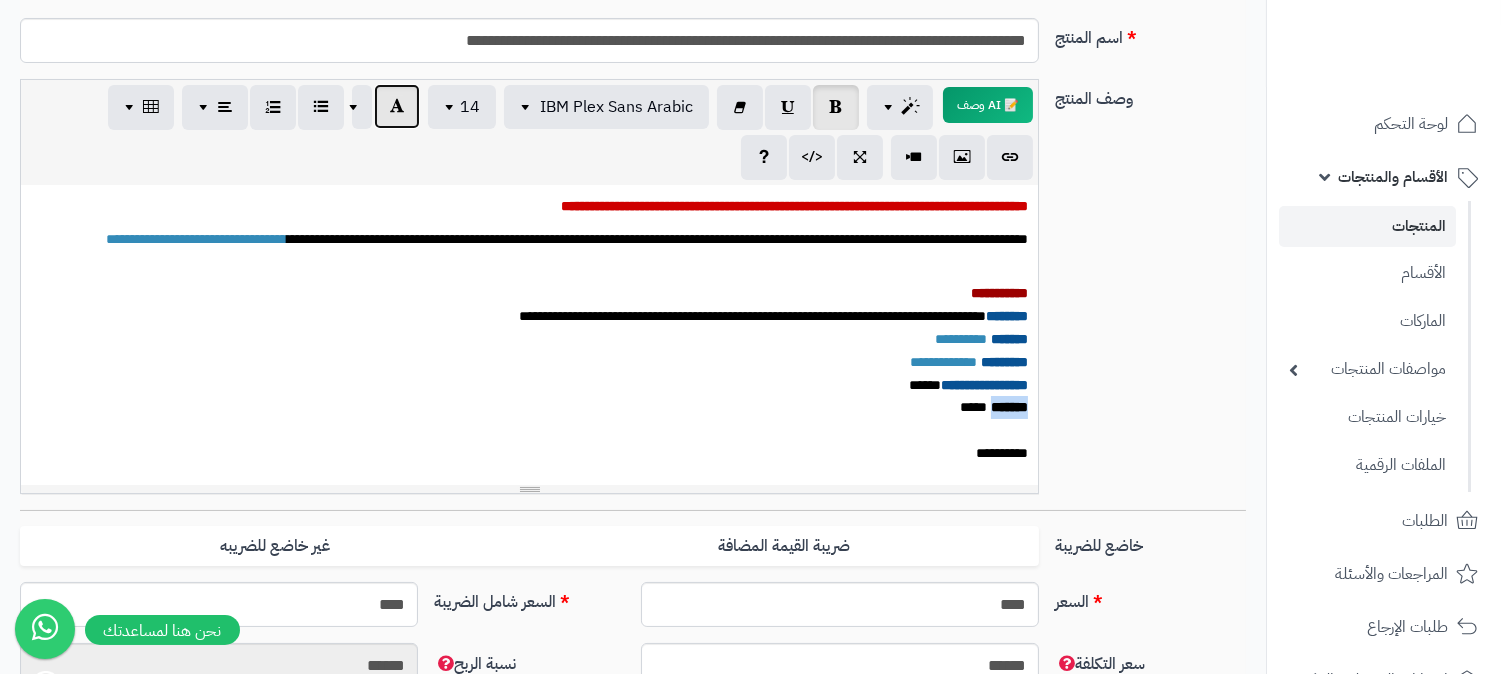 click at bounding box center [397, 106] 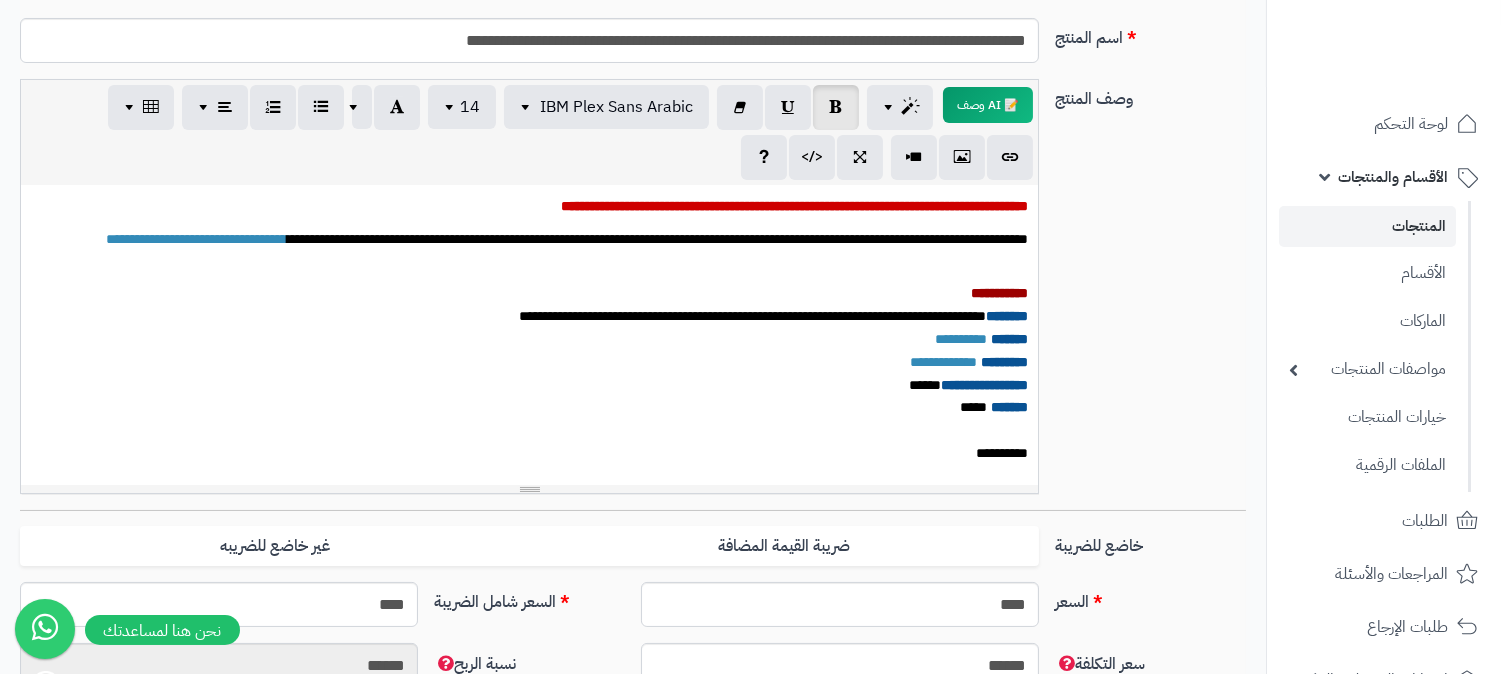 click on "*****" at bounding box center [973, 407] 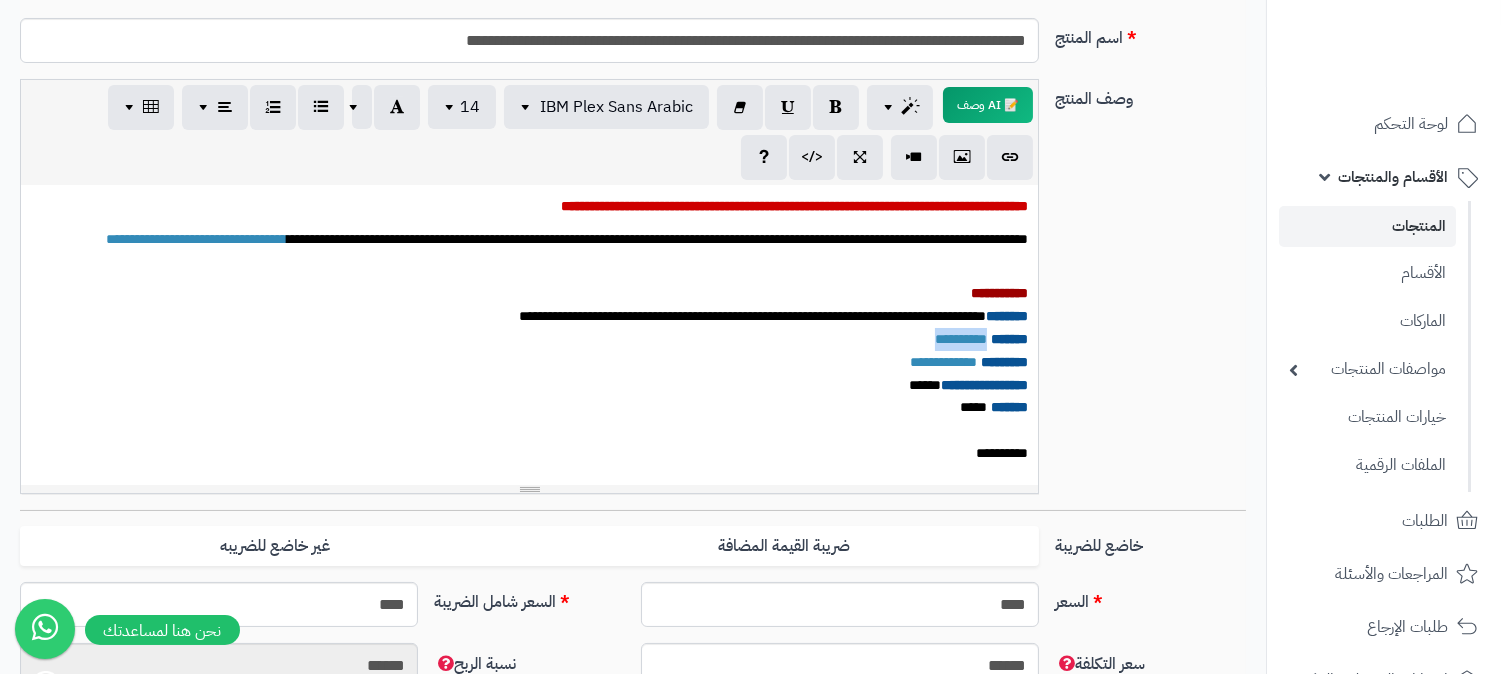 drag, startPoint x: 907, startPoint y: 338, endPoint x: 981, endPoint y: 334, distance: 74.10803 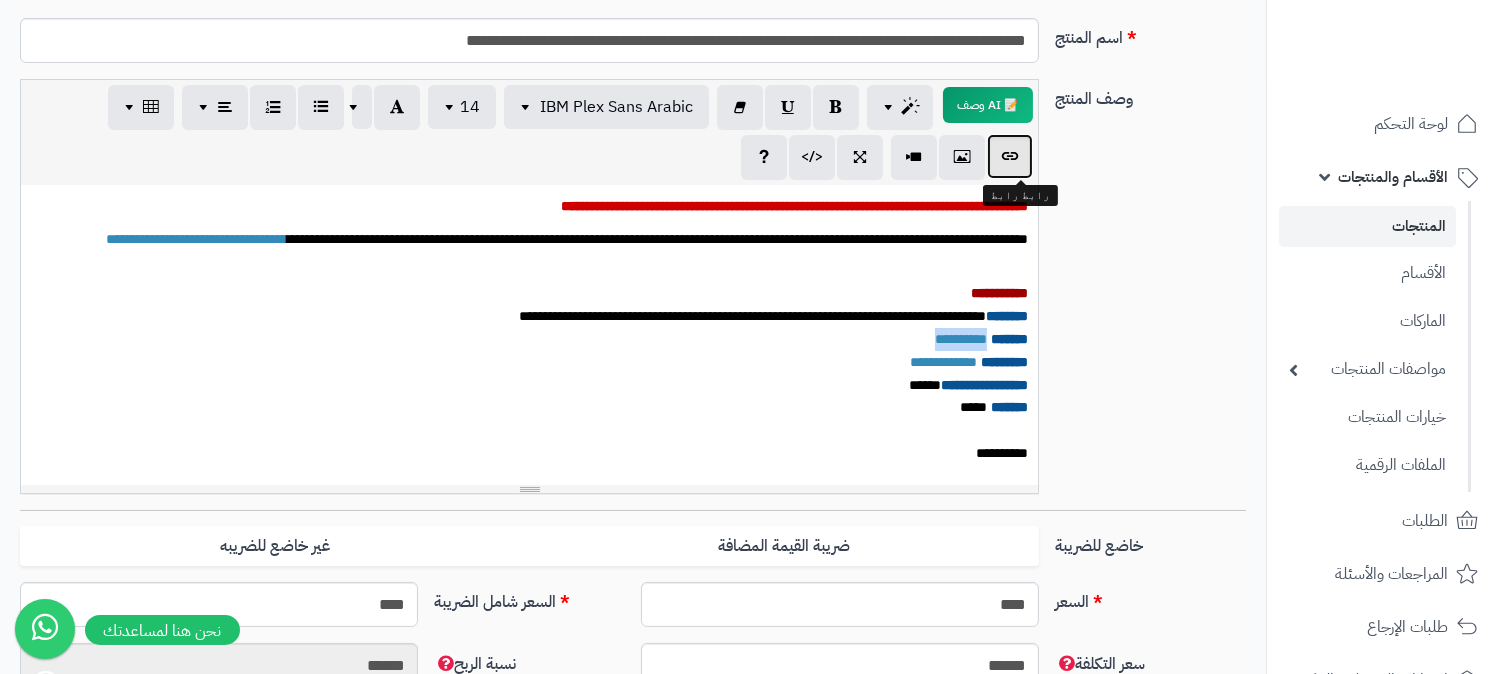 click at bounding box center (1010, 156) 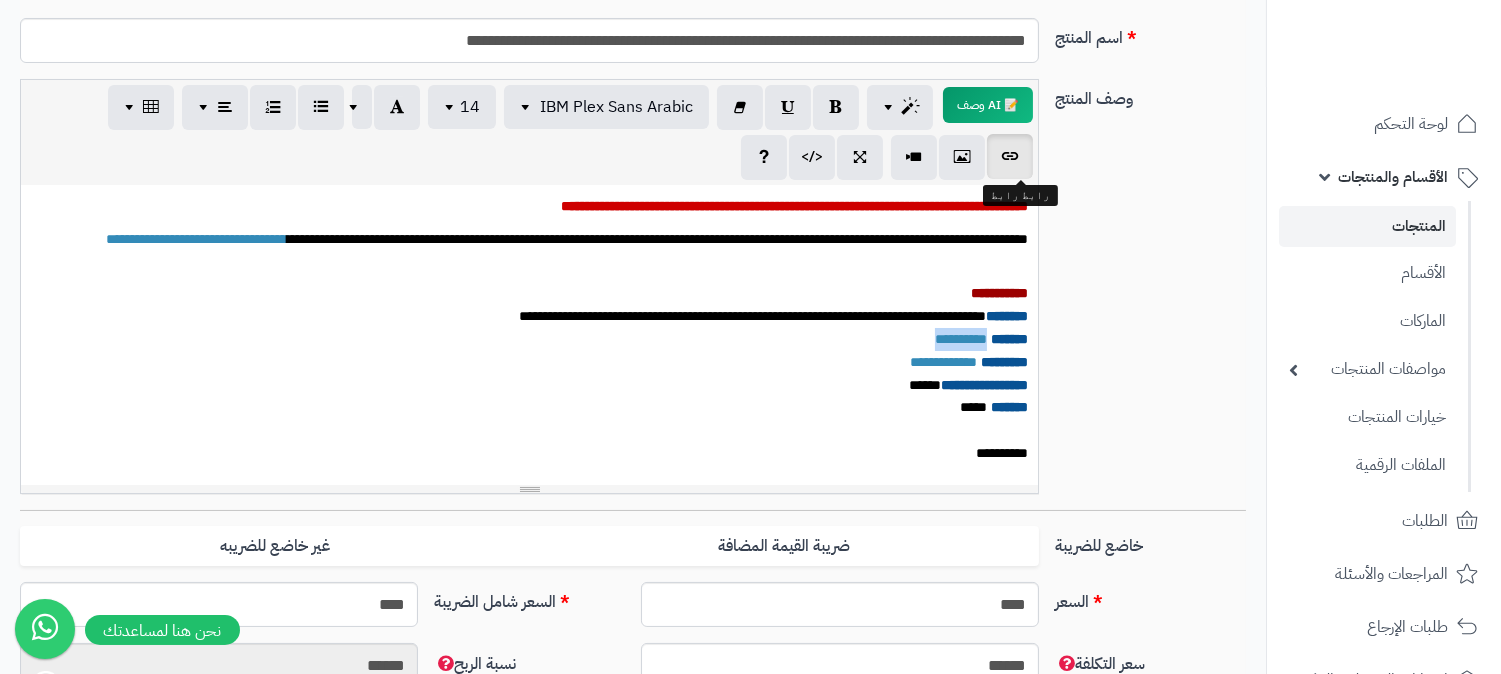 type on "**********" 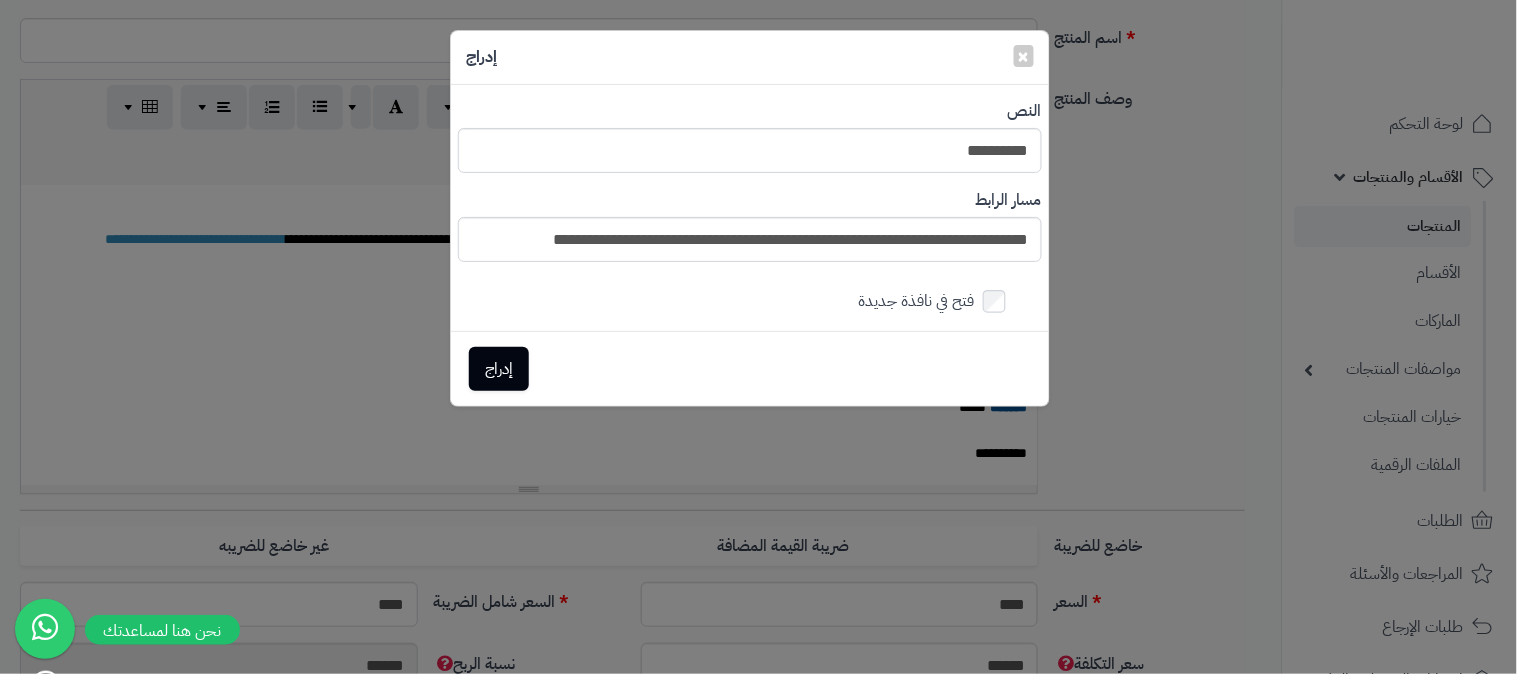 scroll, scrollTop: 0, scrollLeft: 0, axis: both 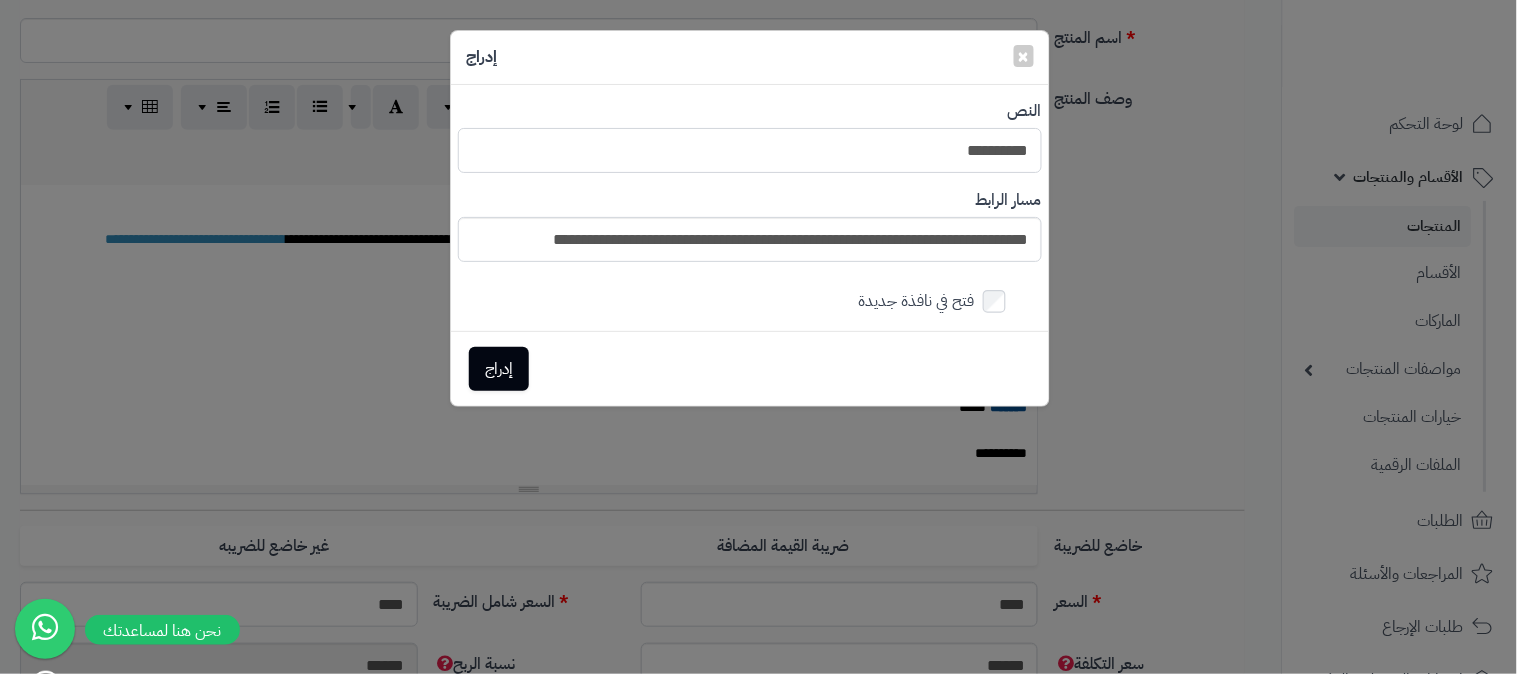 click on "**********" at bounding box center (750, 150) 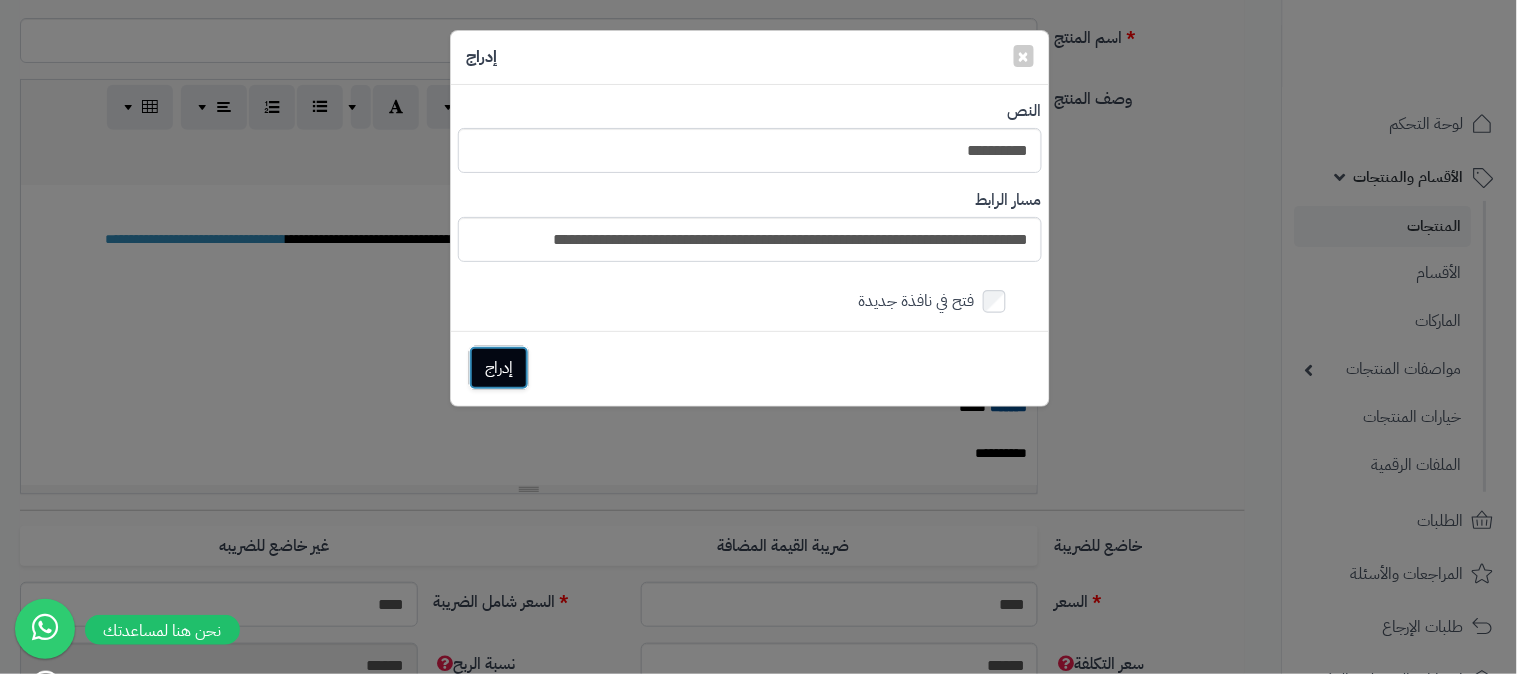 click on "إدراج" at bounding box center [499, 368] 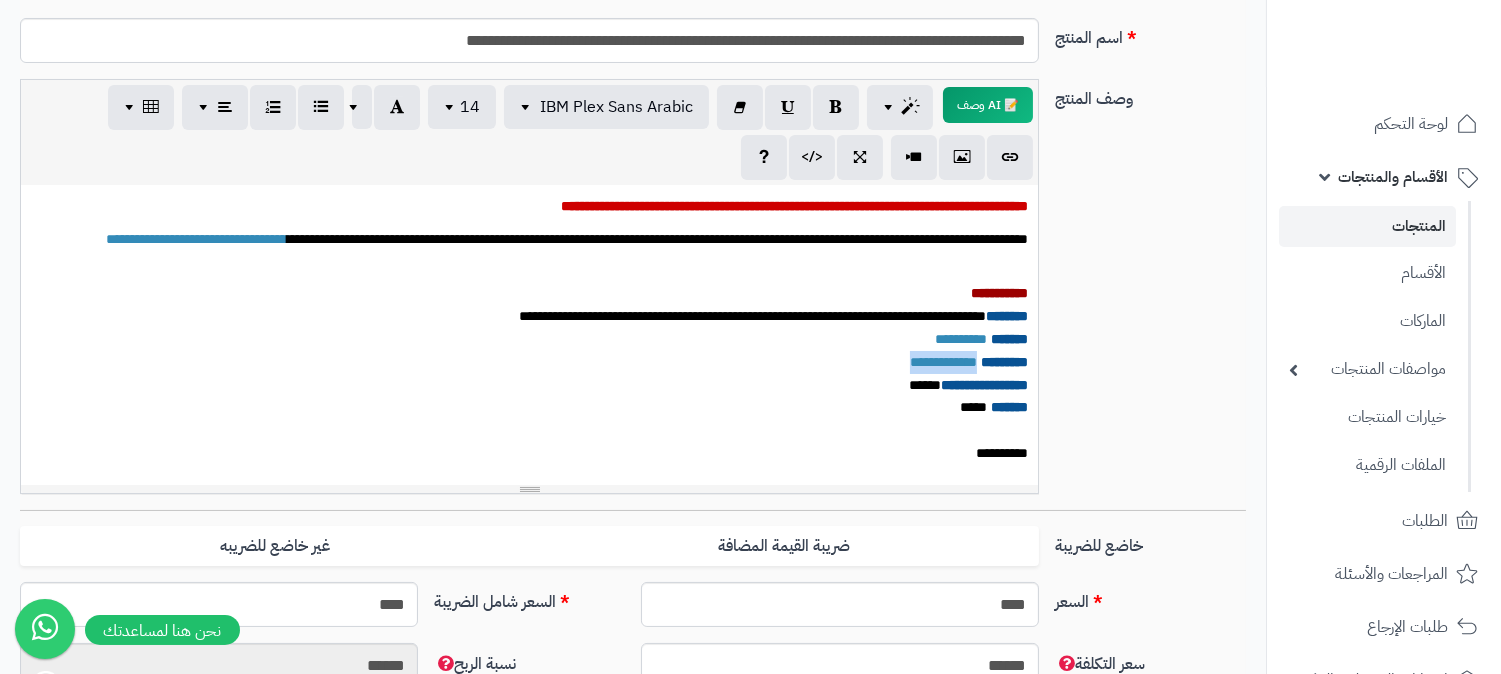 drag, startPoint x: 886, startPoint y: 362, endPoint x: 978, endPoint y: 365, distance: 92.0489 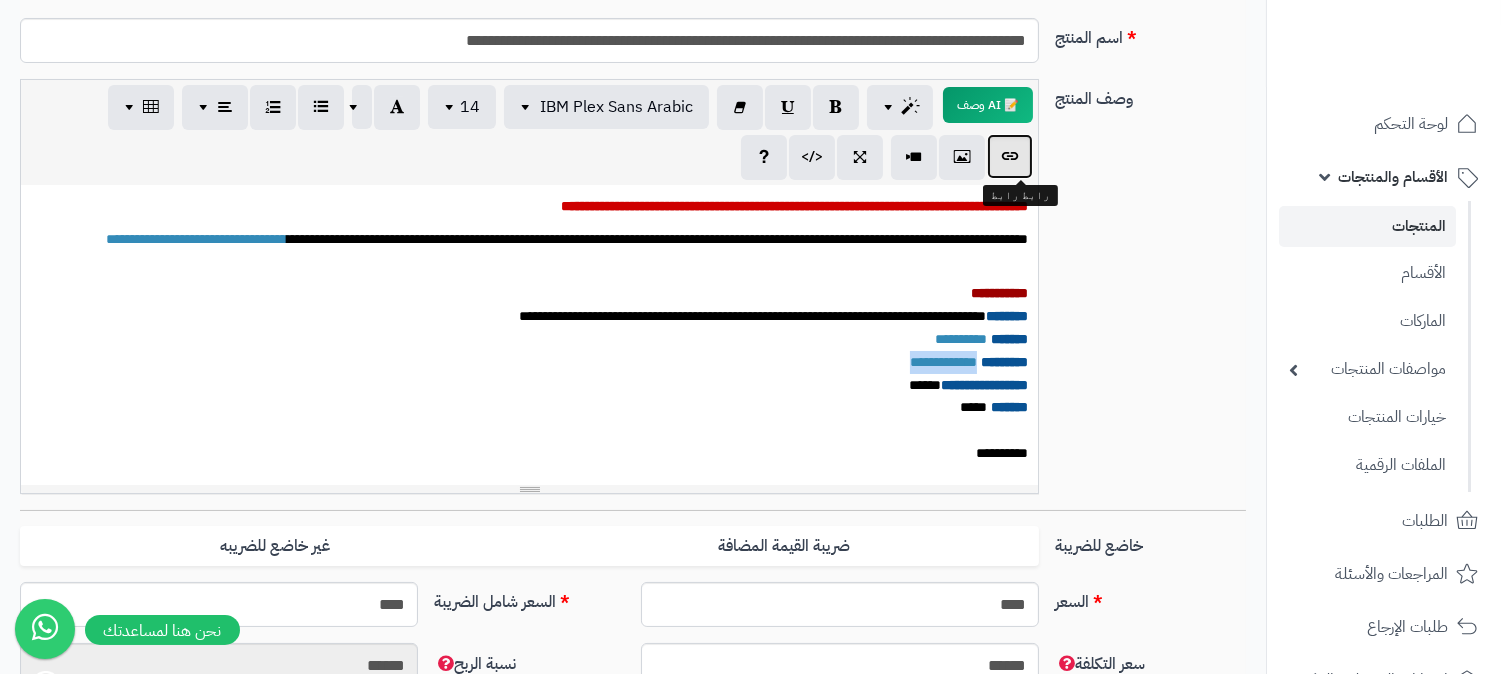 click at bounding box center [1010, 156] 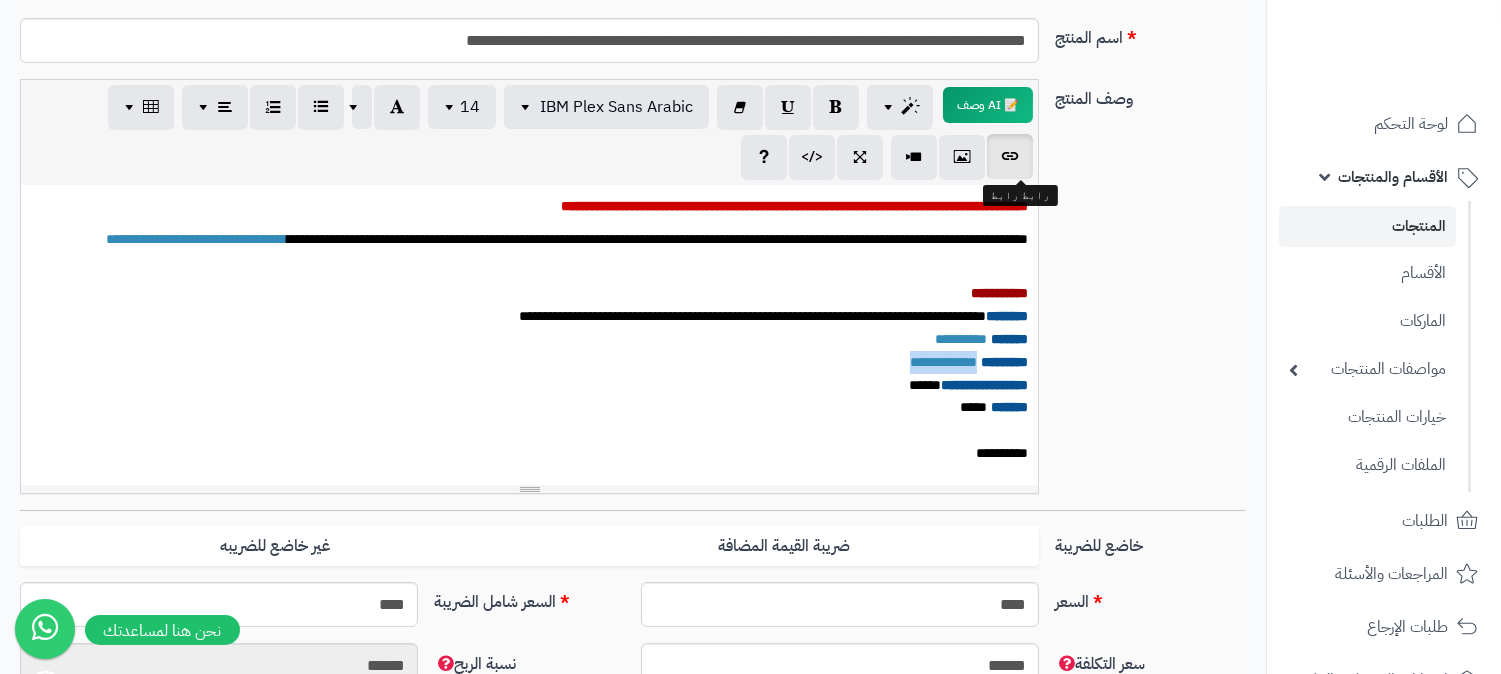 type on "**********" 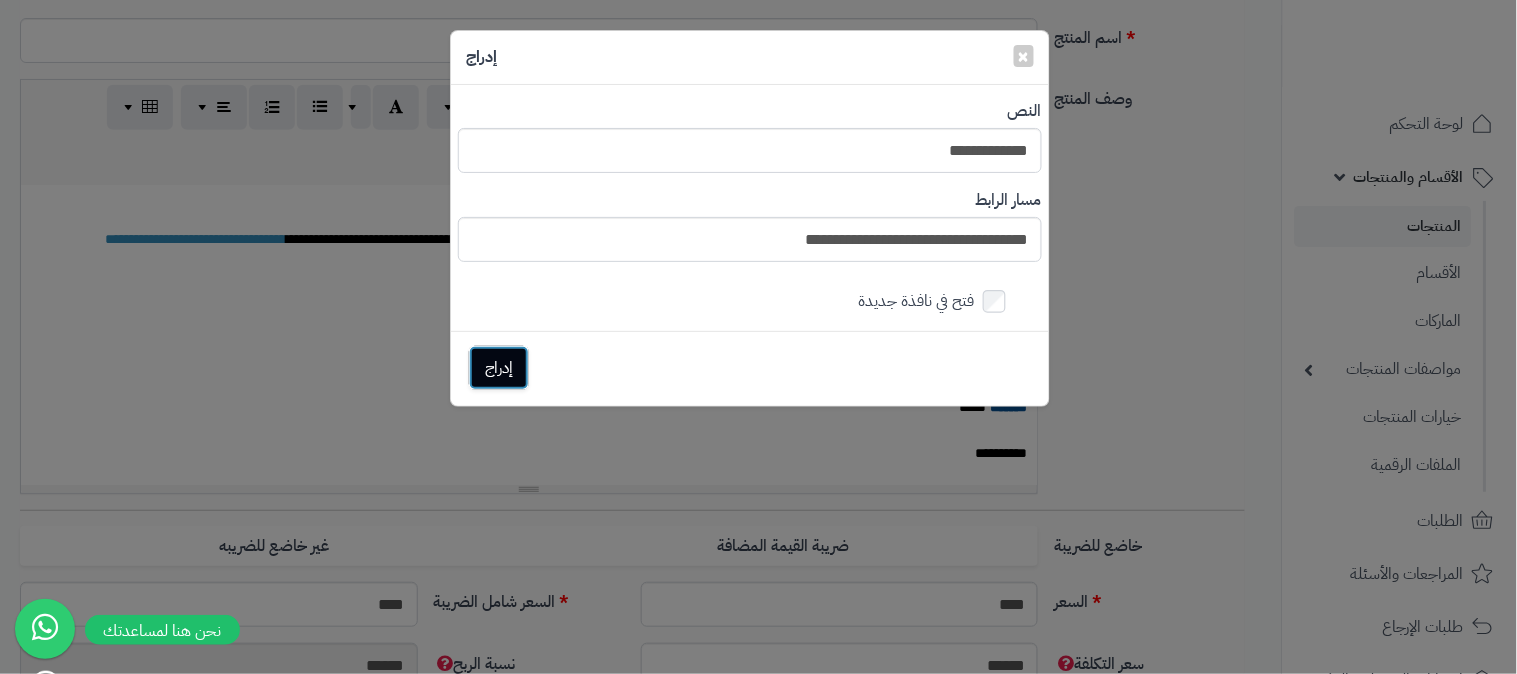 click on "إدراج" at bounding box center [499, 368] 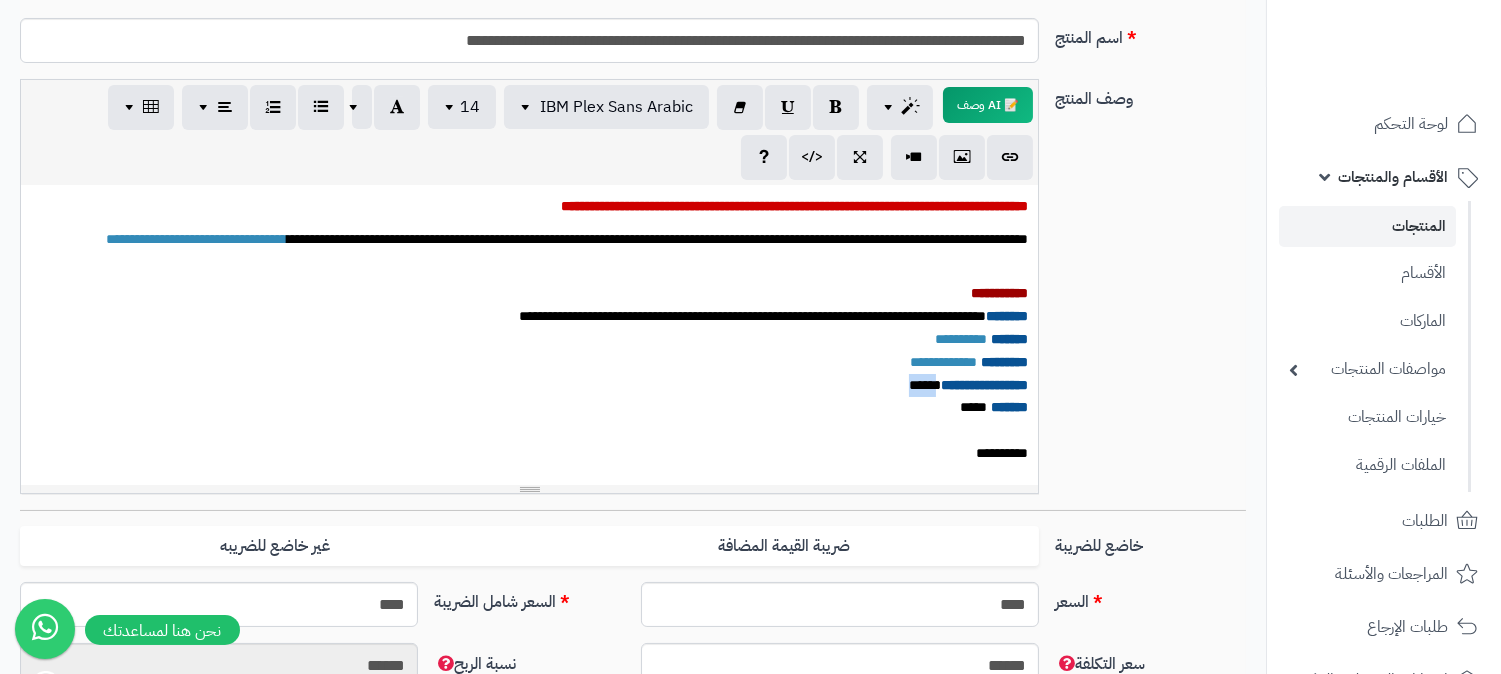 drag, startPoint x: 882, startPoint y: 387, endPoint x: 925, endPoint y: 380, distance: 43.56604 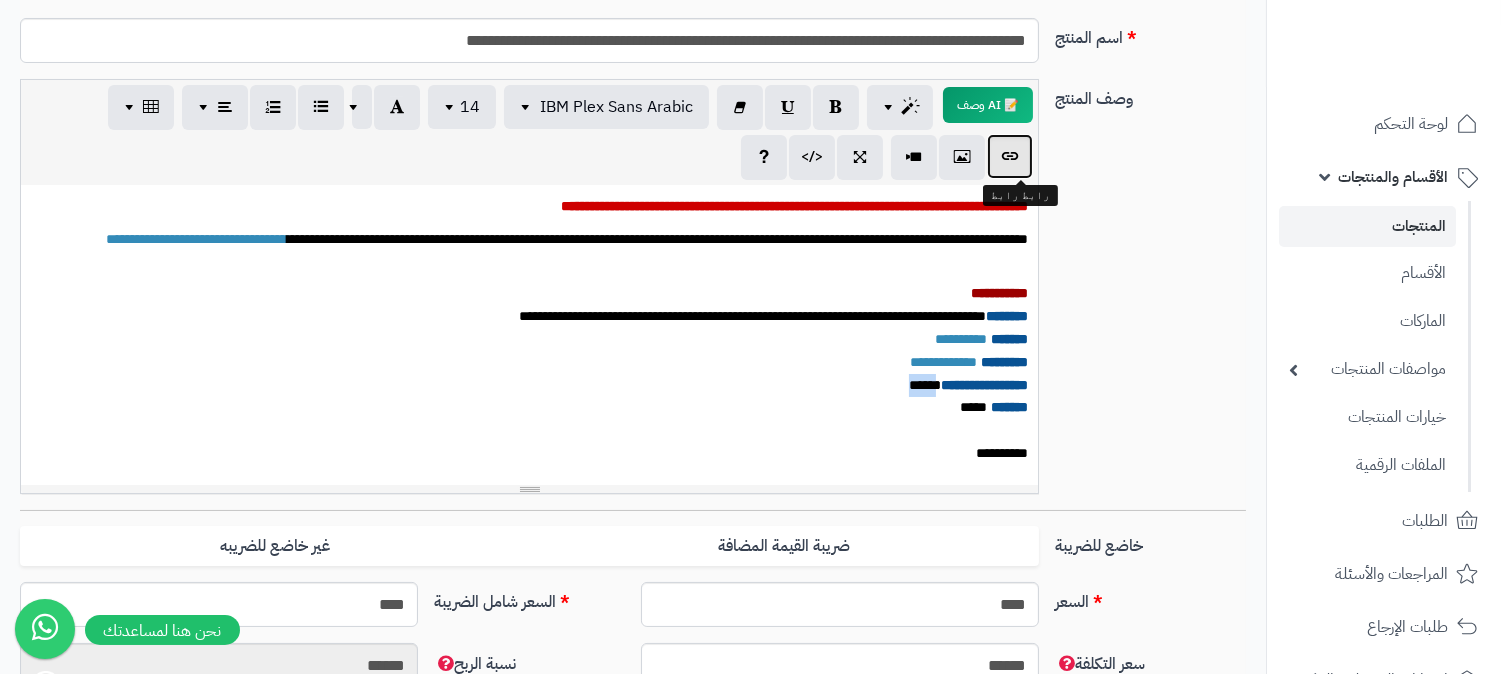 click at bounding box center (1010, 156) 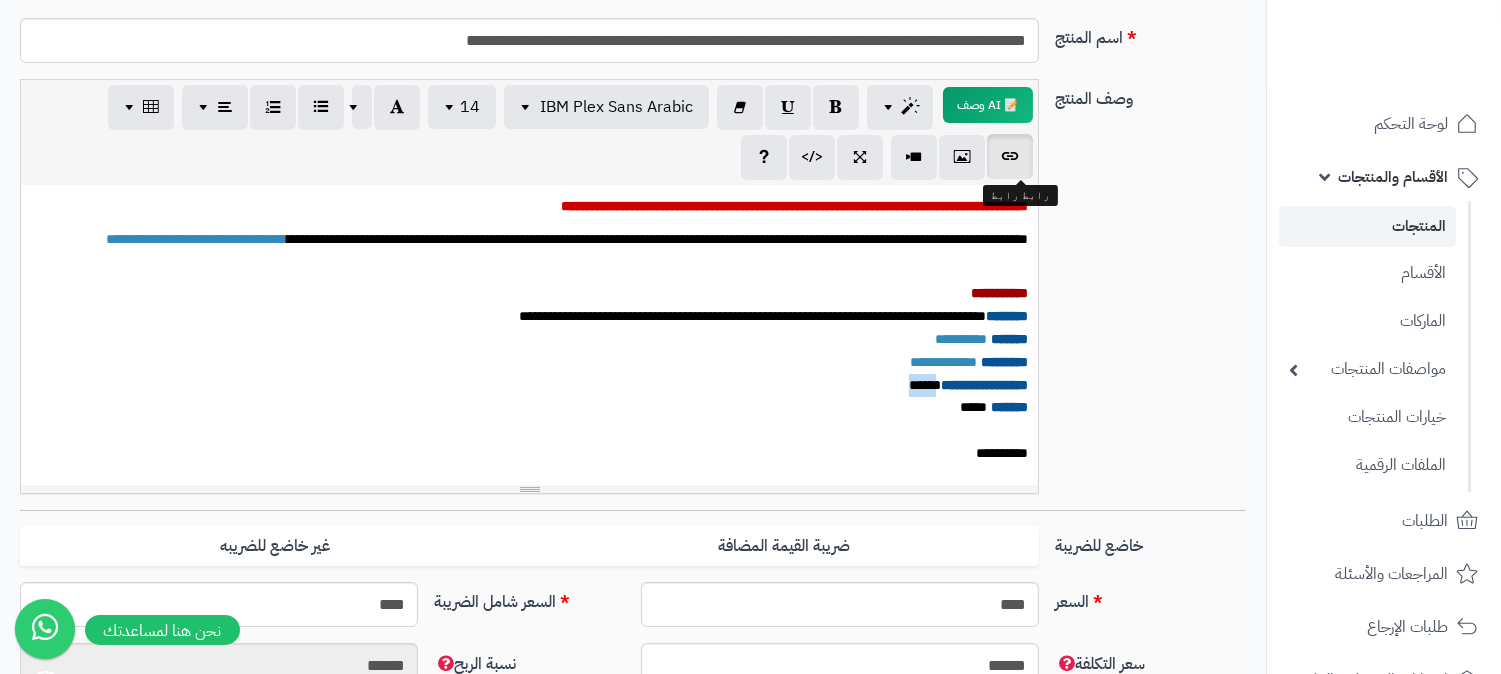 type on "*****" 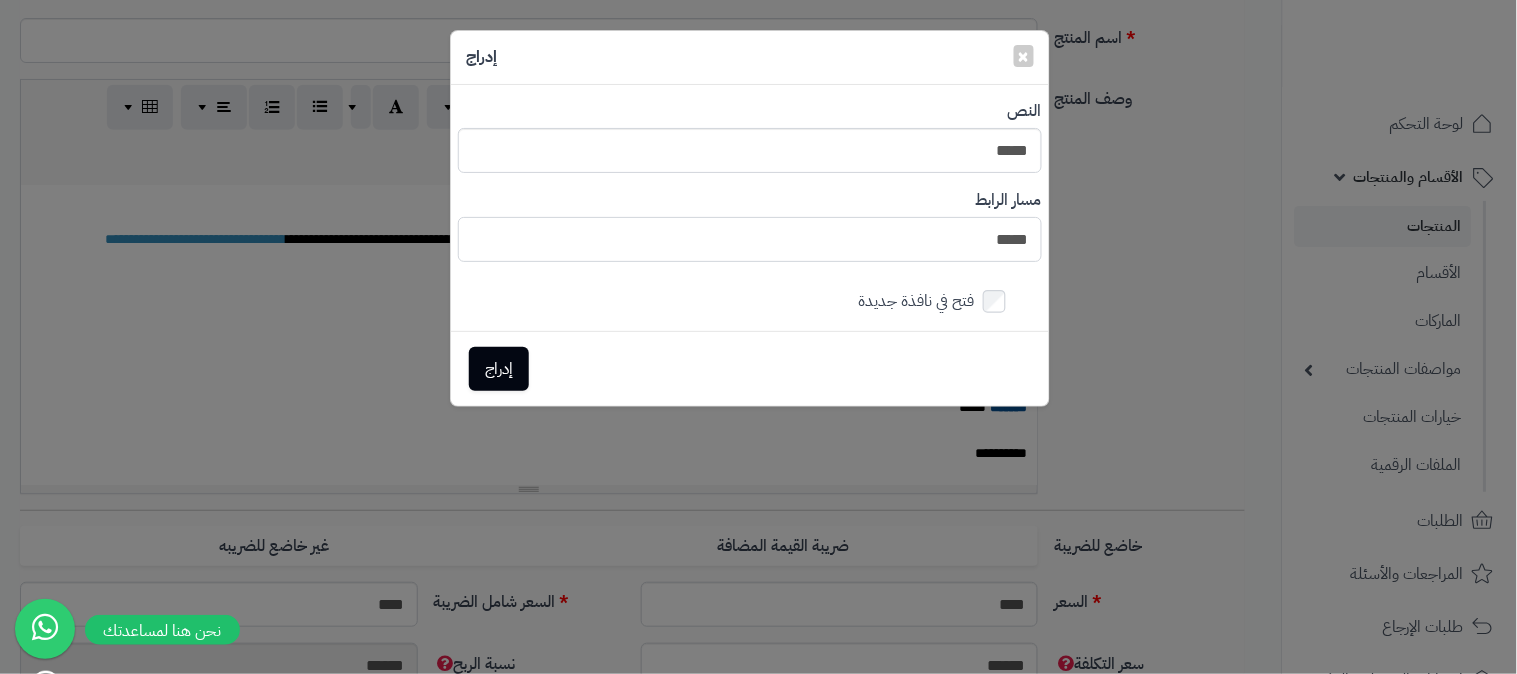 click on "*****" at bounding box center [750, 239] 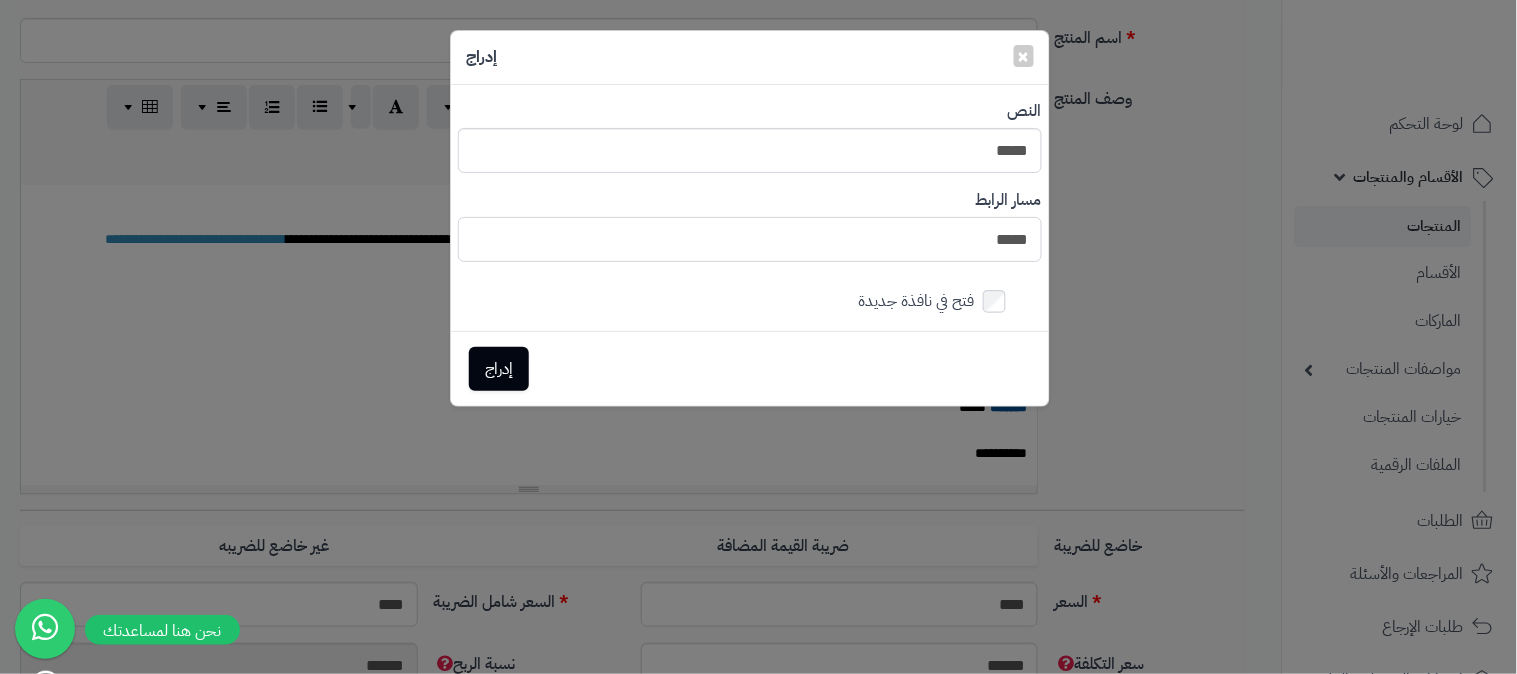 paste on "**********" 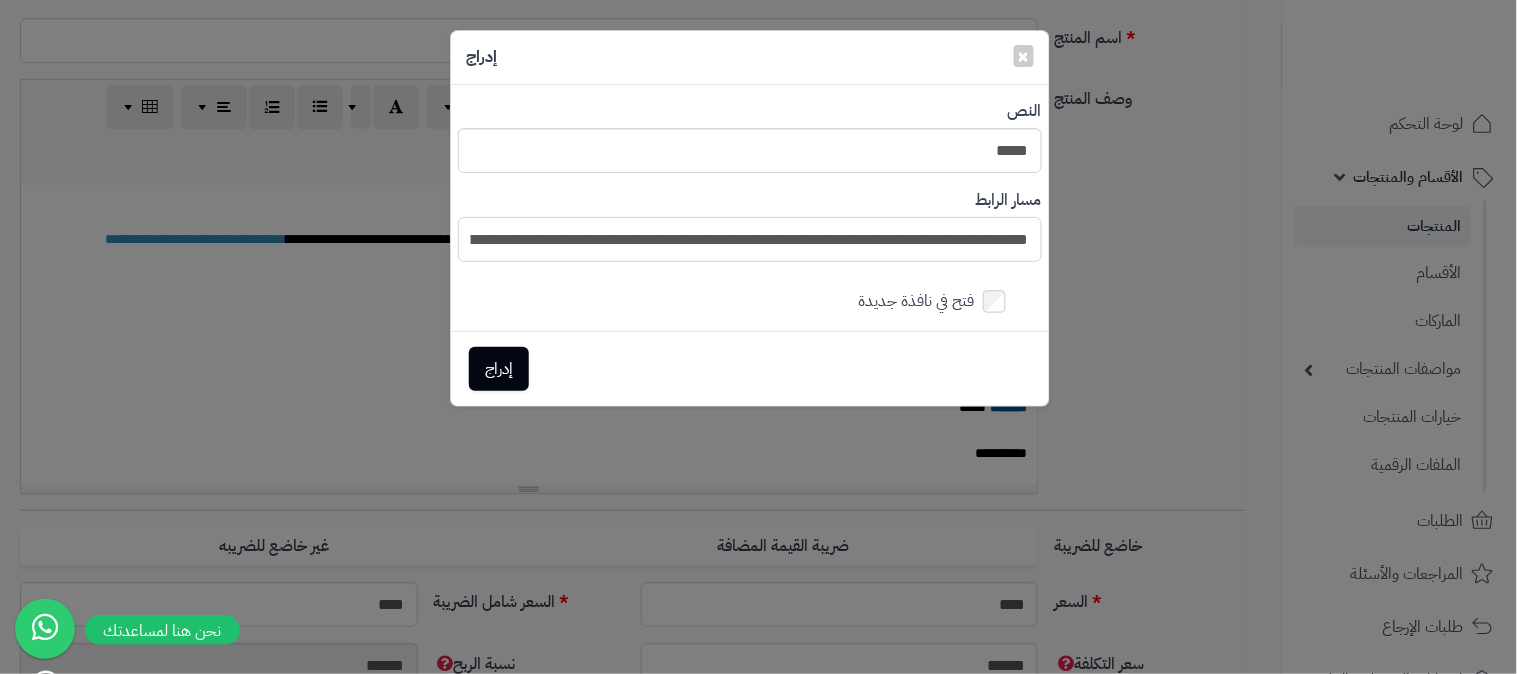 scroll, scrollTop: 0, scrollLeft: -523, axis: horizontal 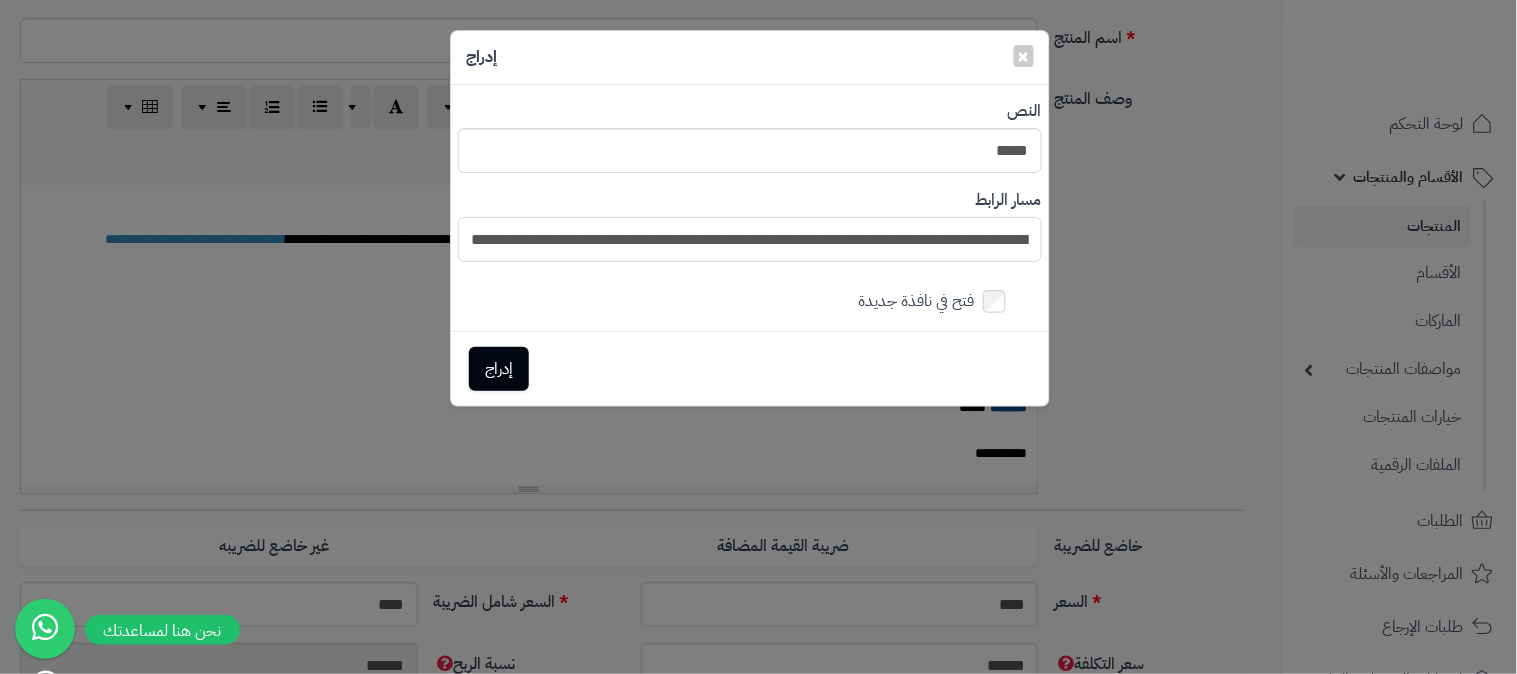 type on "**********" 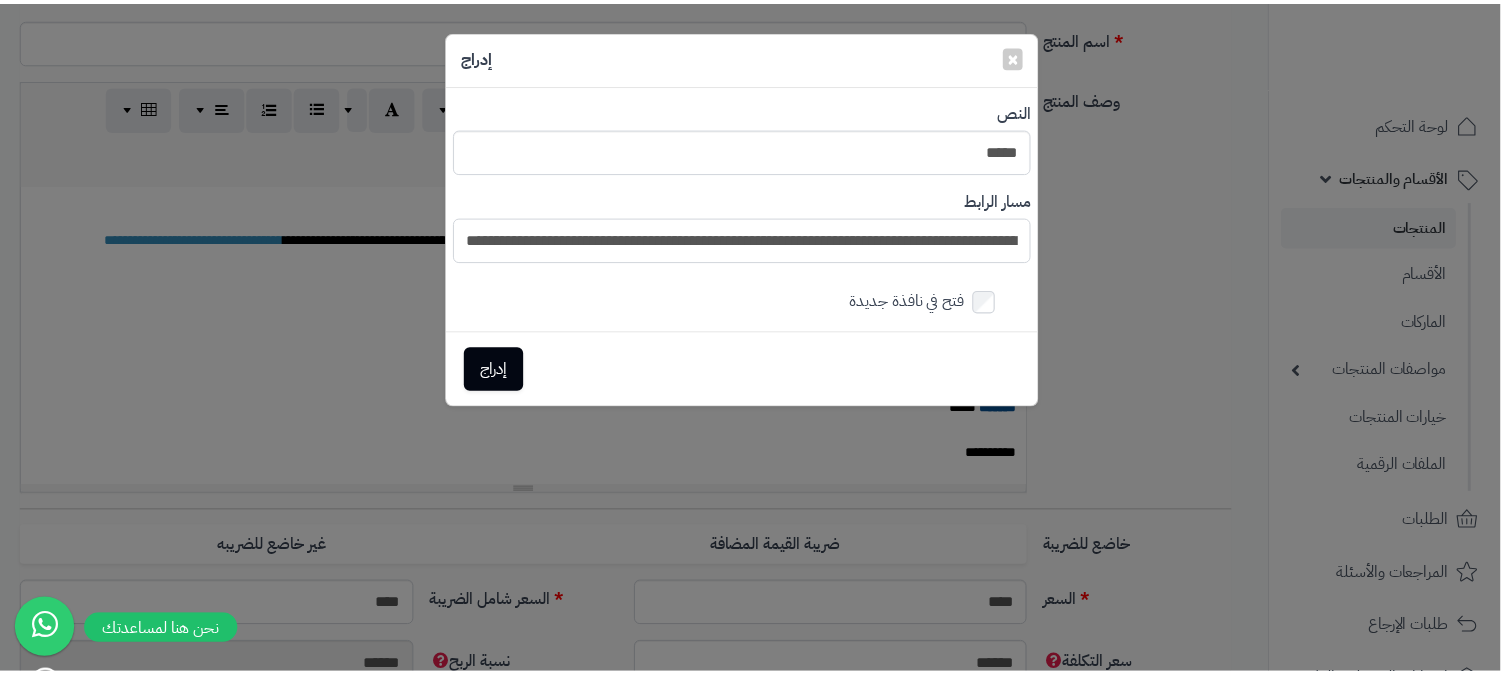 scroll, scrollTop: 0, scrollLeft: 0, axis: both 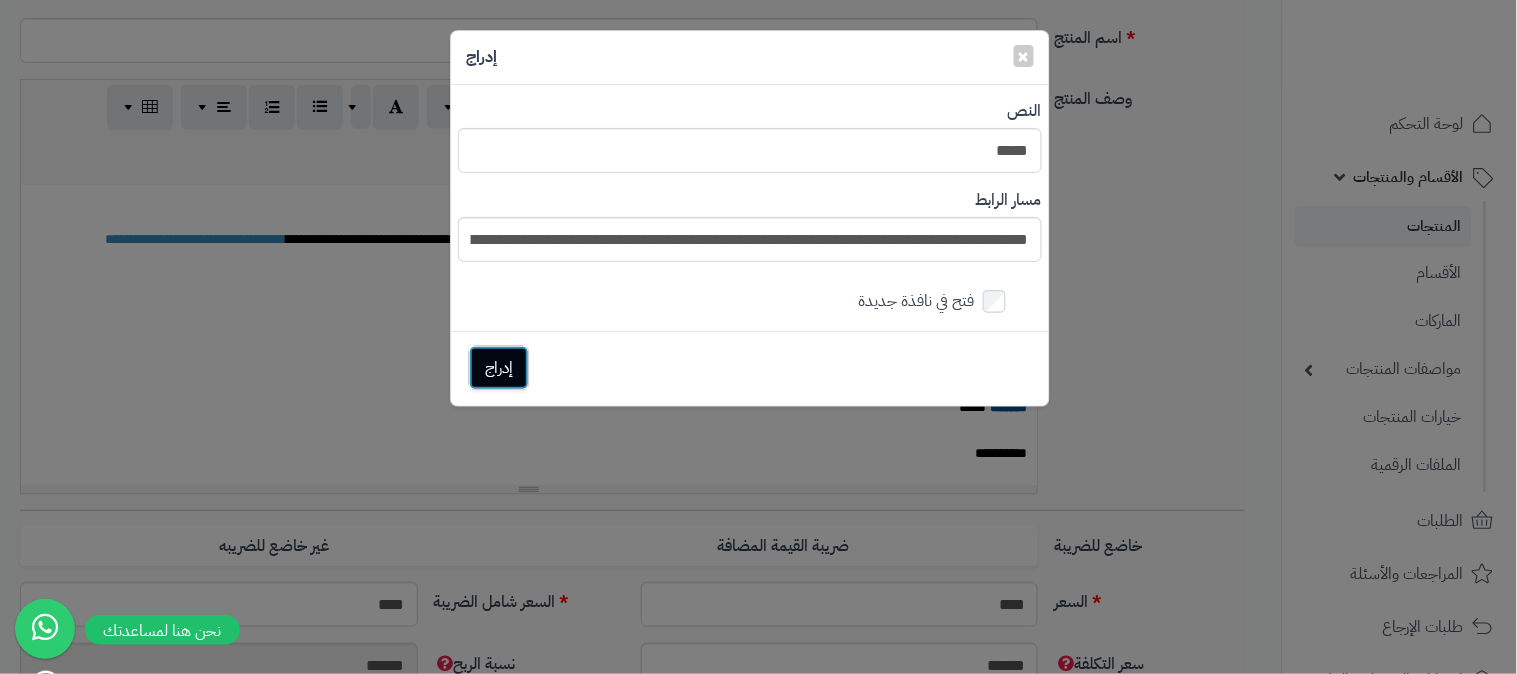 click on "إدراج" at bounding box center (499, 368) 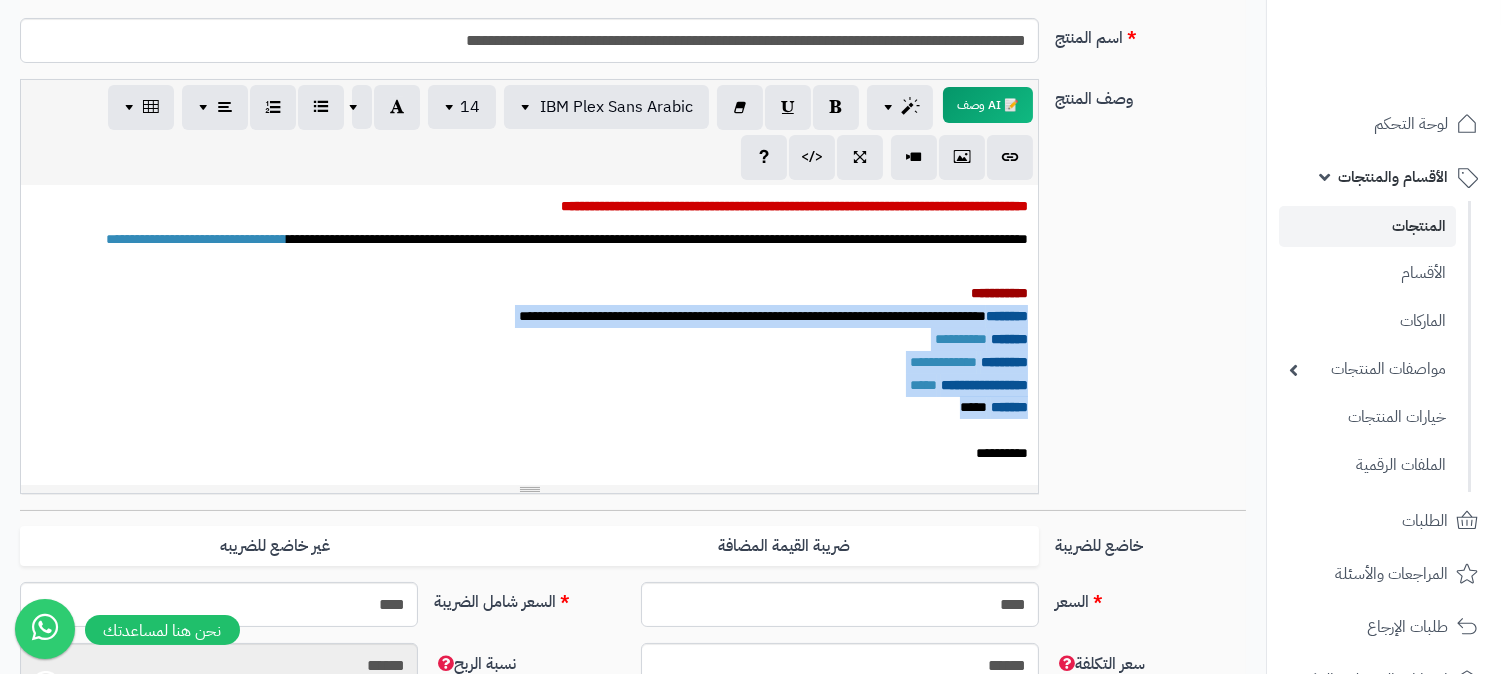 drag, startPoint x: 896, startPoint y: 415, endPoint x: 1034, endPoint y: 314, distance: 171.01169 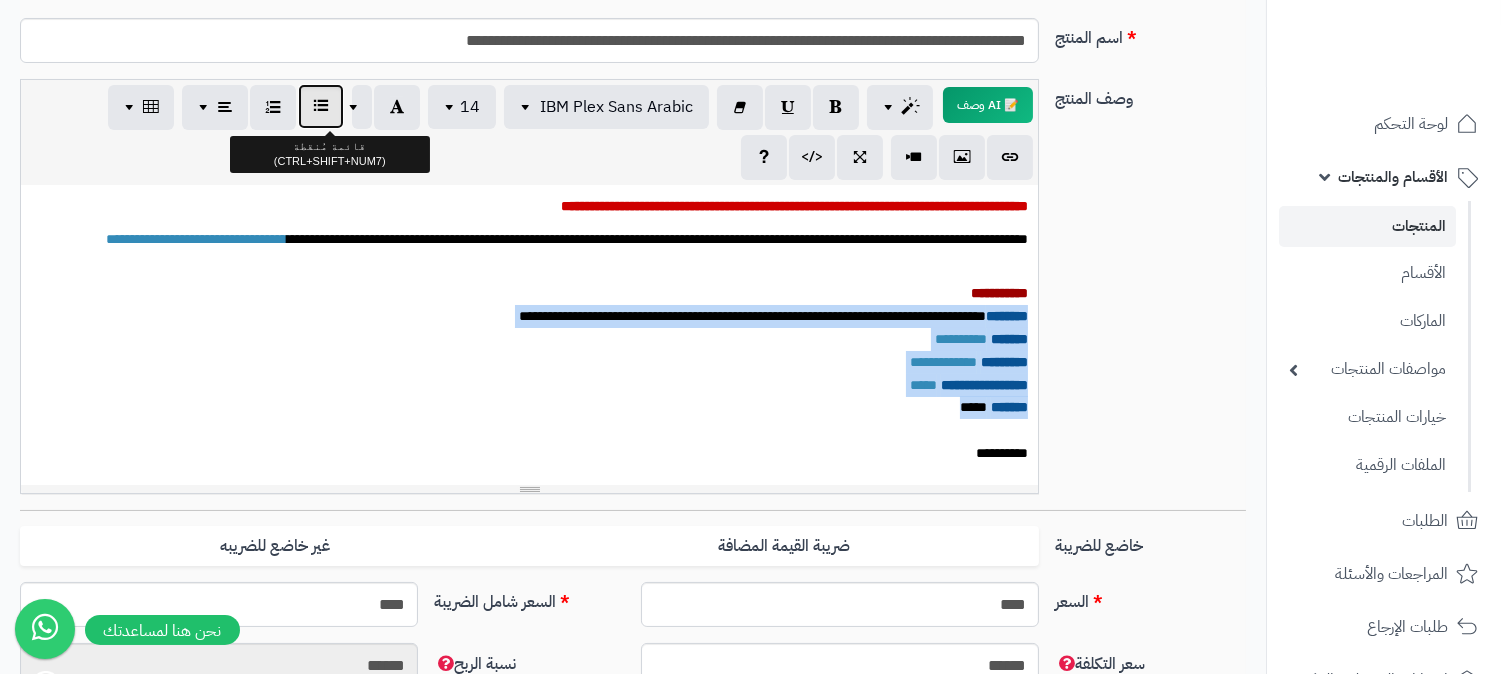 click at bounding box center [321, 106] 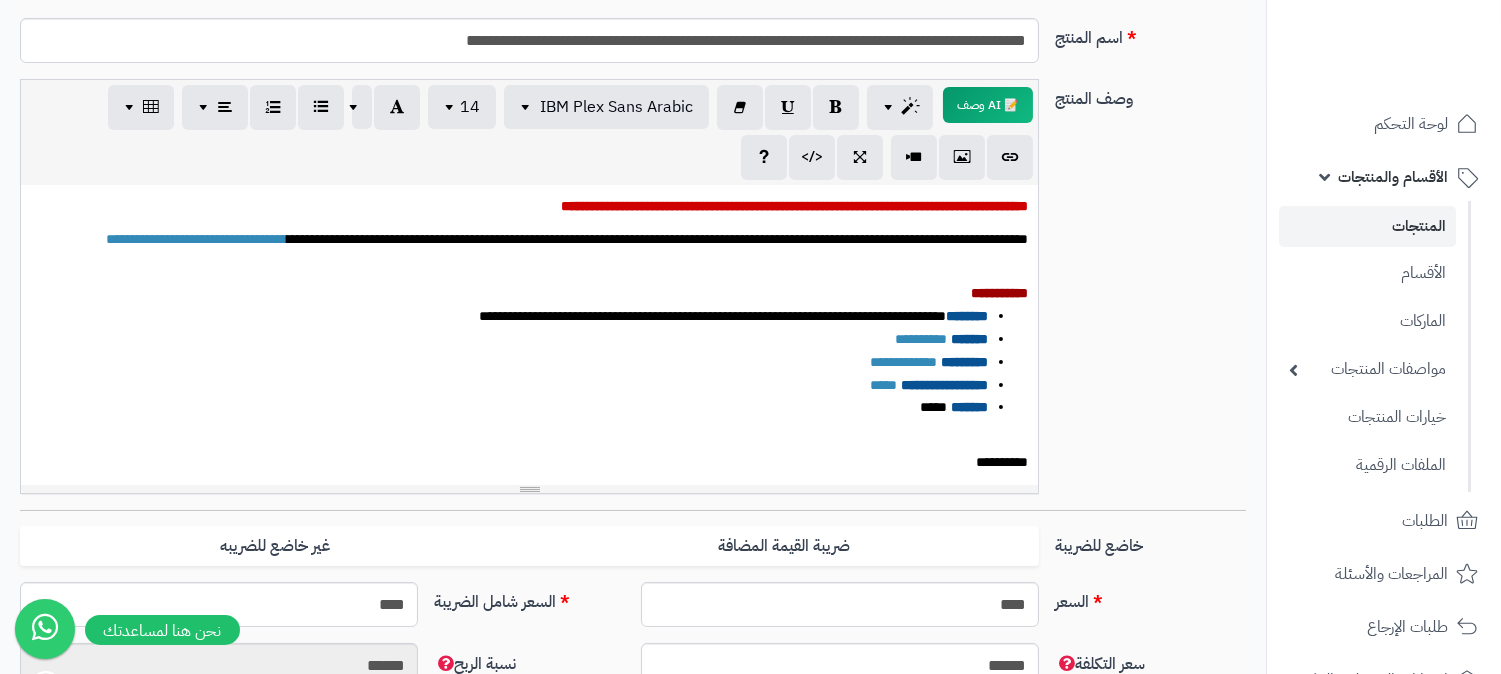 click on "**********" at bounding box center [509, 385] 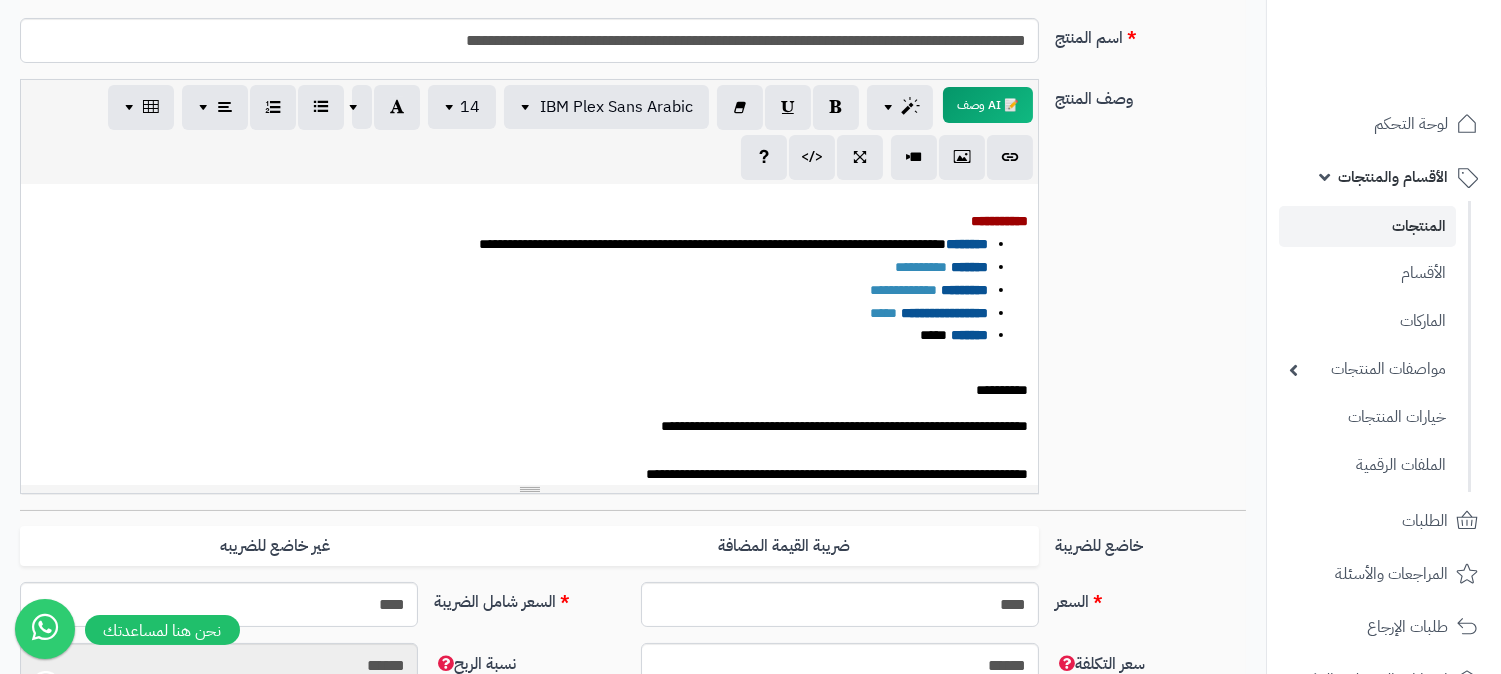 scroll, scrollTop: 111, scrollLeft: 0, axis: vertical 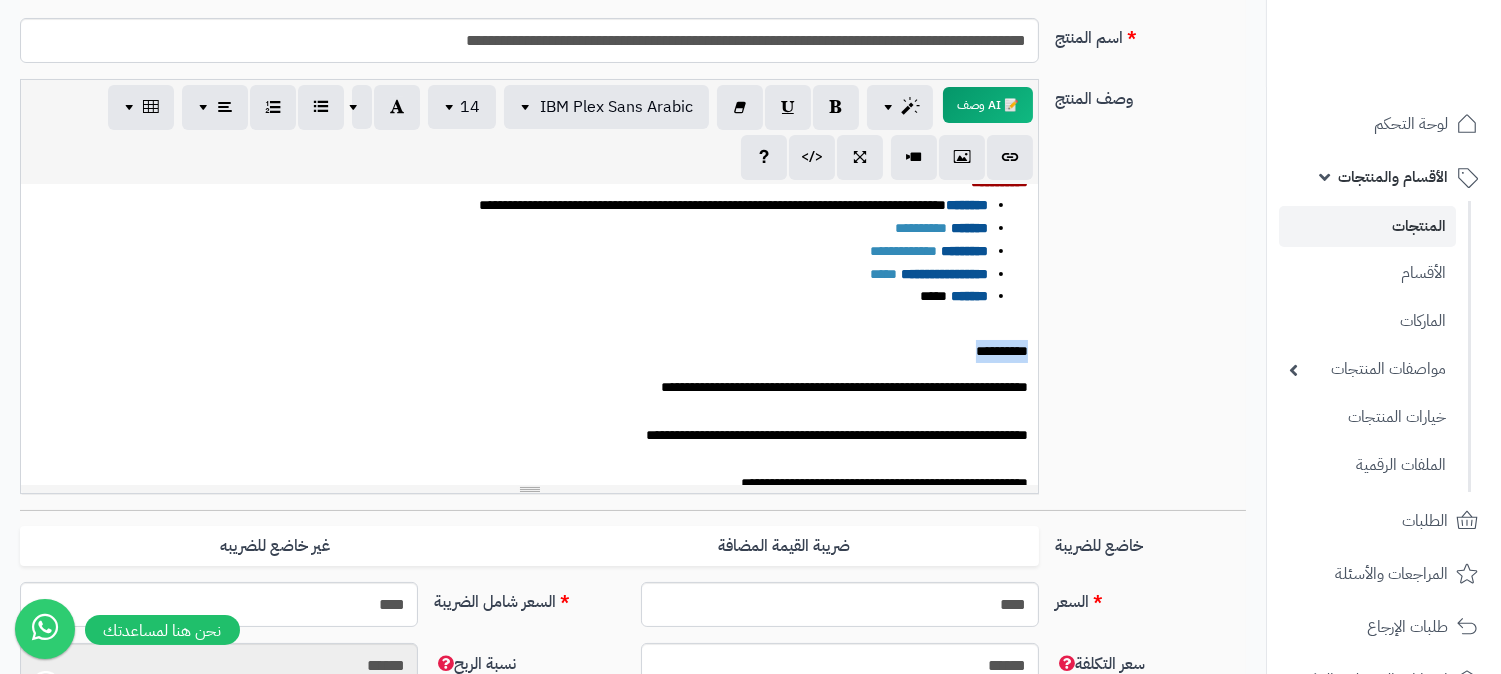 drag, startPoint x: 944, startPoint y: 346, endPoint x: 1044, endPoint y: 340, distance: 100.17984 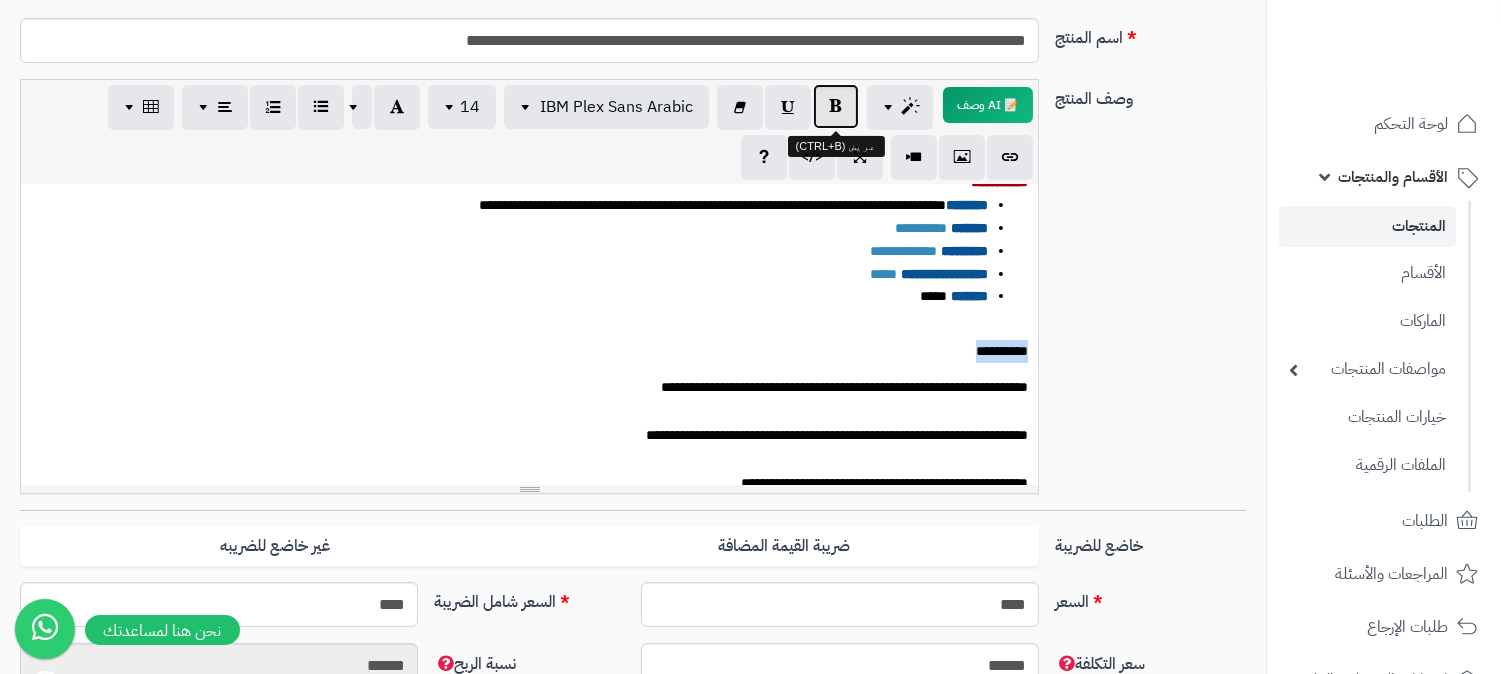 click at bounding box center [836, 106] 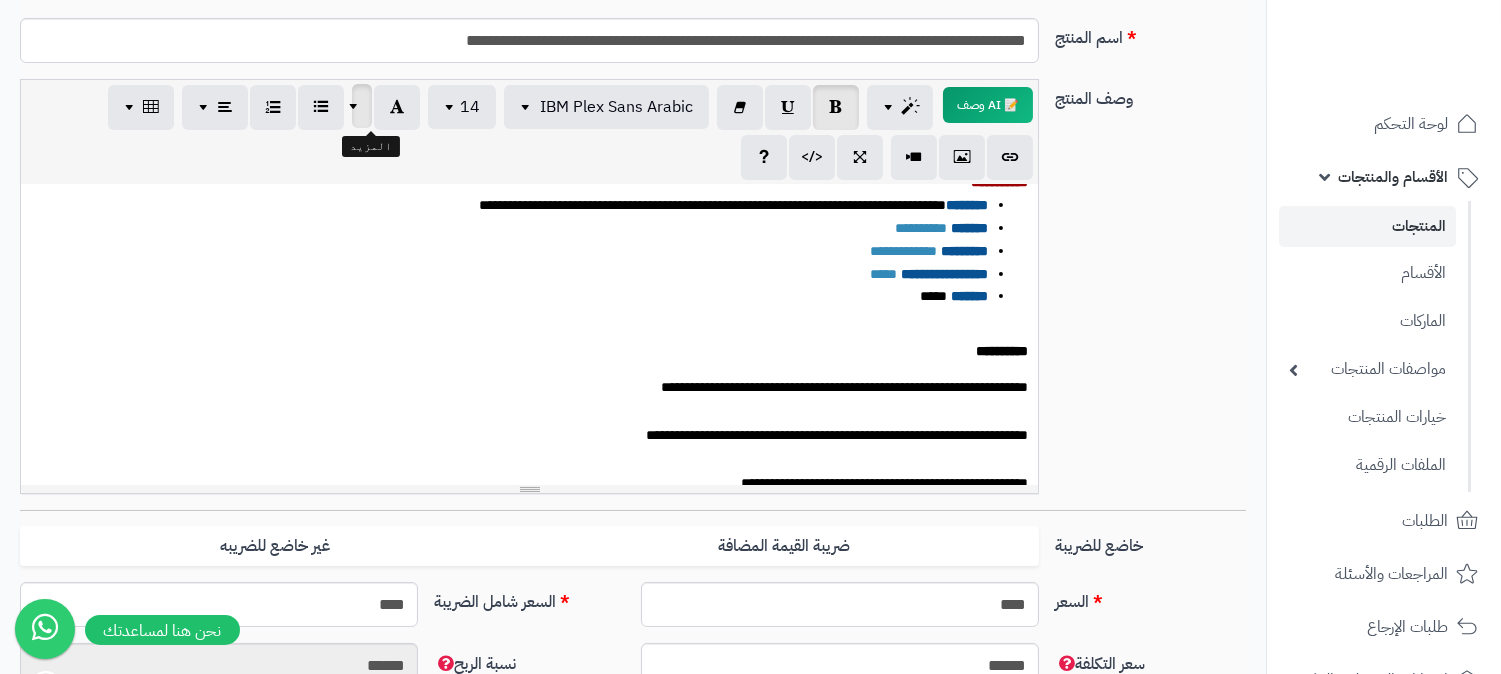 click at bounding box center (356, 106) 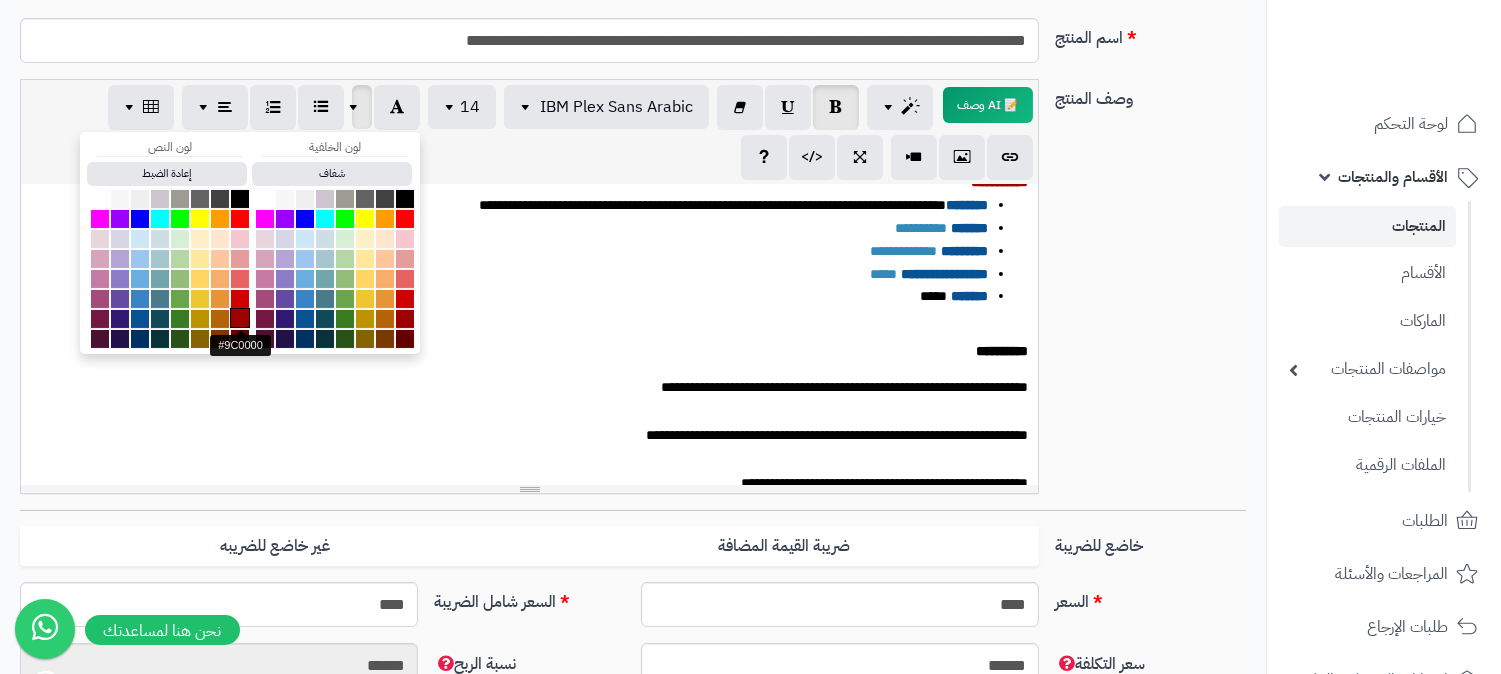 click at bounding box center [240, 318] 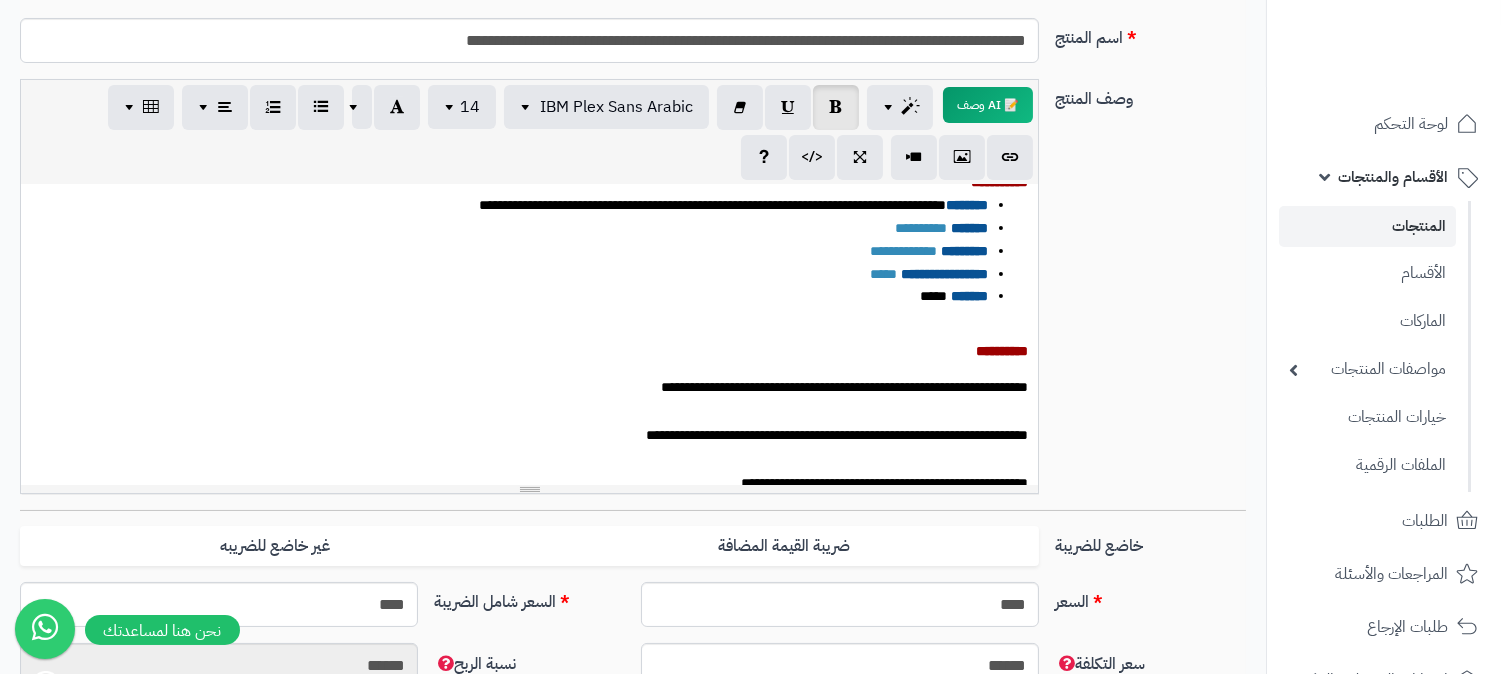 click on "**********" at bounding box center (529, 386) 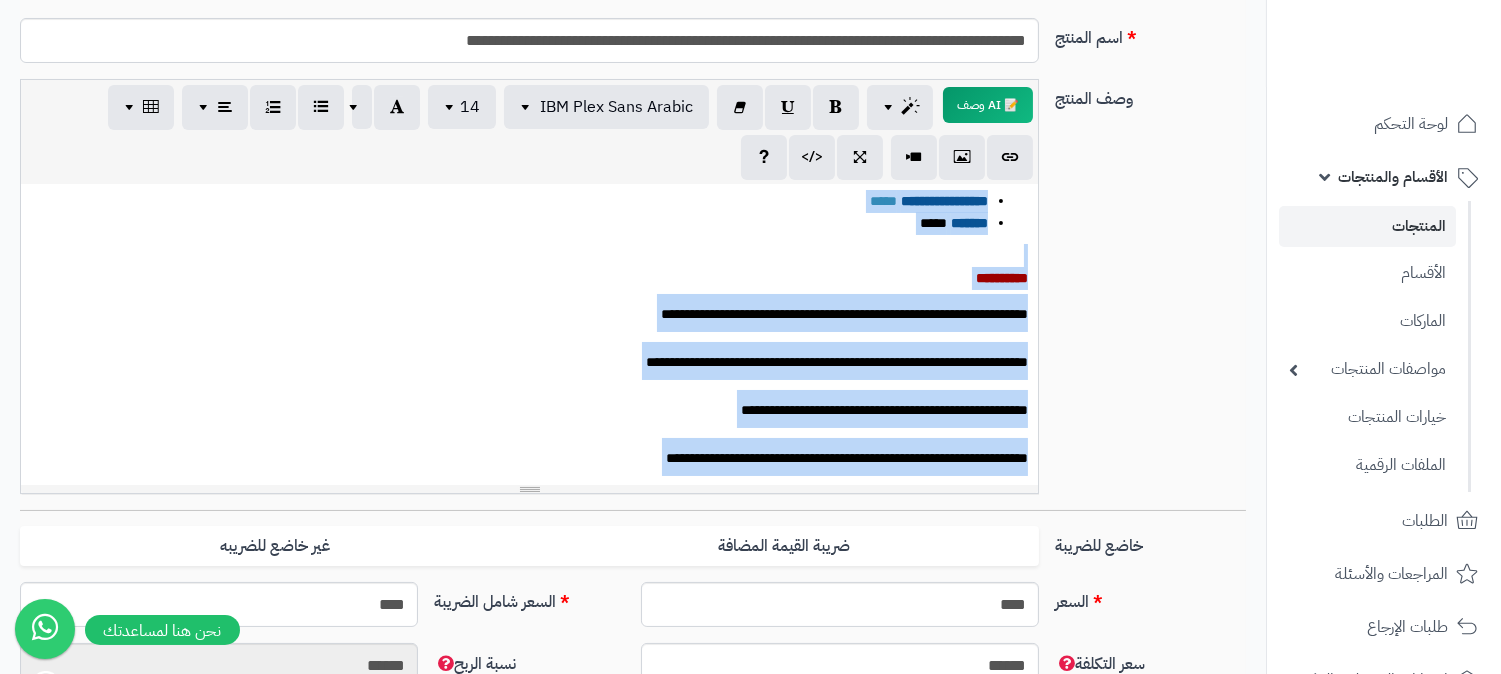 scroll, scrollTop: 153, scrollLeft: 0, axis: vertical 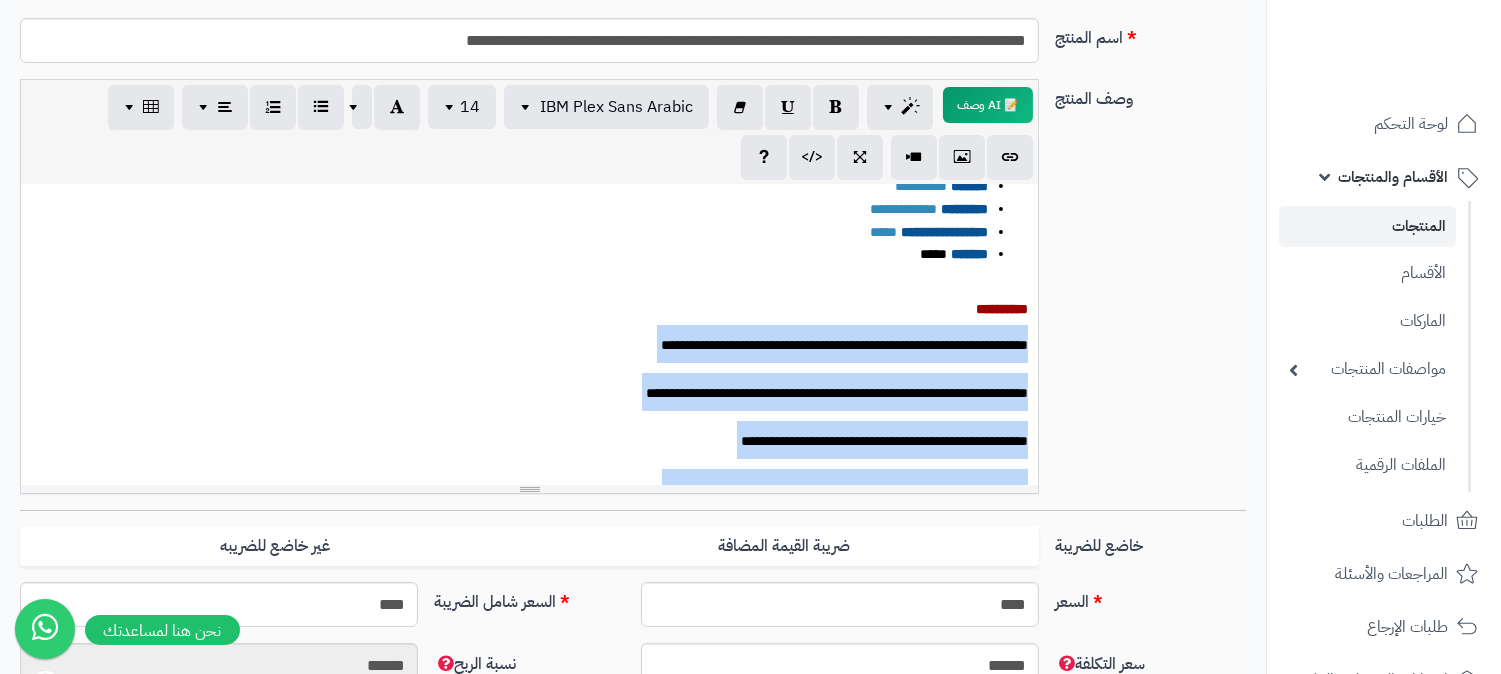 drag, startPoint x: 585, startPoint y: 353, endPoint x: 1043, endPoint y: 345, distance: 458.06985 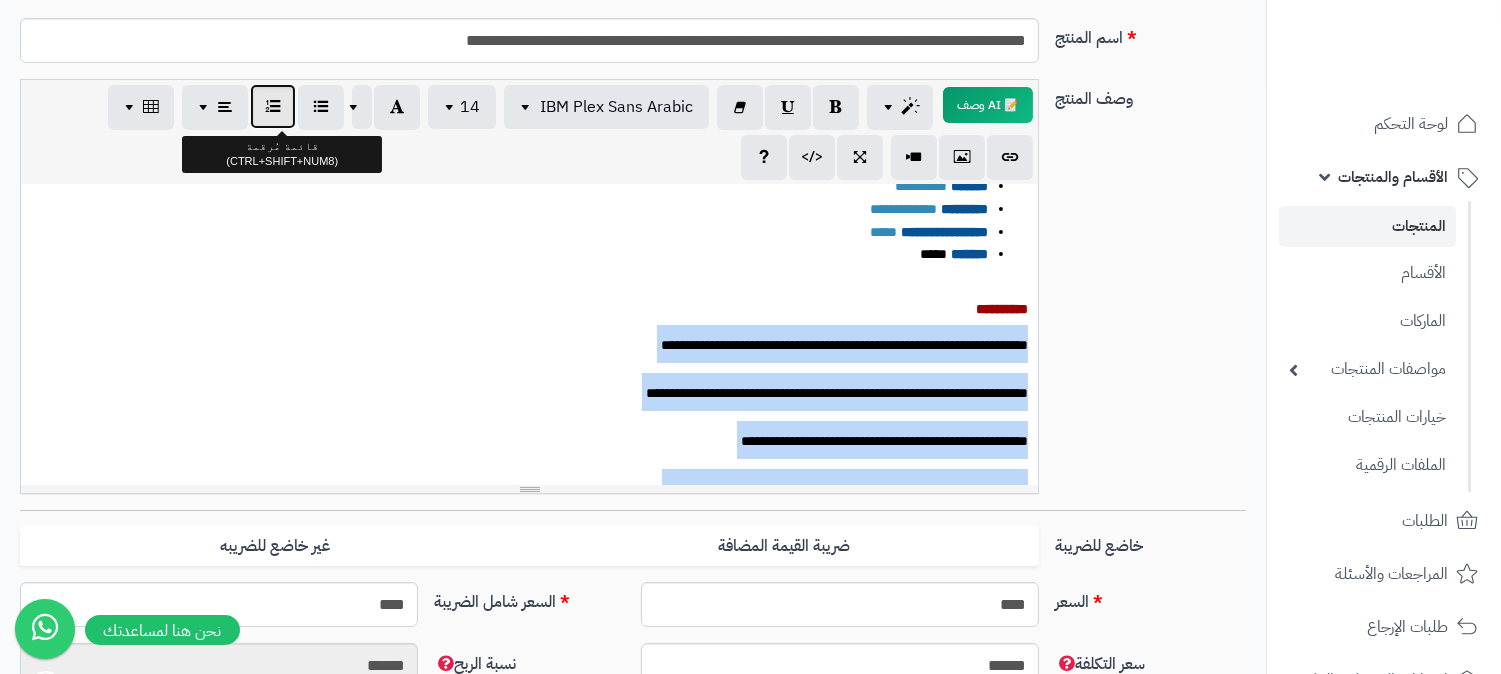click at bounding box center [273, 106] 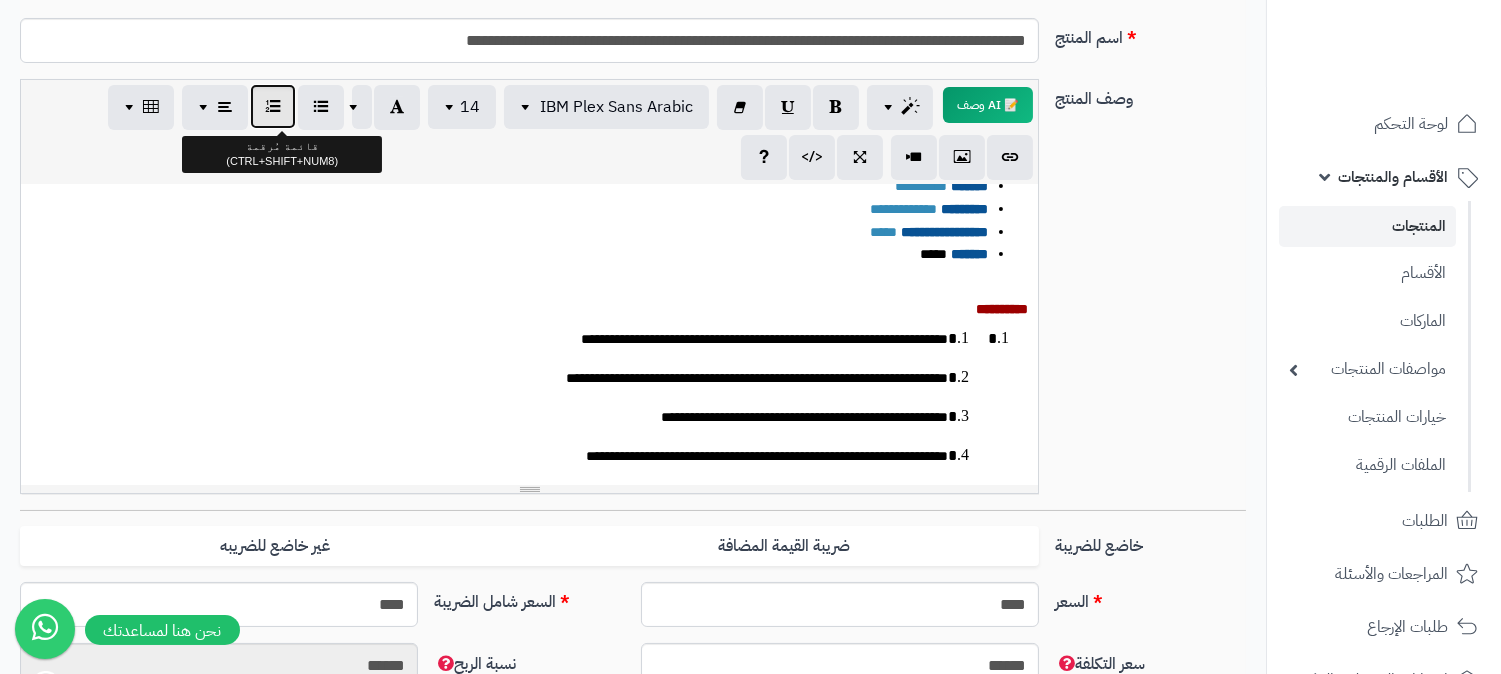 click at bounding box center [273, 106] 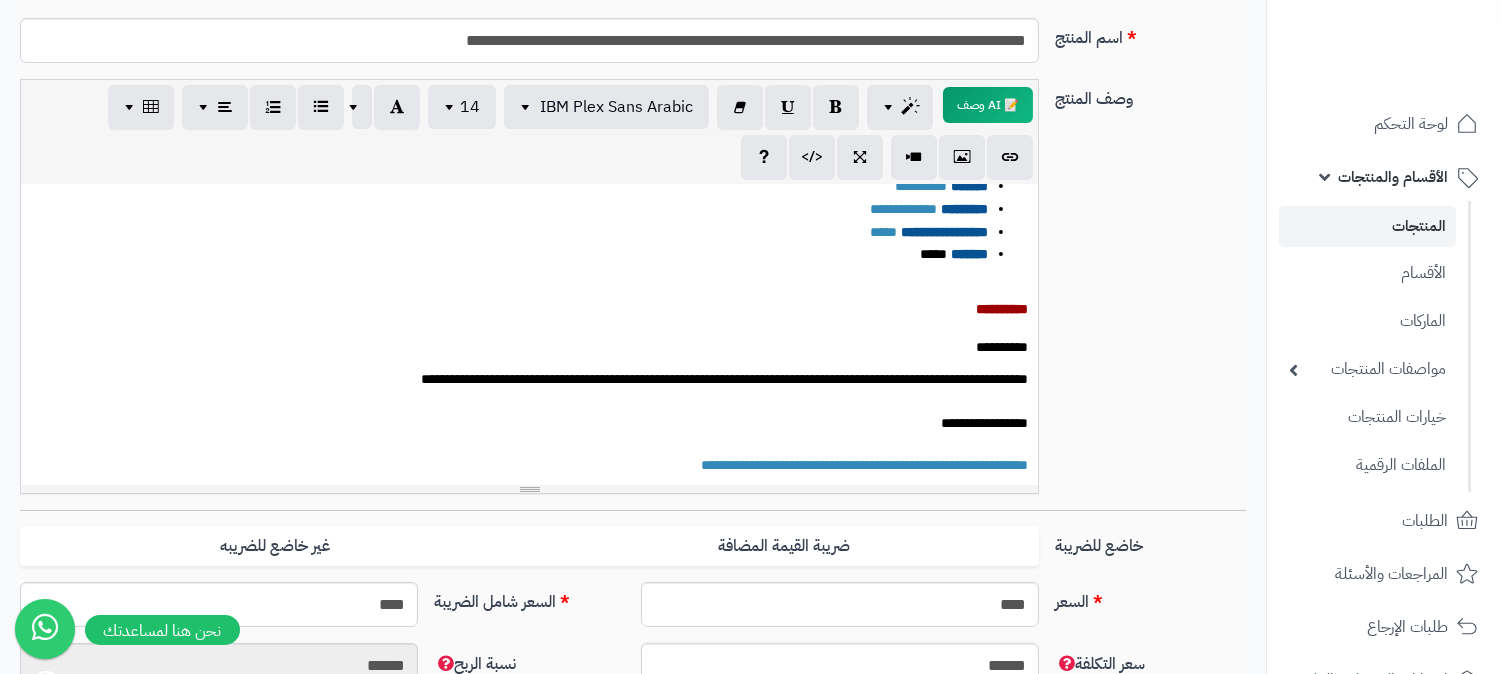 scroll, scrollTop: 375, scrollLeft: 0, axis: vertical 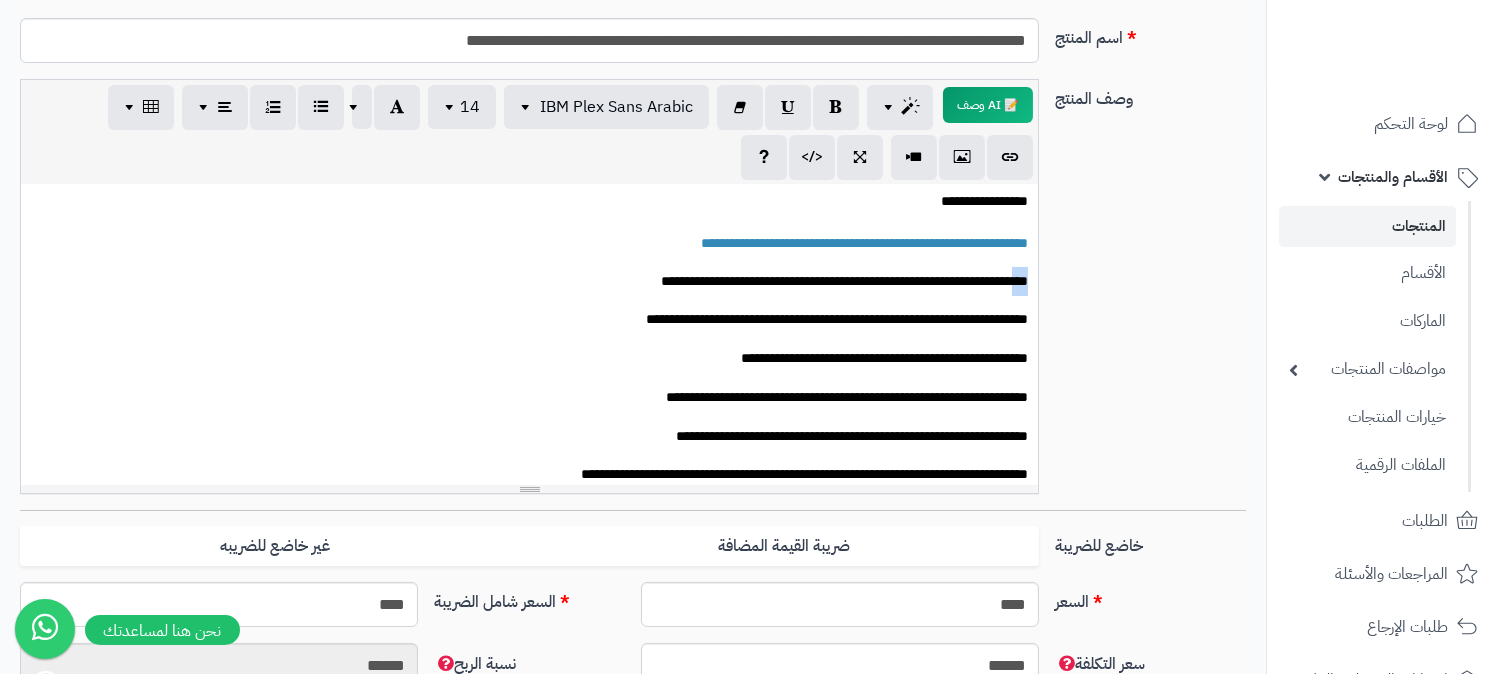 drag, startPoint x: 1011, startPoint y: 270, endPoint x: 1065, endPoint y: 268, distance: 54.037025 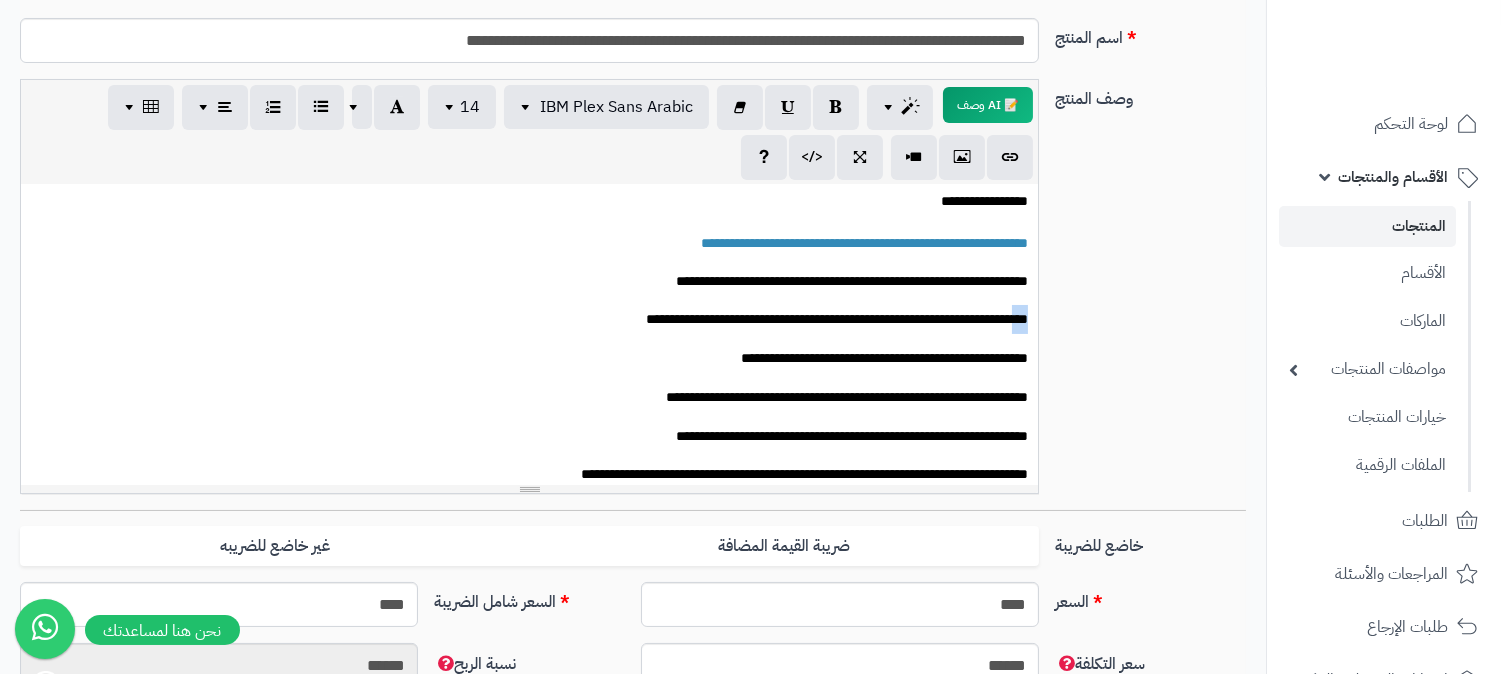 drag, startPoint x: 1011, startPoint y: 311, endPoint x: 1050, endPoint y: 310, distance: 39.012817 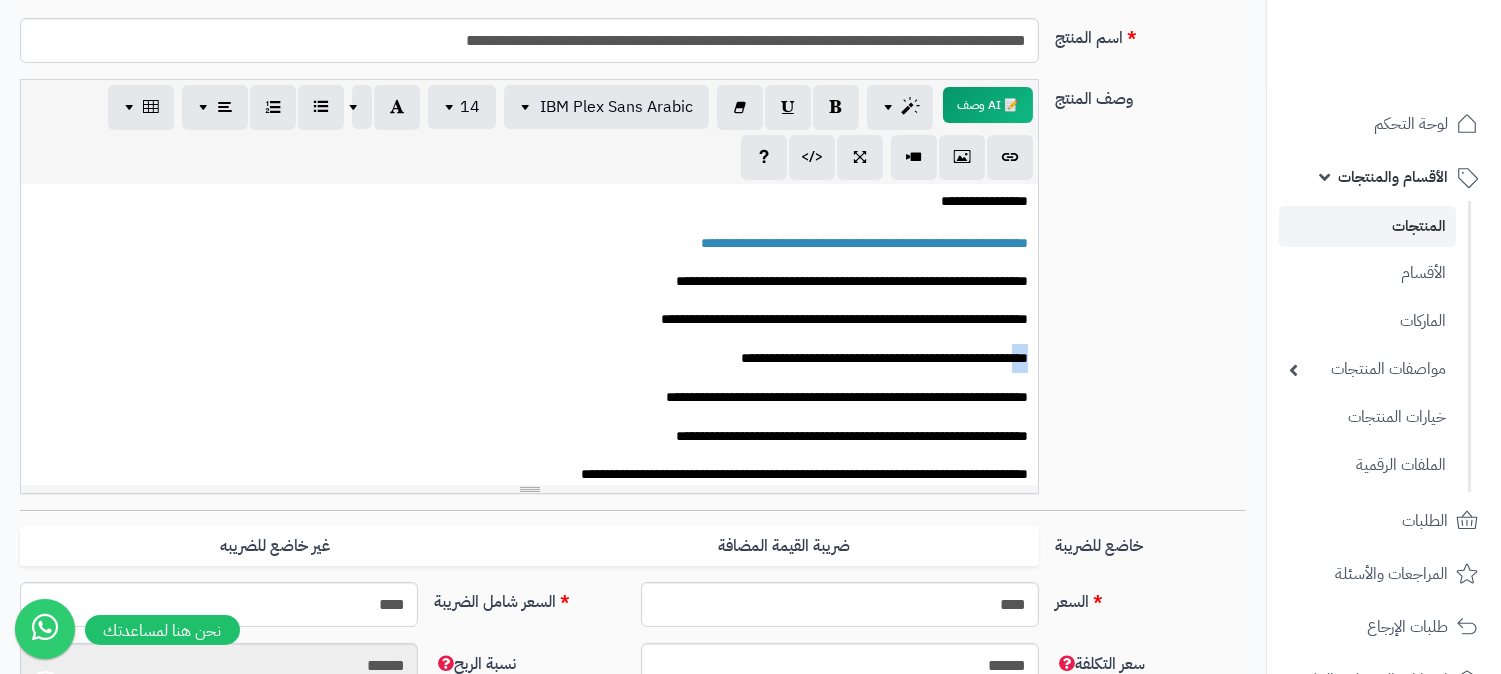 drag, startPoint x: 1011, startPoint y: 352, endPoint x: 1046, endPoint y: 350, distance: 35.057095 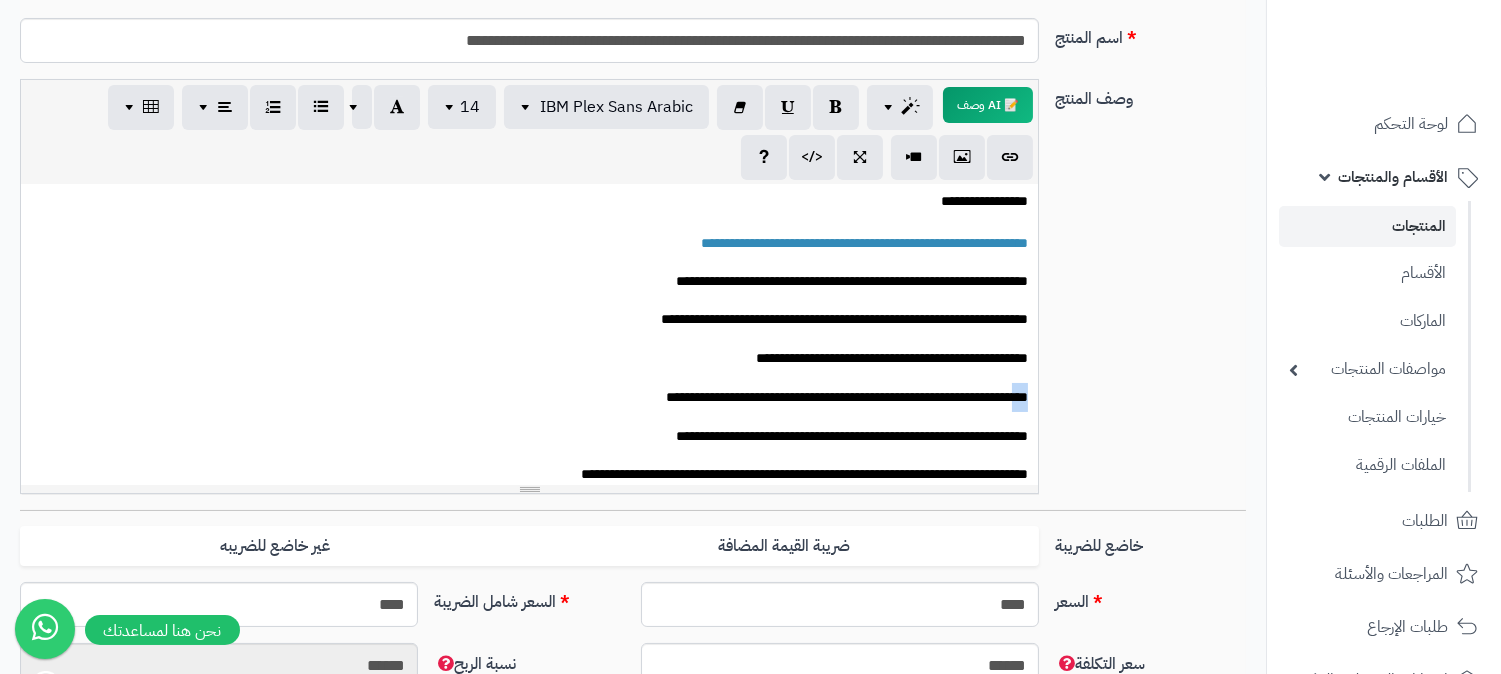 drag, startPoint x: 1012, startPoint y: 391, endPoint x: 1043, endPoint y: 395, distance: 31.257 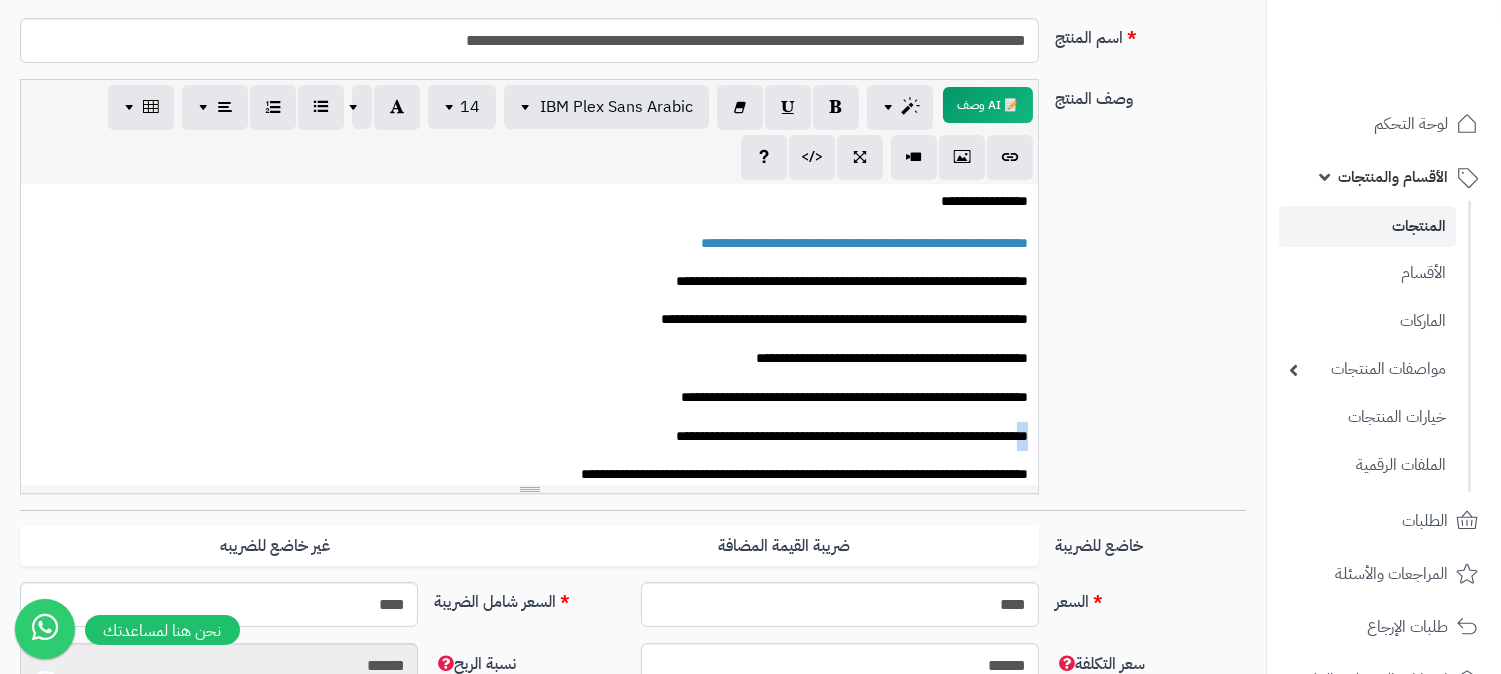 drag, startPoint x: 1013, startPoint y: 424, endPoint x: 1043, endPoint y: 423, distance: 30.016663 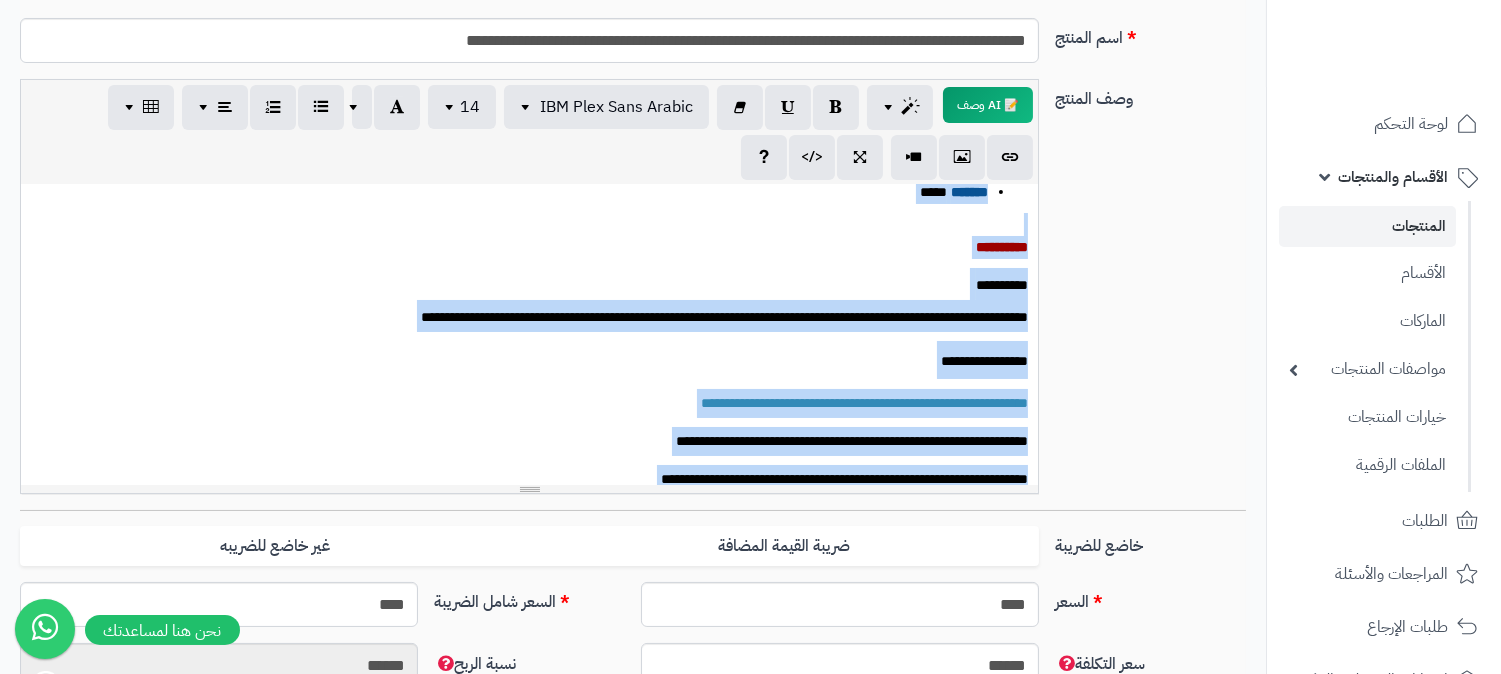 scroll, scrollTop: 172, scrollLeft: 0, axis: vertical 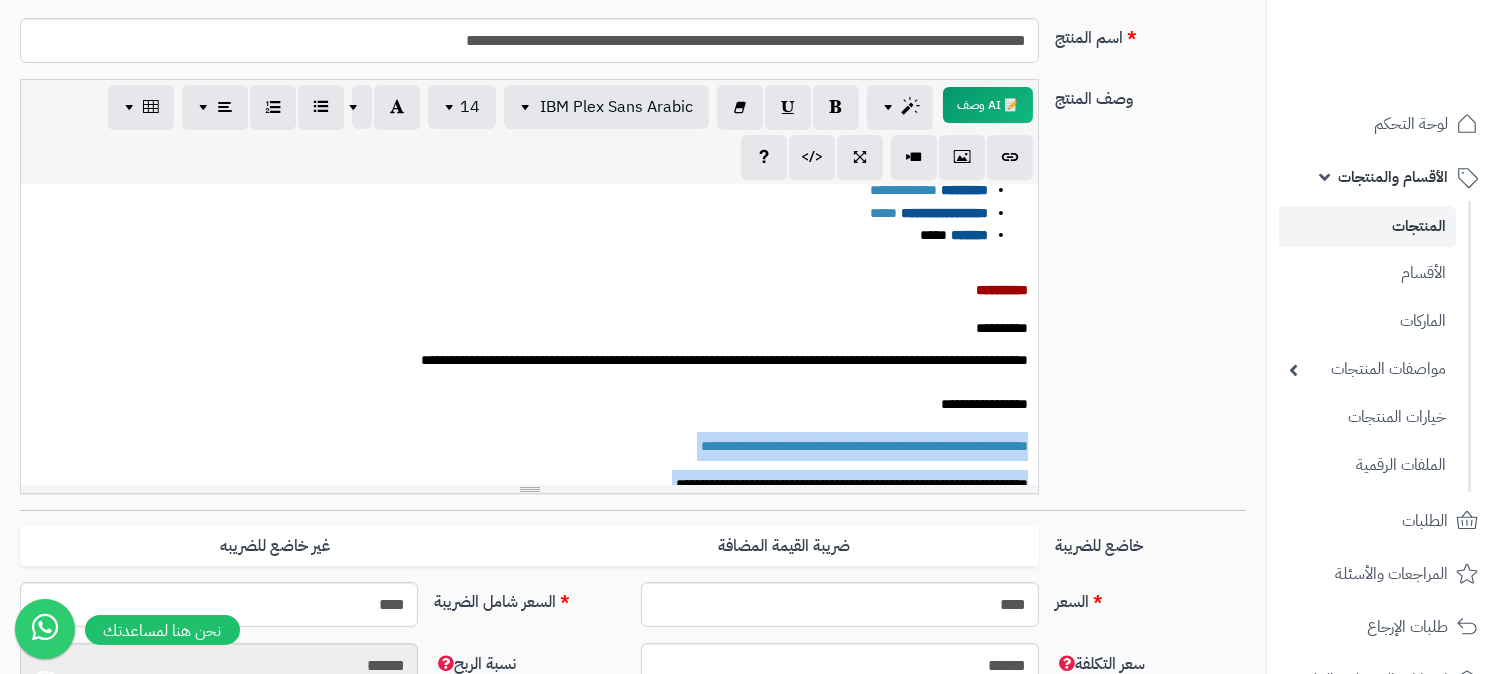 drag, startPoint x: 621, startPoint y: 332, endPoint x: 1055, endPoint y: 421, distance: 443.03162 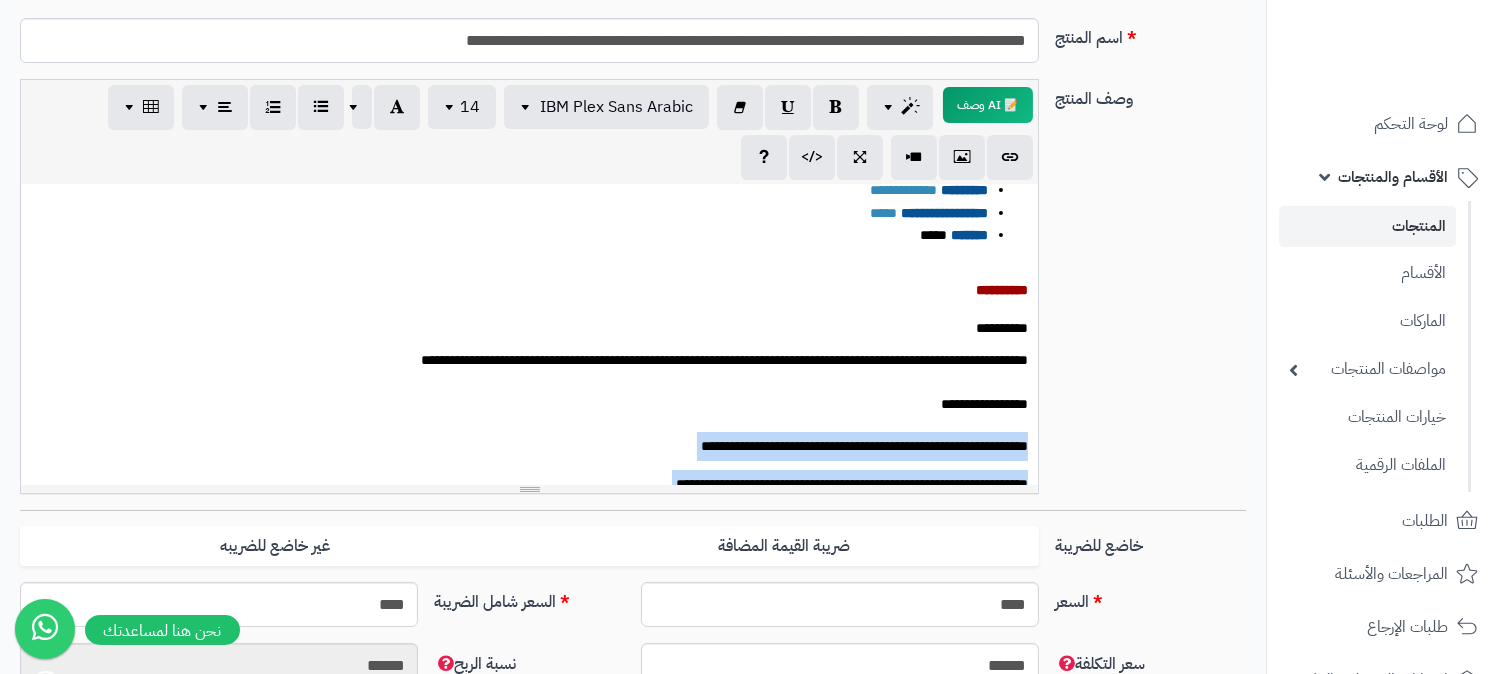 click on "**********" at bounding box center (864, 446) 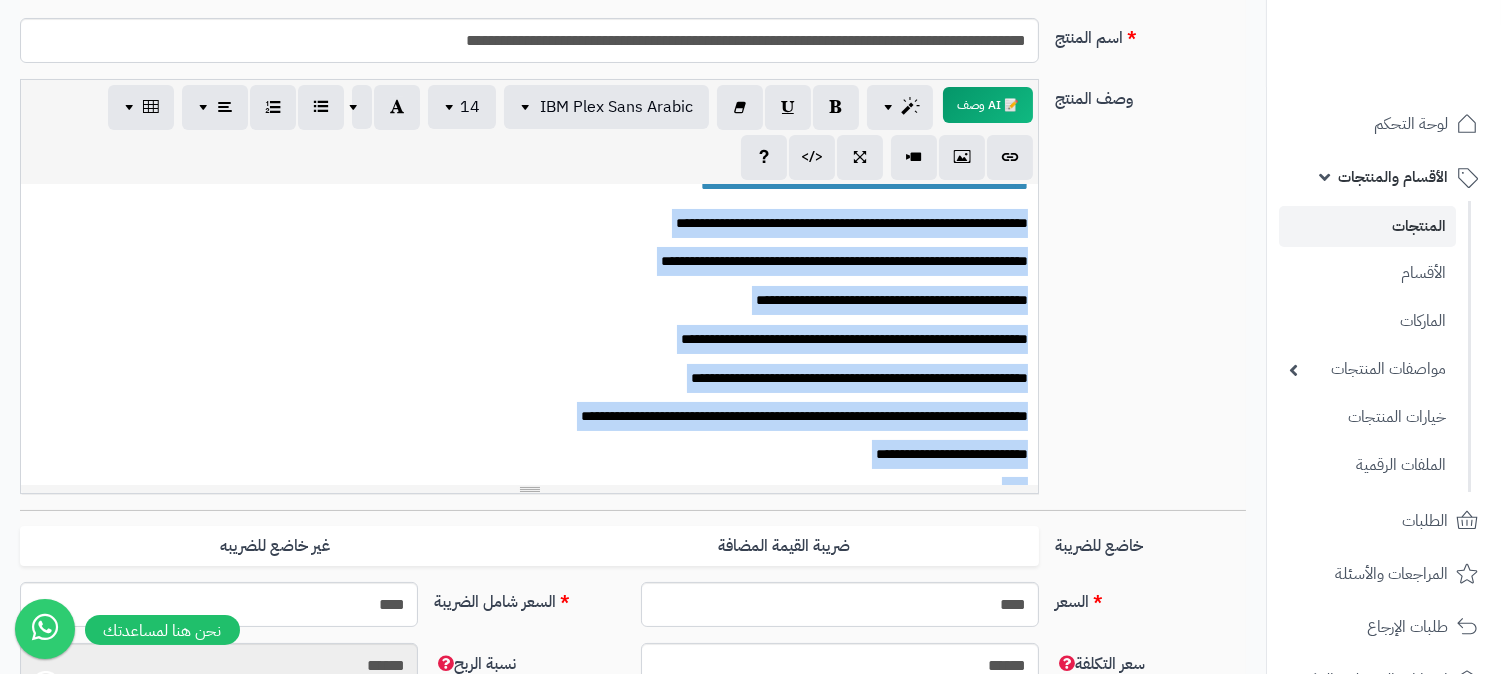 scroll, scrollTop: 473, scrollLeft: 0, axis: vertical 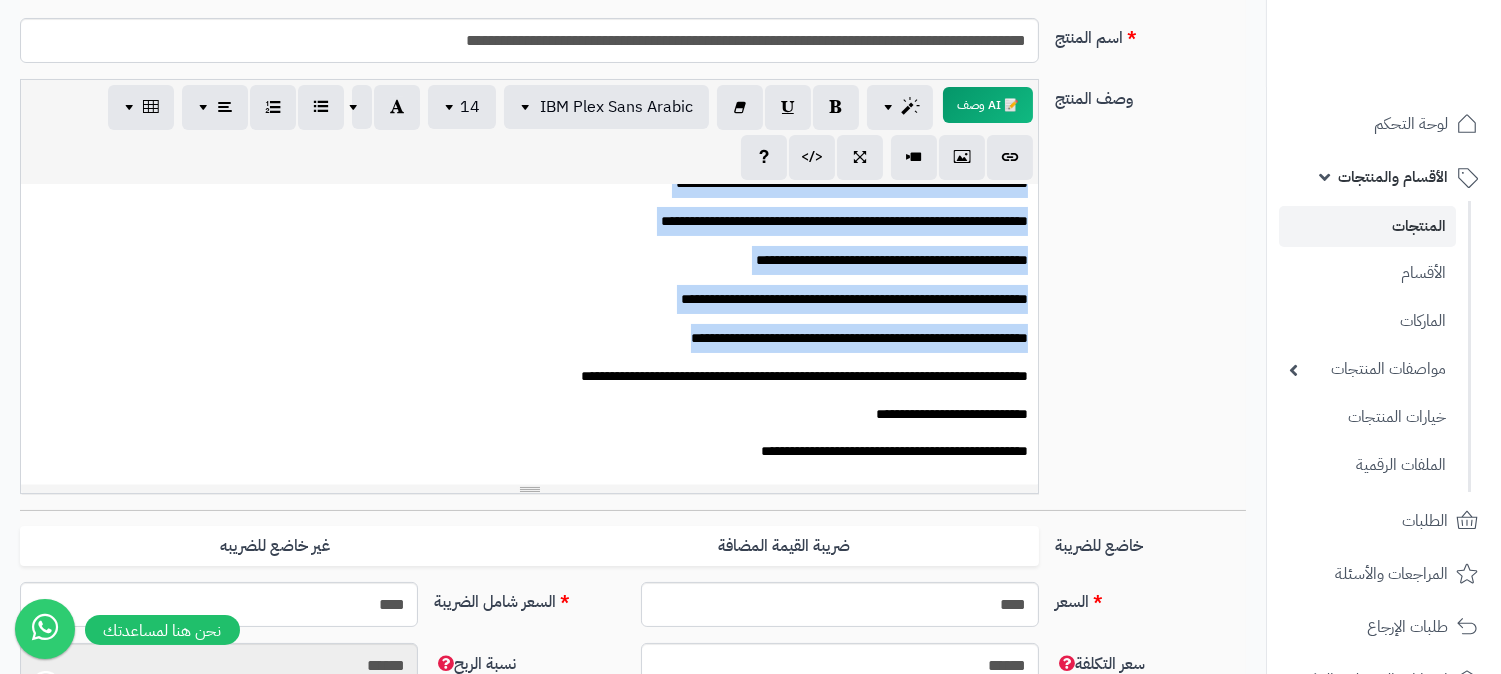 drag, startPoint x: 1034, startPoint y: 363, endPoint x: 621, endPoint y: 318, distance: 415.44434 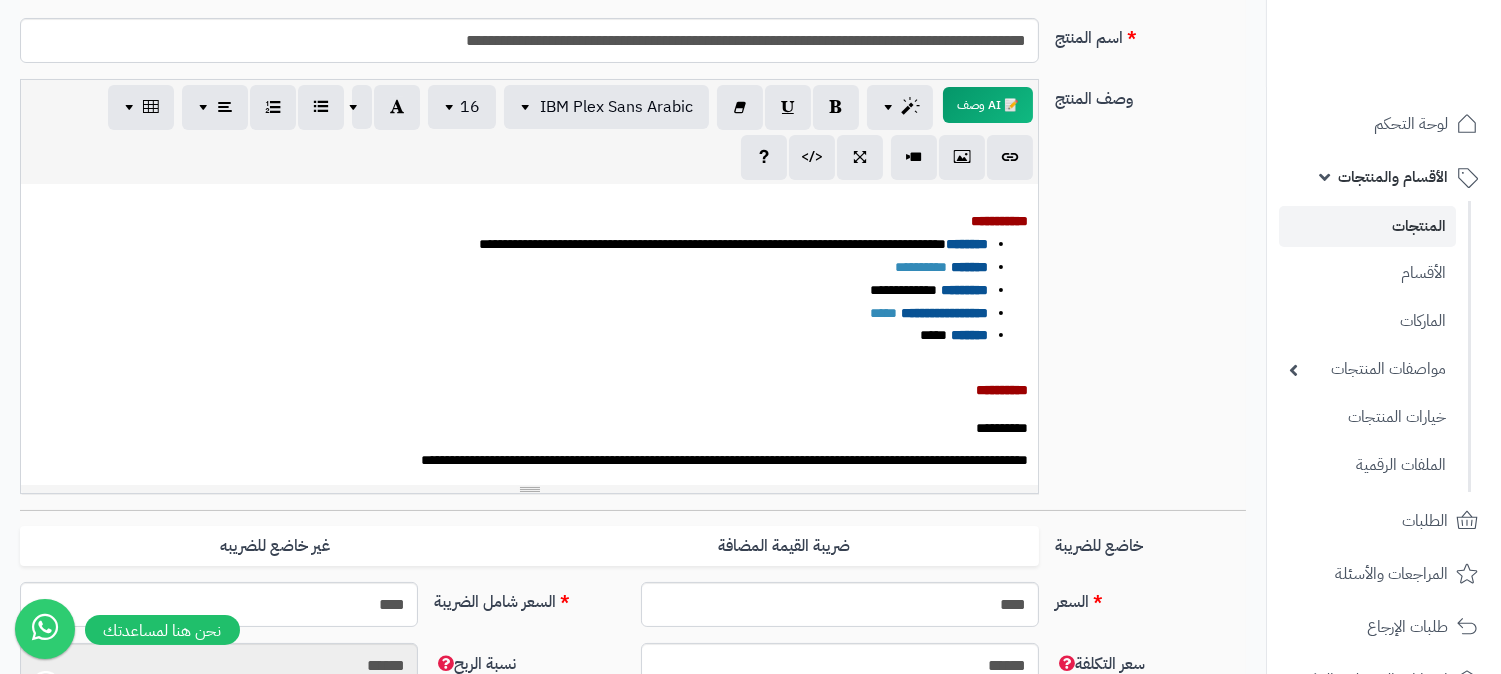 scroll, scrollTop: 111, scrollLeft: 0, axis: vertical 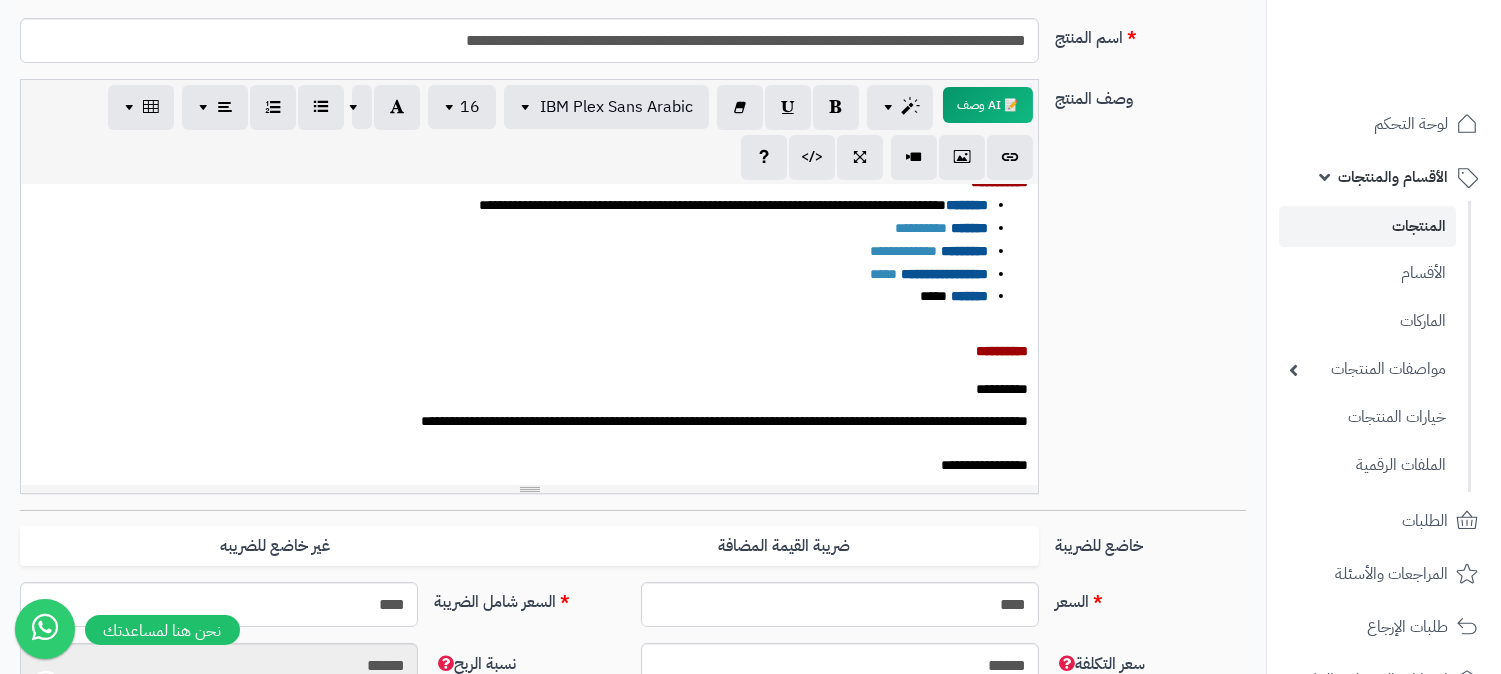 click on "**********" at bounding box center (538, 351) 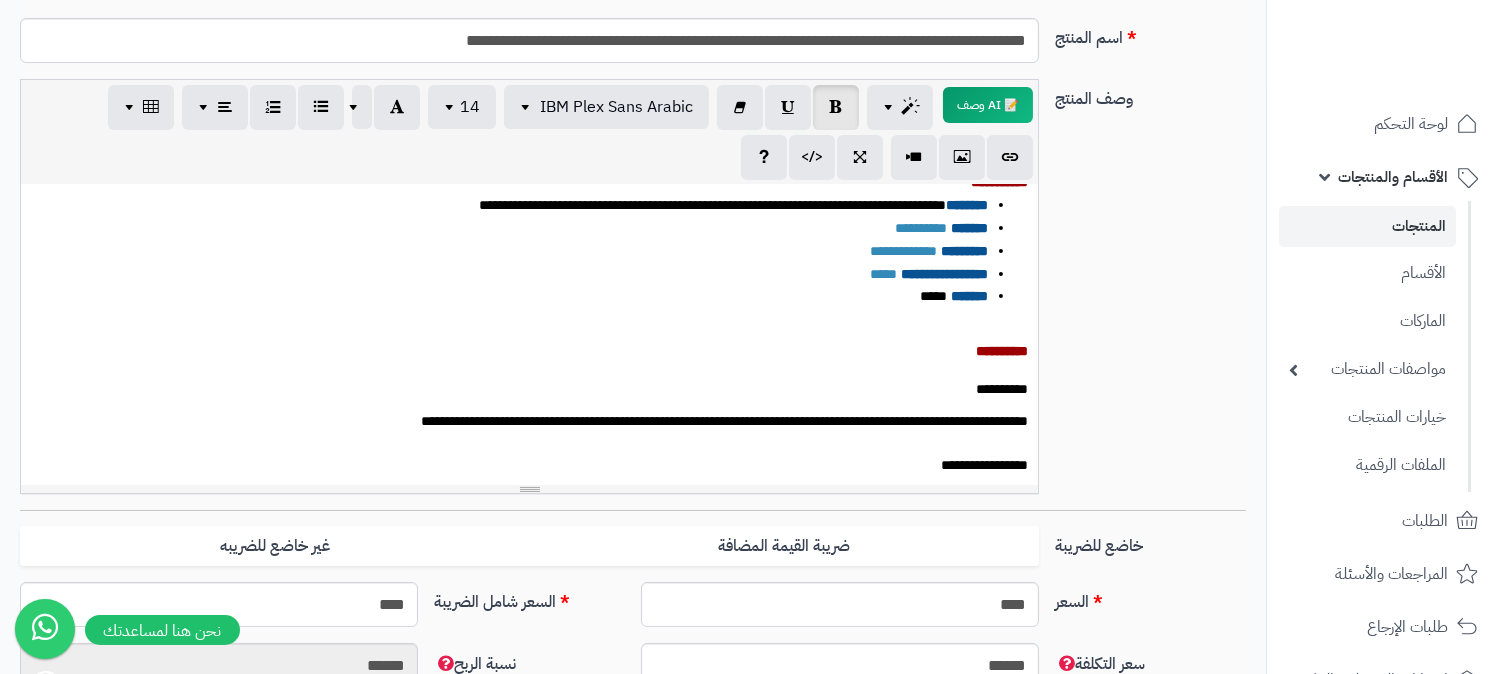 click on "**********" at bounding box center [529, 335] 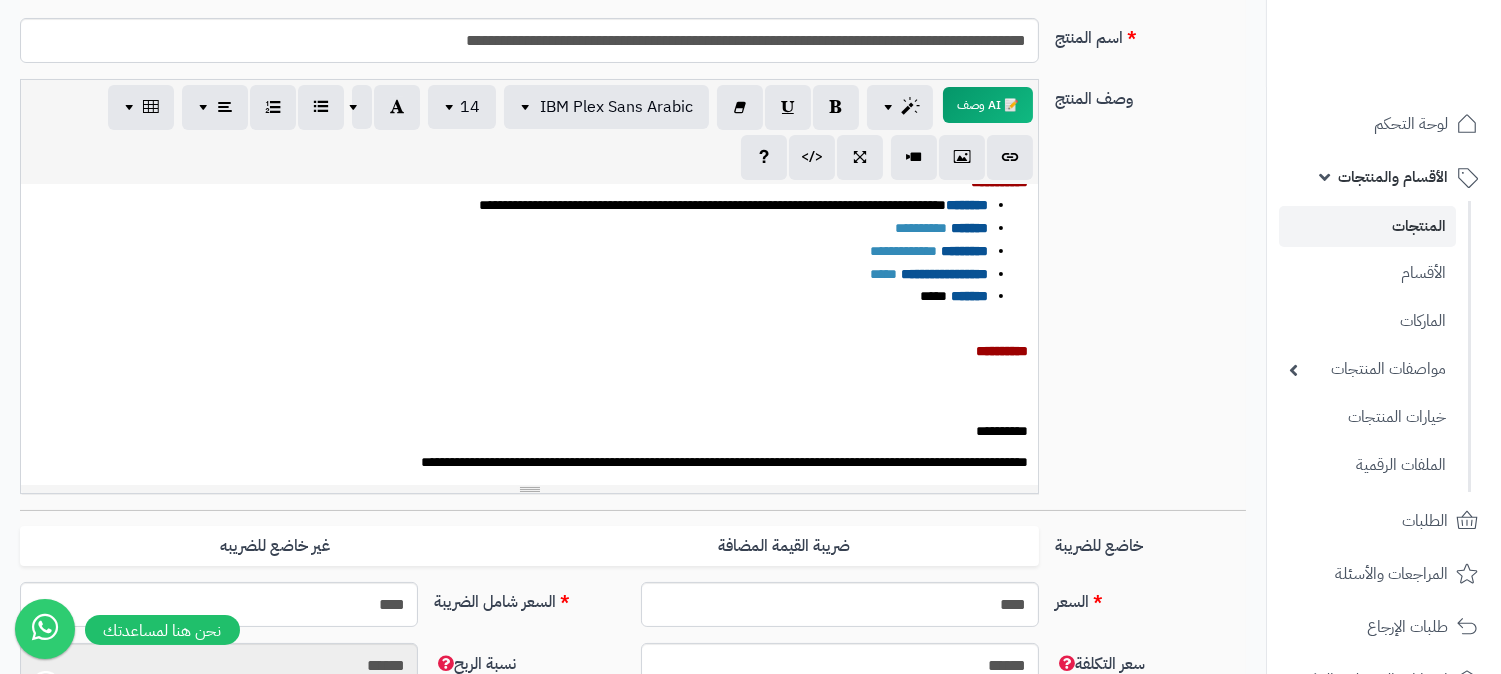 click at bounding box center (529, 388) 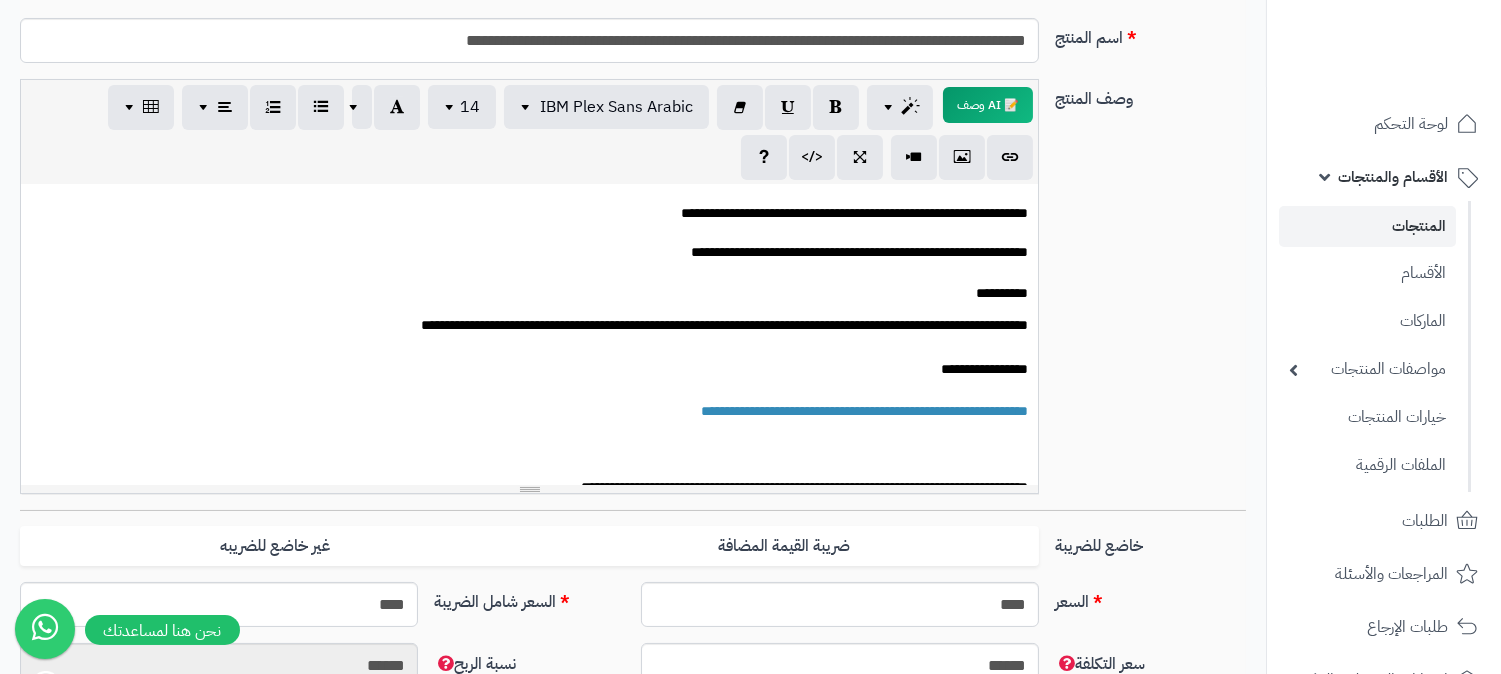 scroll, scrollTop: 290, scrollLeft: 0, axis: vertical 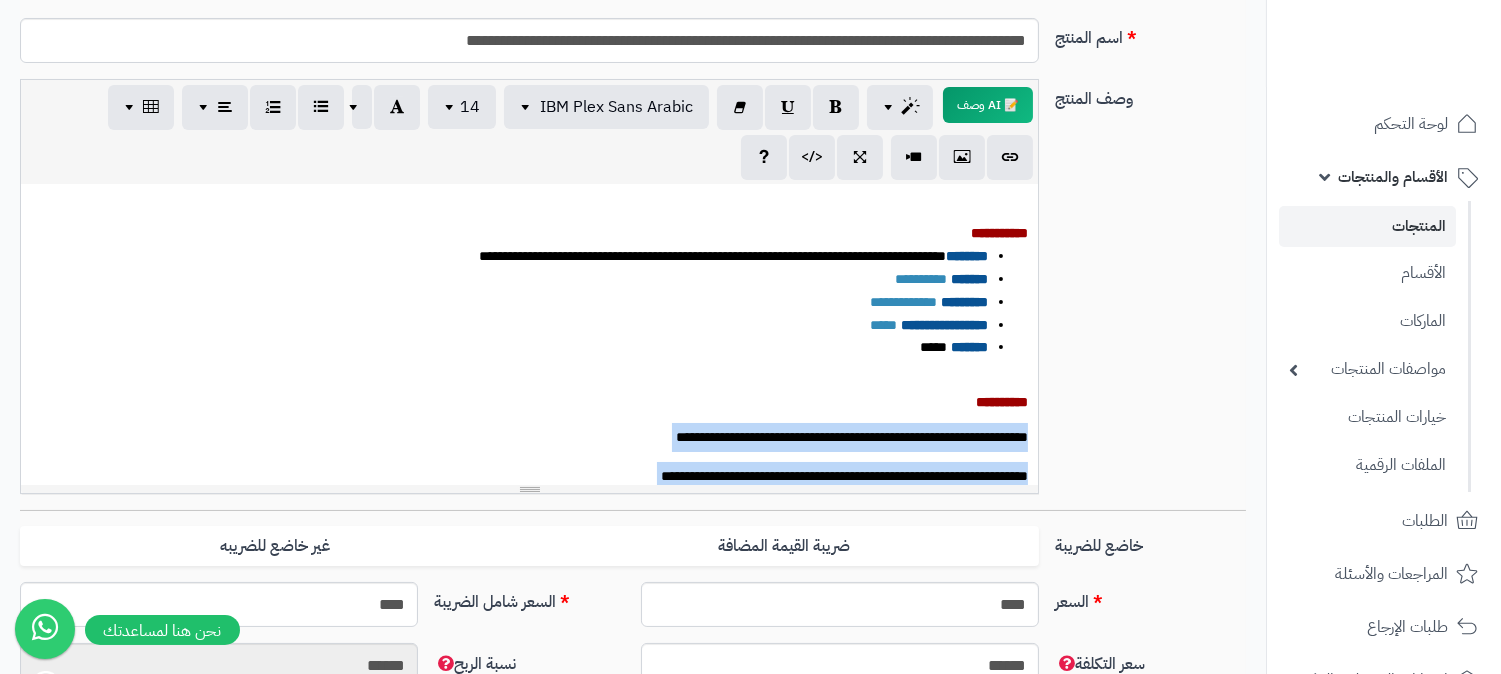 drag, startPoint x: 631, startPoint y: 364, endPoint x: 1052, endPoint y: 437, distance: 427.2821 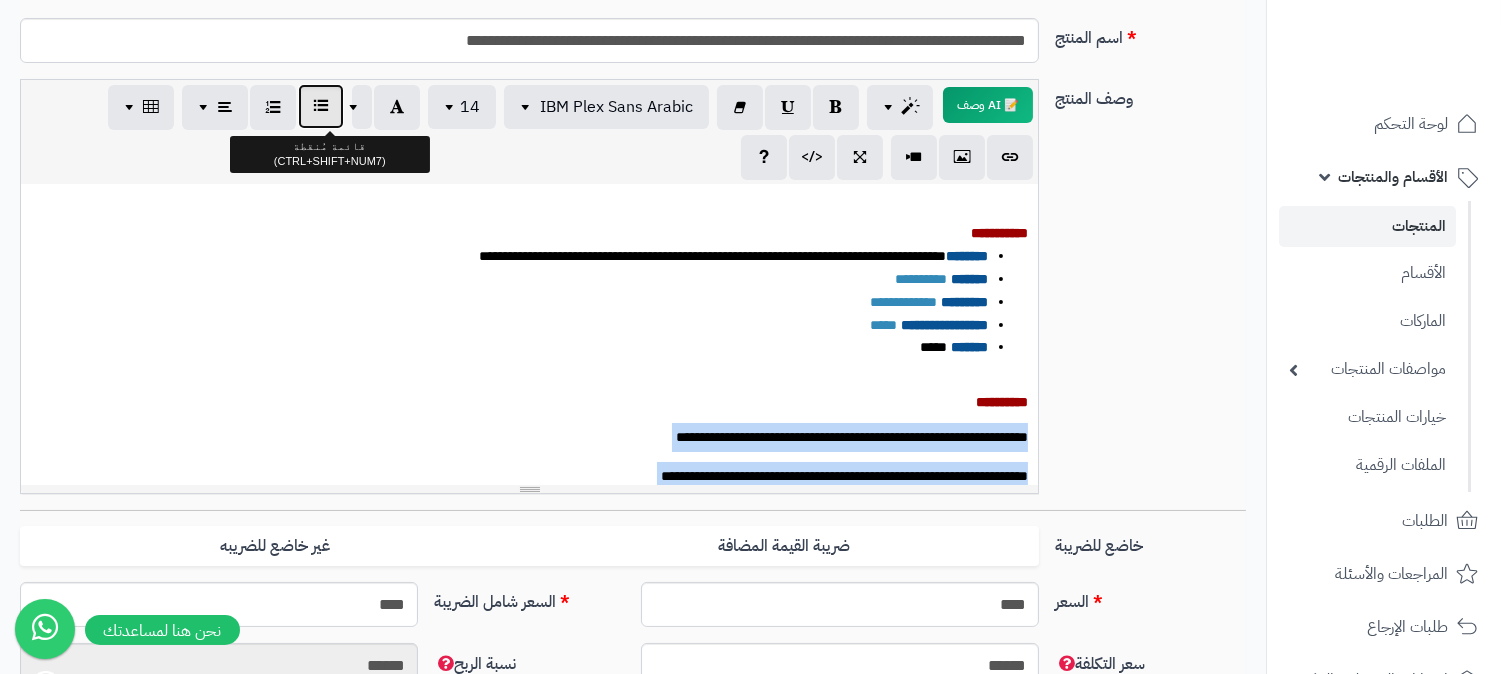 click at bounding box center (321, 106) 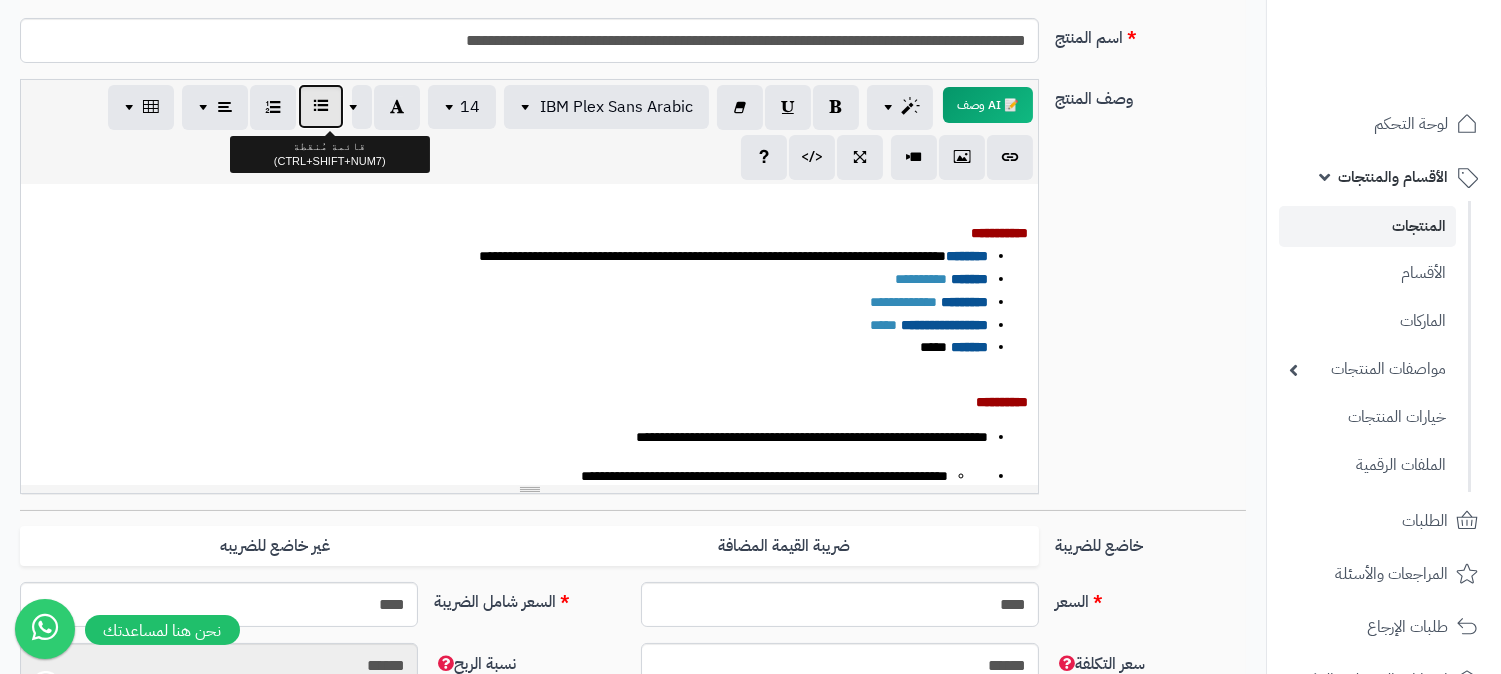 click at bounding box center [321, 106] 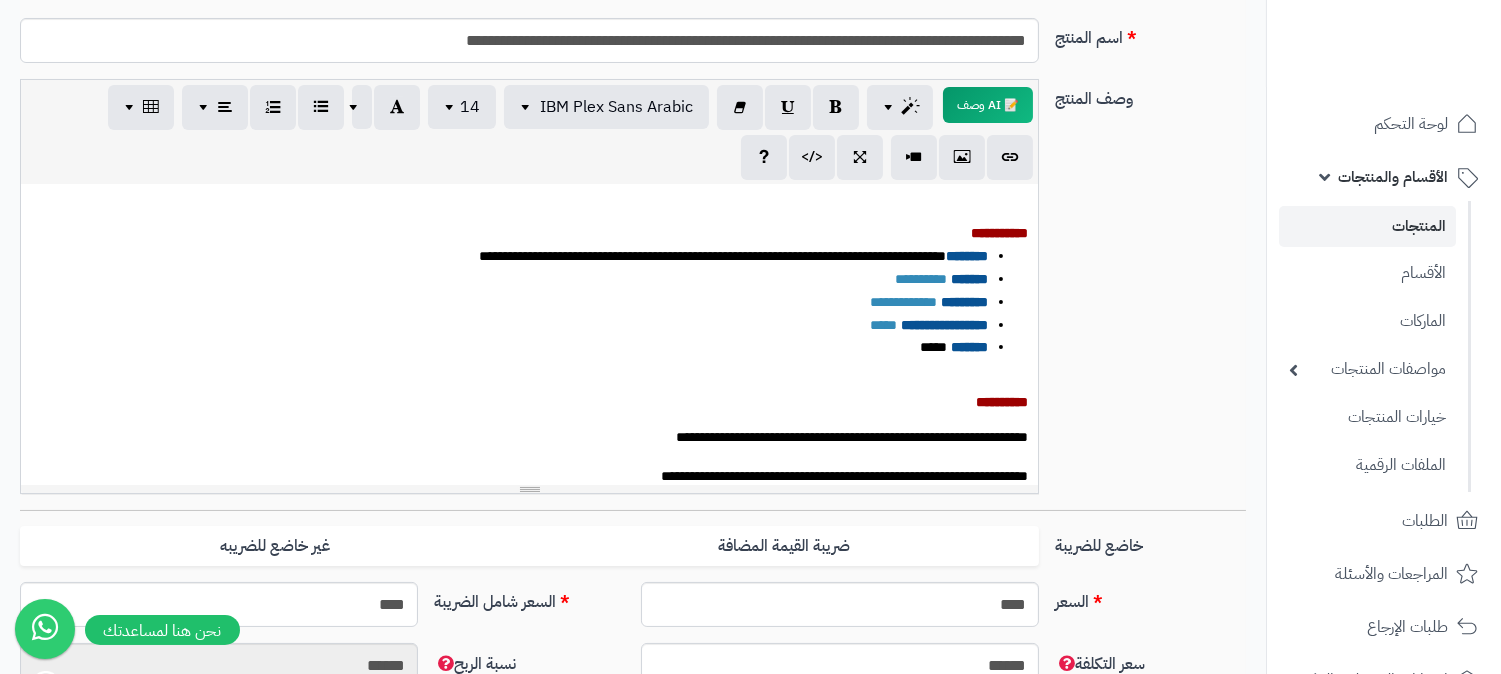 click at bounding box center [529, 379] 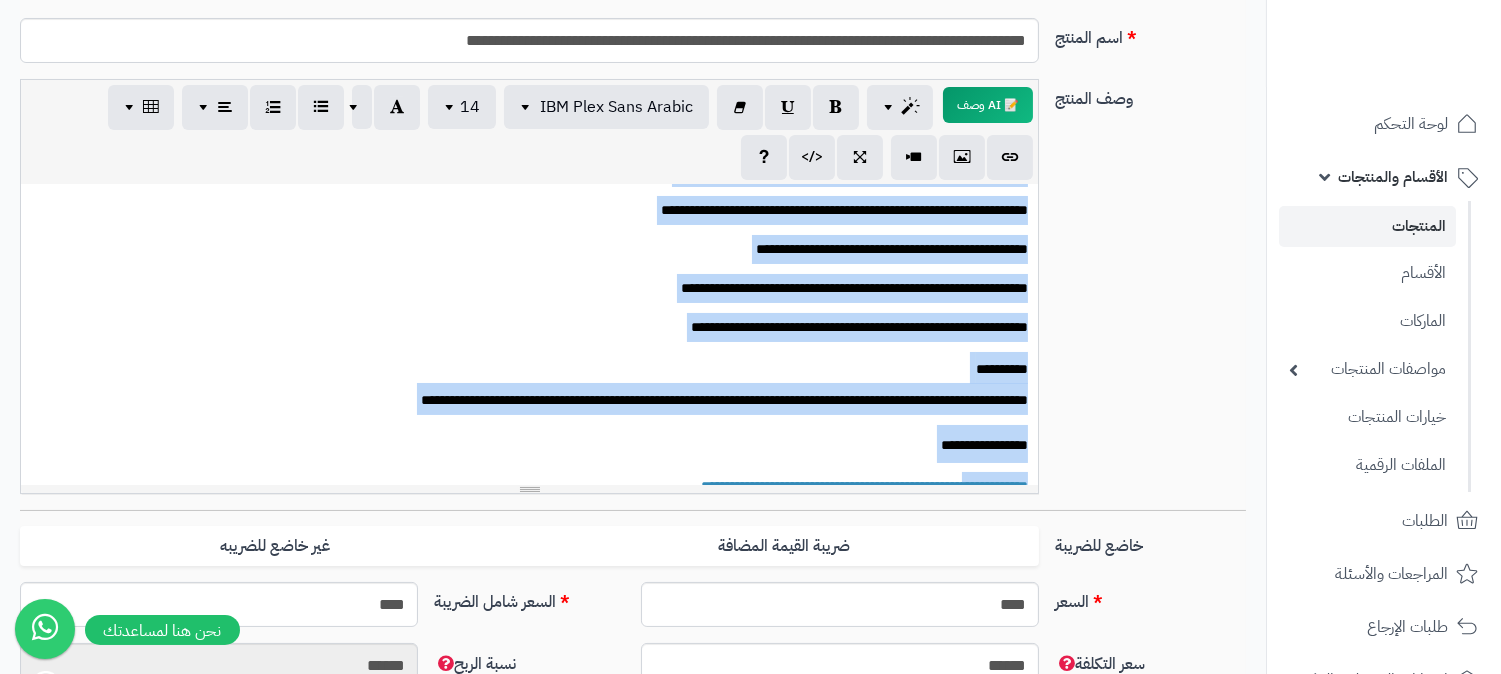 scroll, scrollTop: 367, scrollLeft: 0, axis: vertical 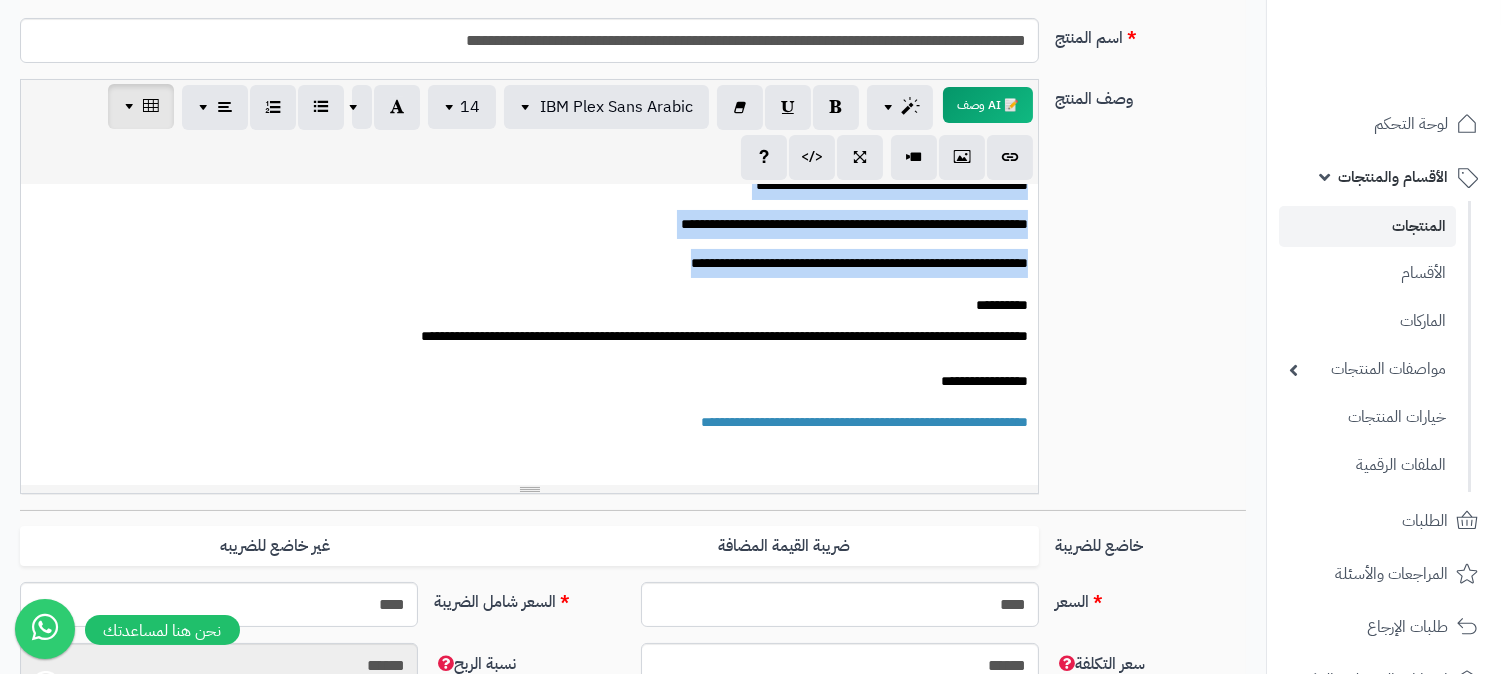 drag, startPoint x: 1033, startPoint y: 304, endPoint x: 113, endPoint y: 111, distance: 940.02606 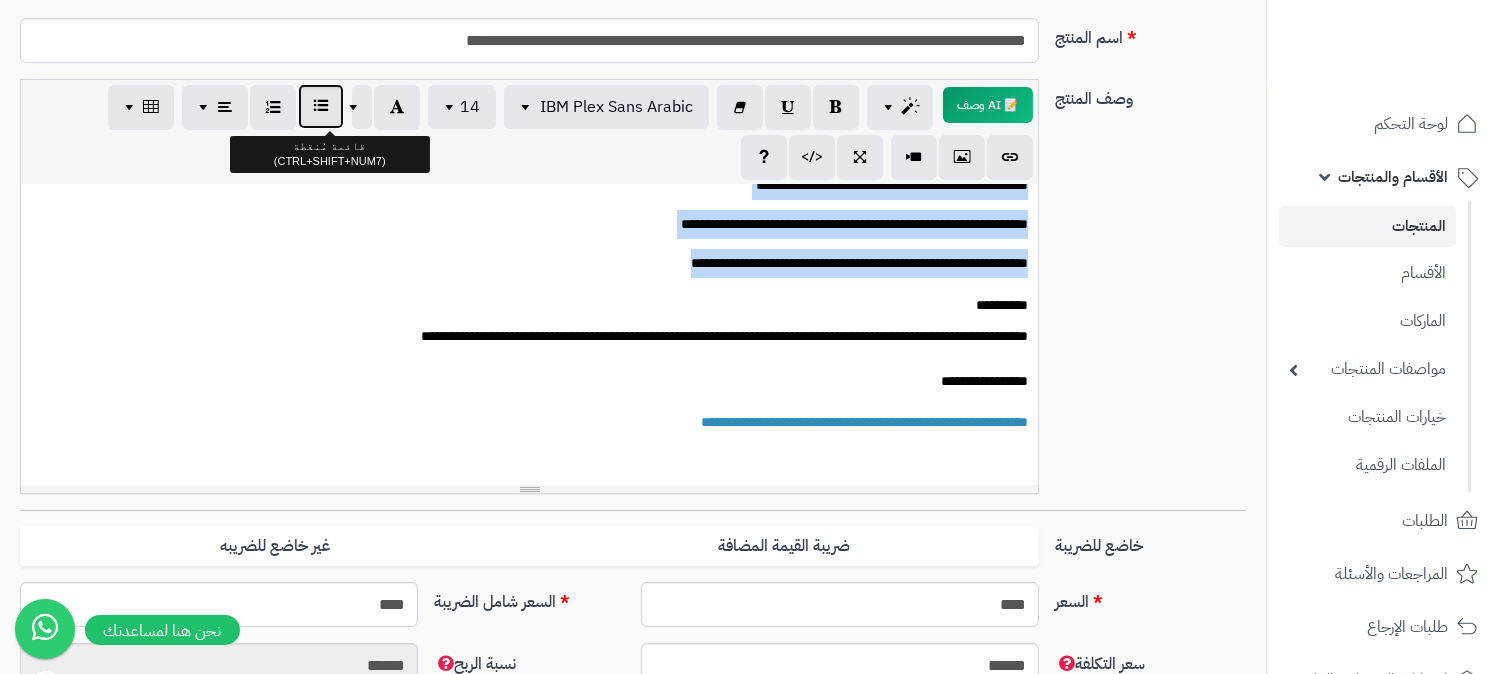 click at bounding box center [321, 106] 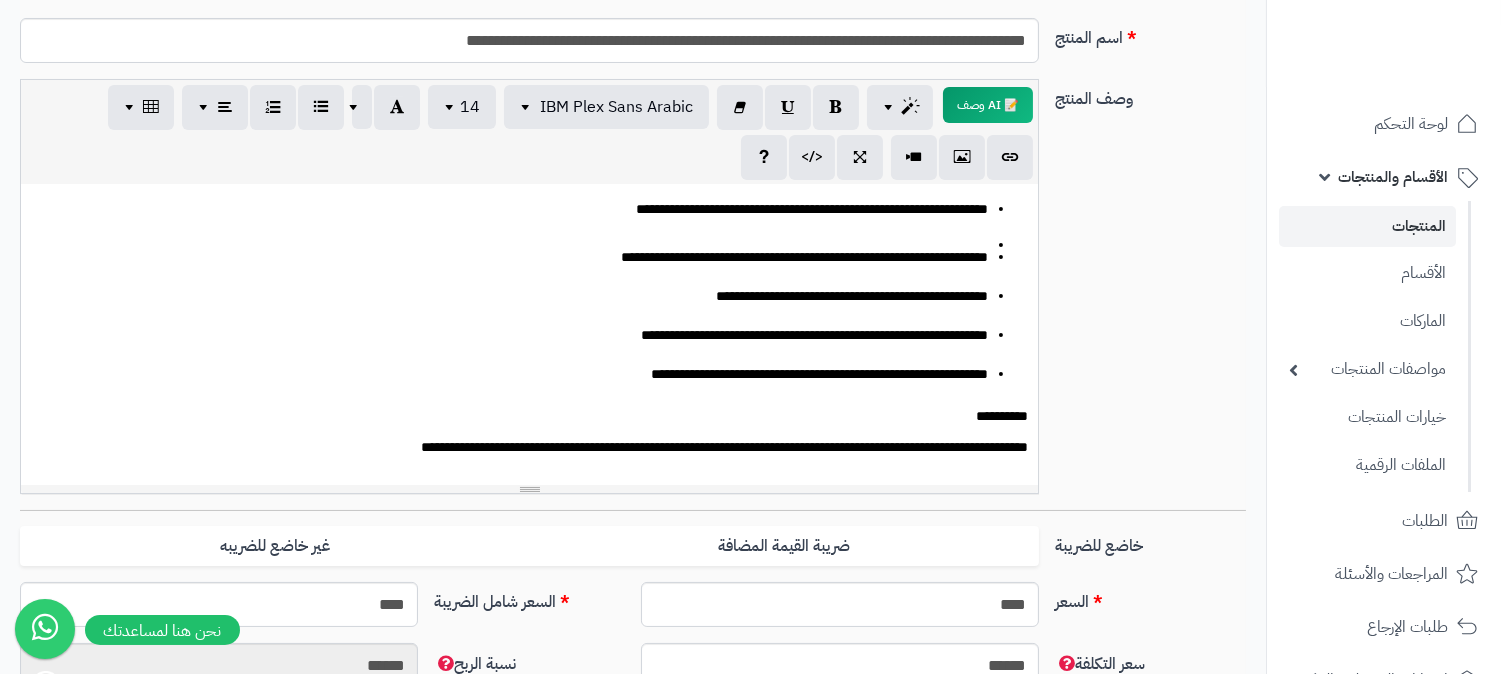 scroll, scrollTop: 155, scrollLeft: 0, axis: vertical 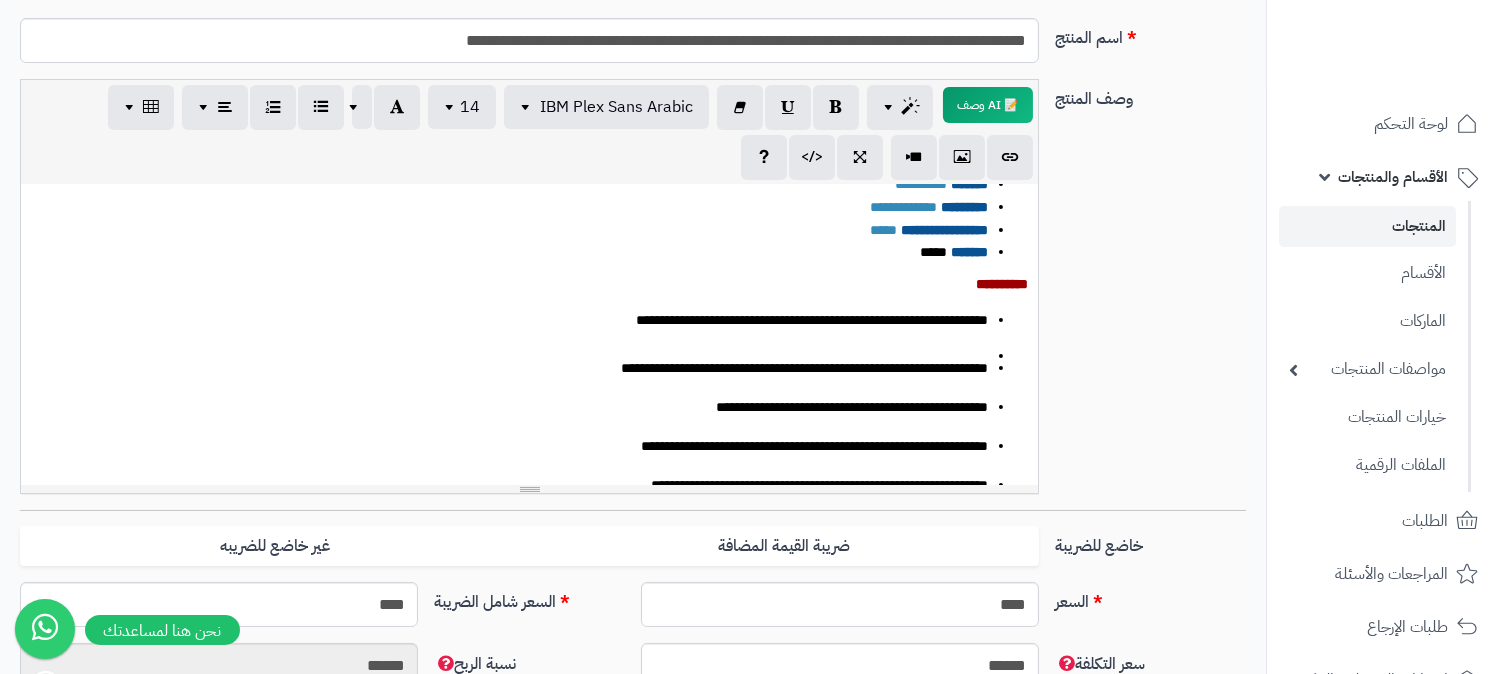 click on "**********" at bounding box center (529, 403) 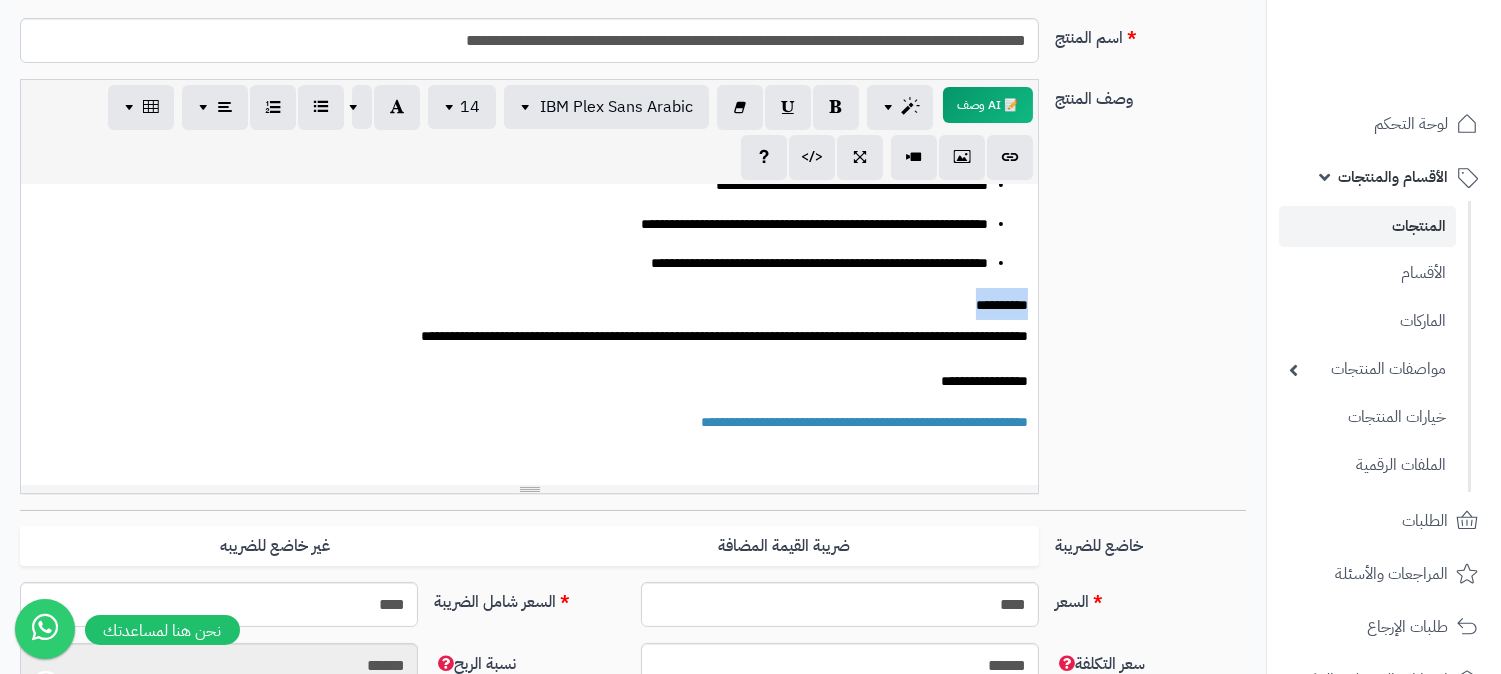 drag, startPoint x: 954, startPoint y: 301, endPoint x: 1045, endPoint y: 293, distance: 91.350975 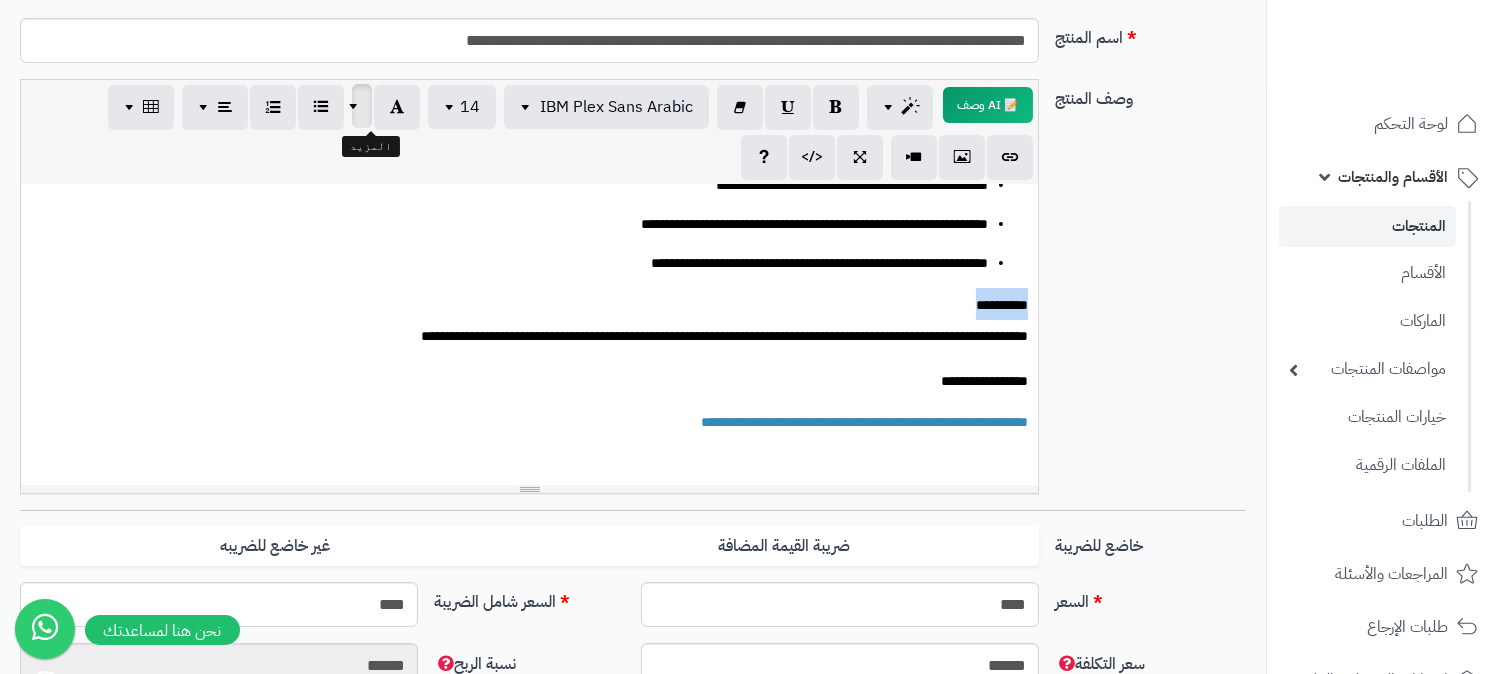 click at bounding box center [356, 106] 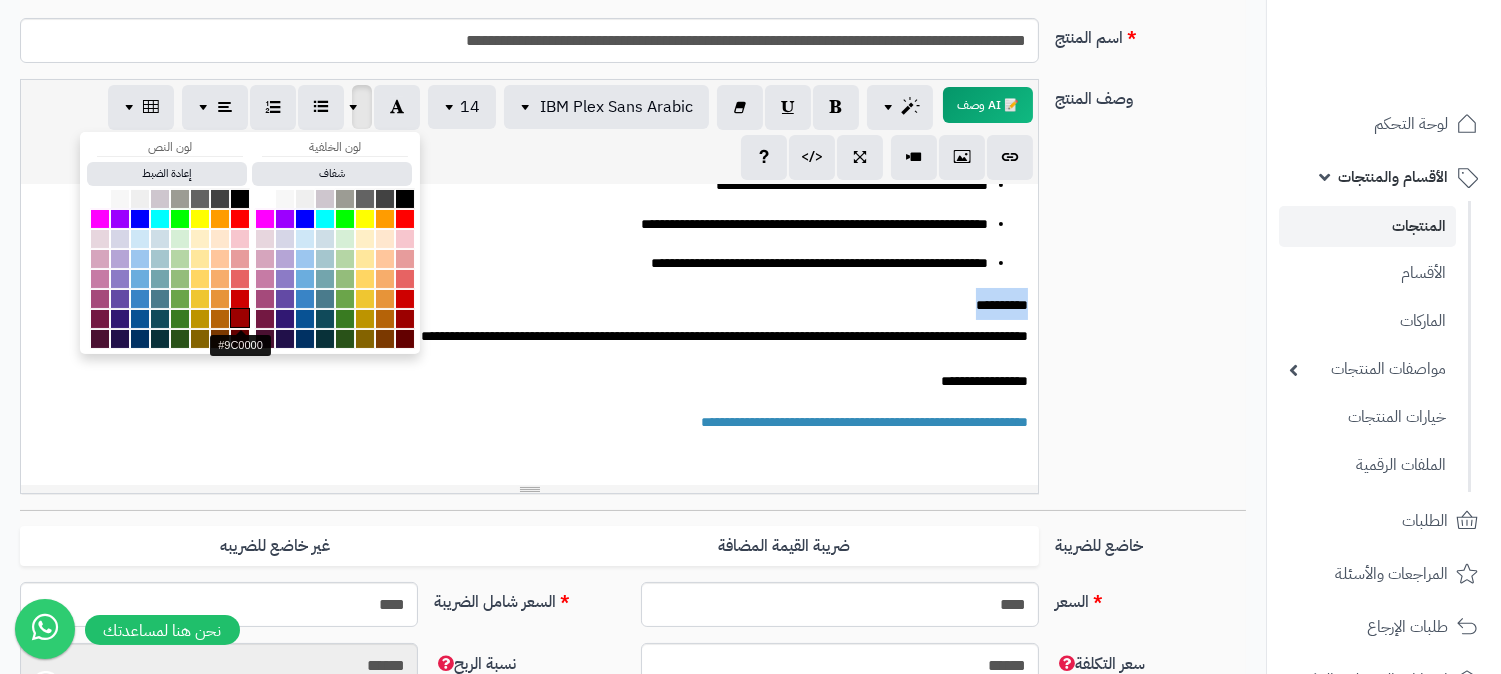 click at bounding box center (240, 318) 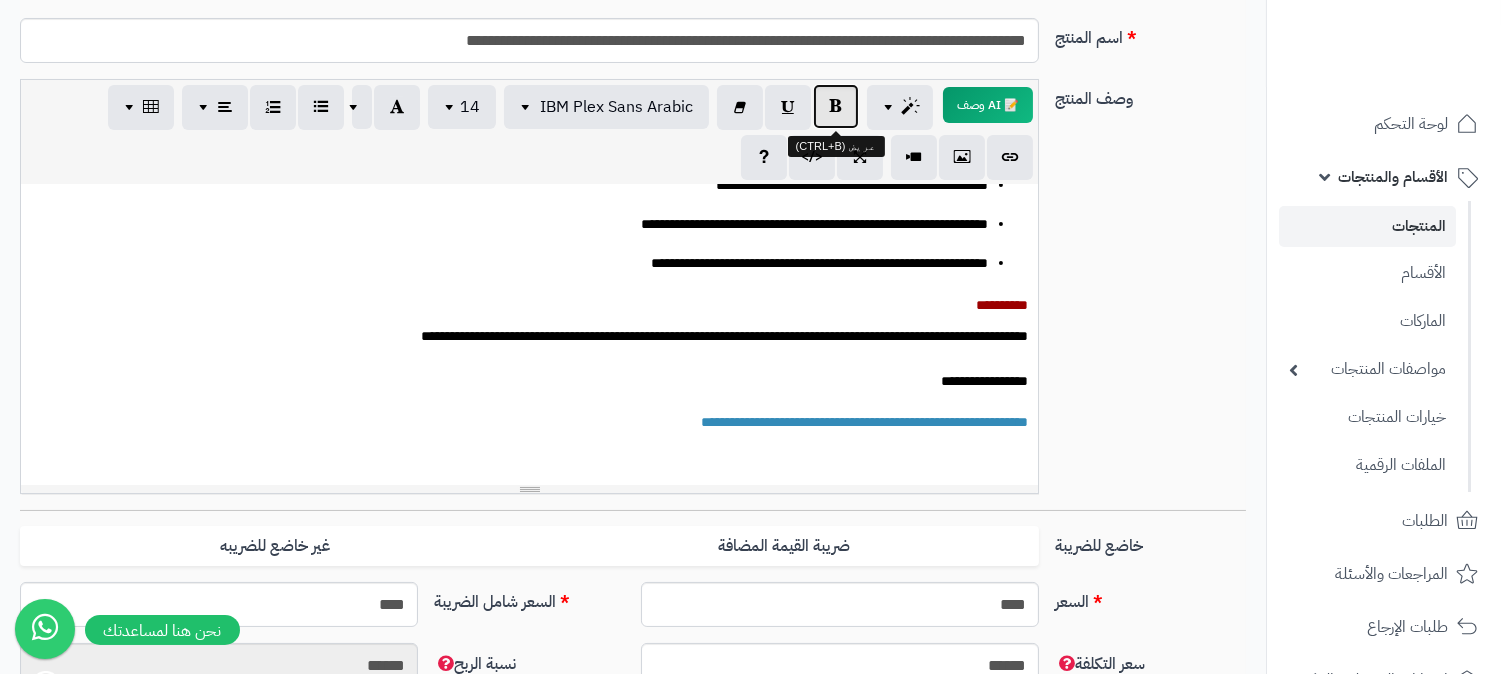 click at bounding box center (836, 106) 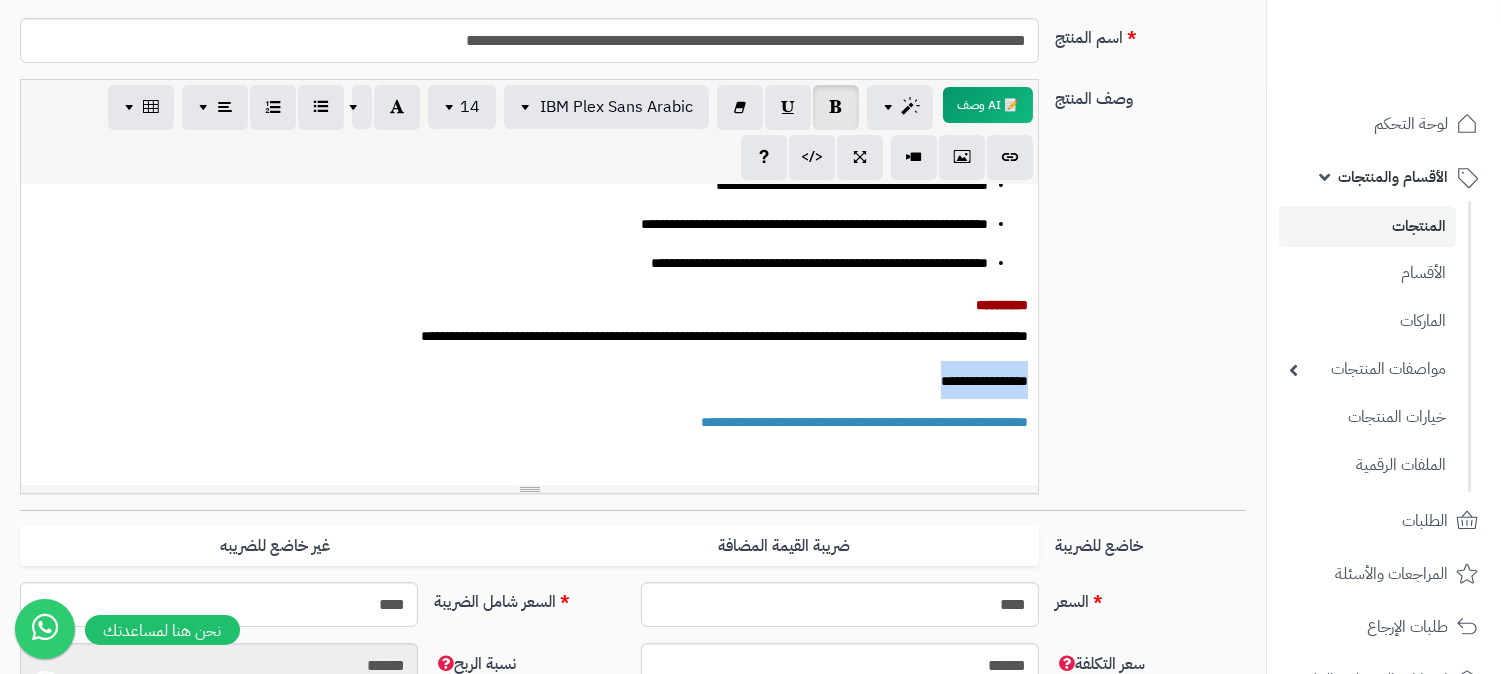 drag, startPoint x: 915, startPoint y: 373, endPoint x: 1046, endPoint y: 364, distance: 131.30879 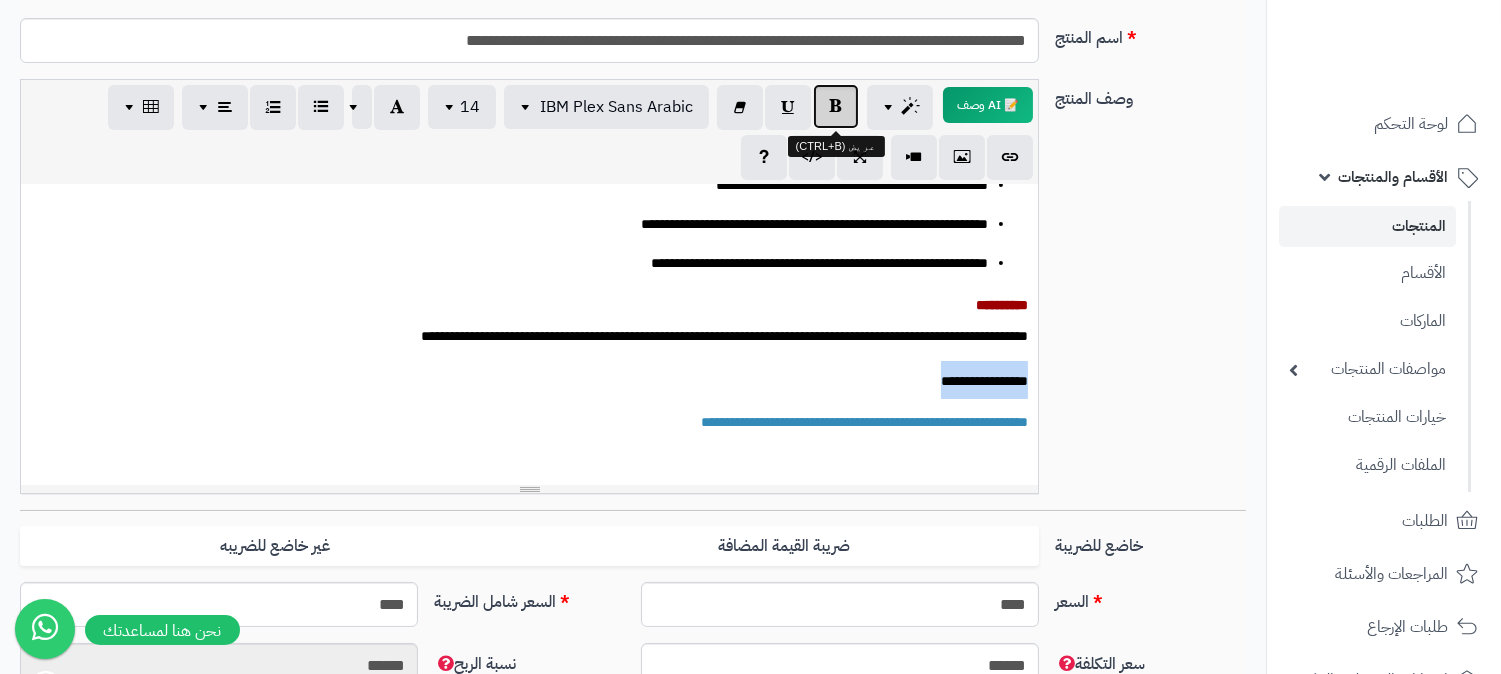 click at bounding box center (836, 106) 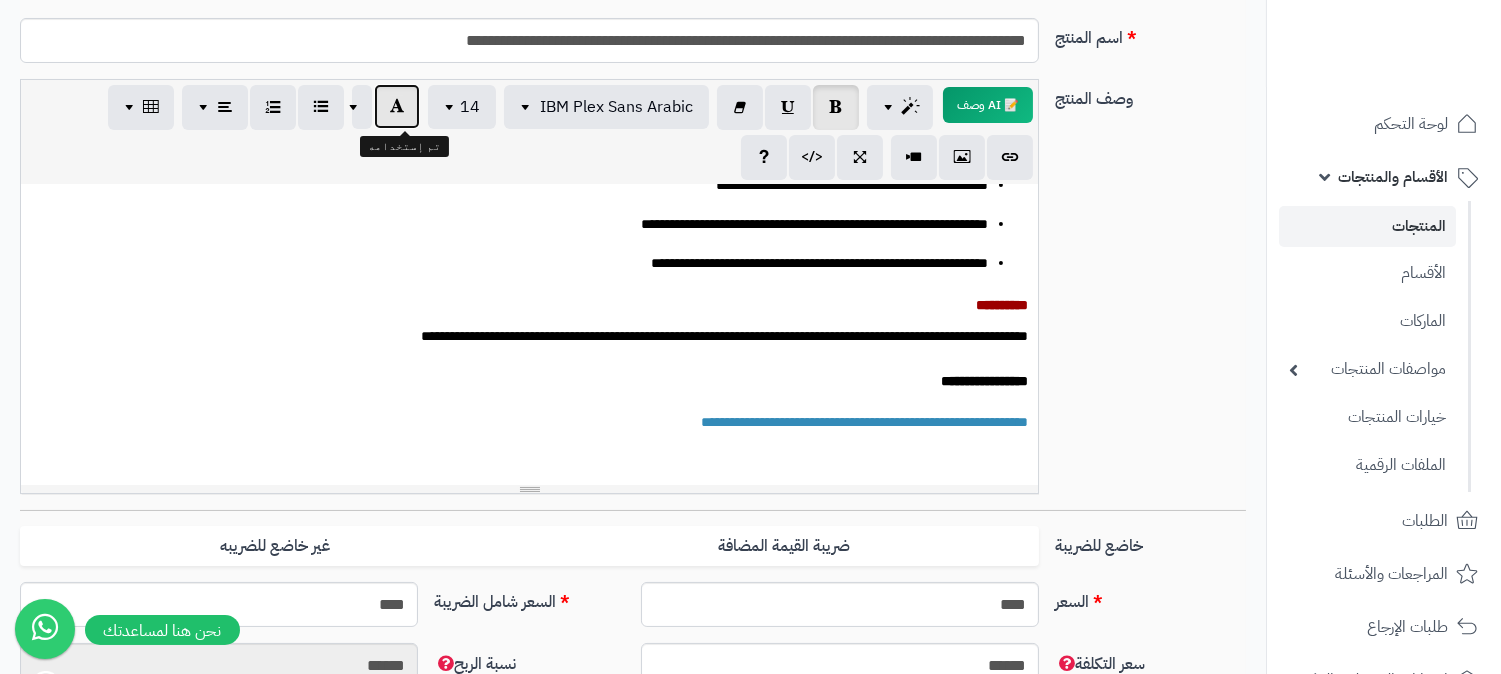 click at bounding box center [397, 106] 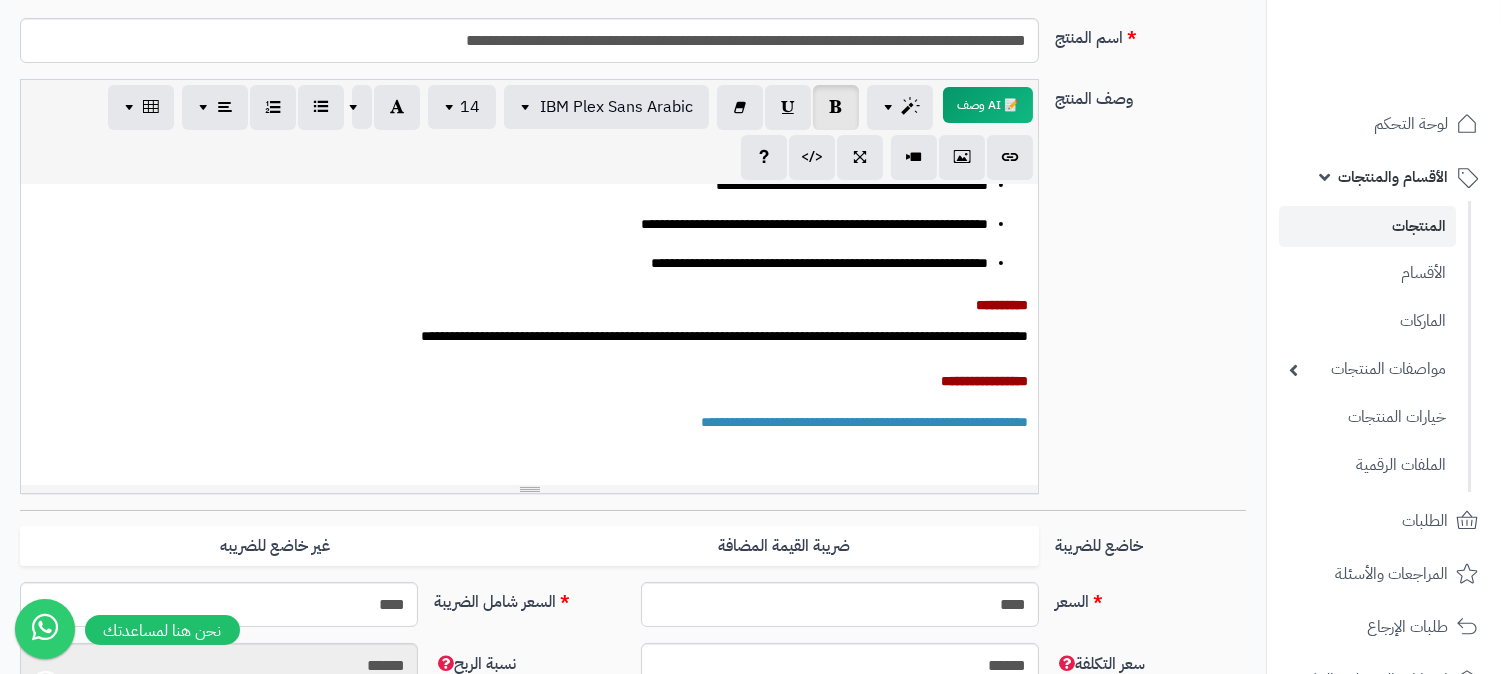 click on "**********" at bounding box center [509, 263] 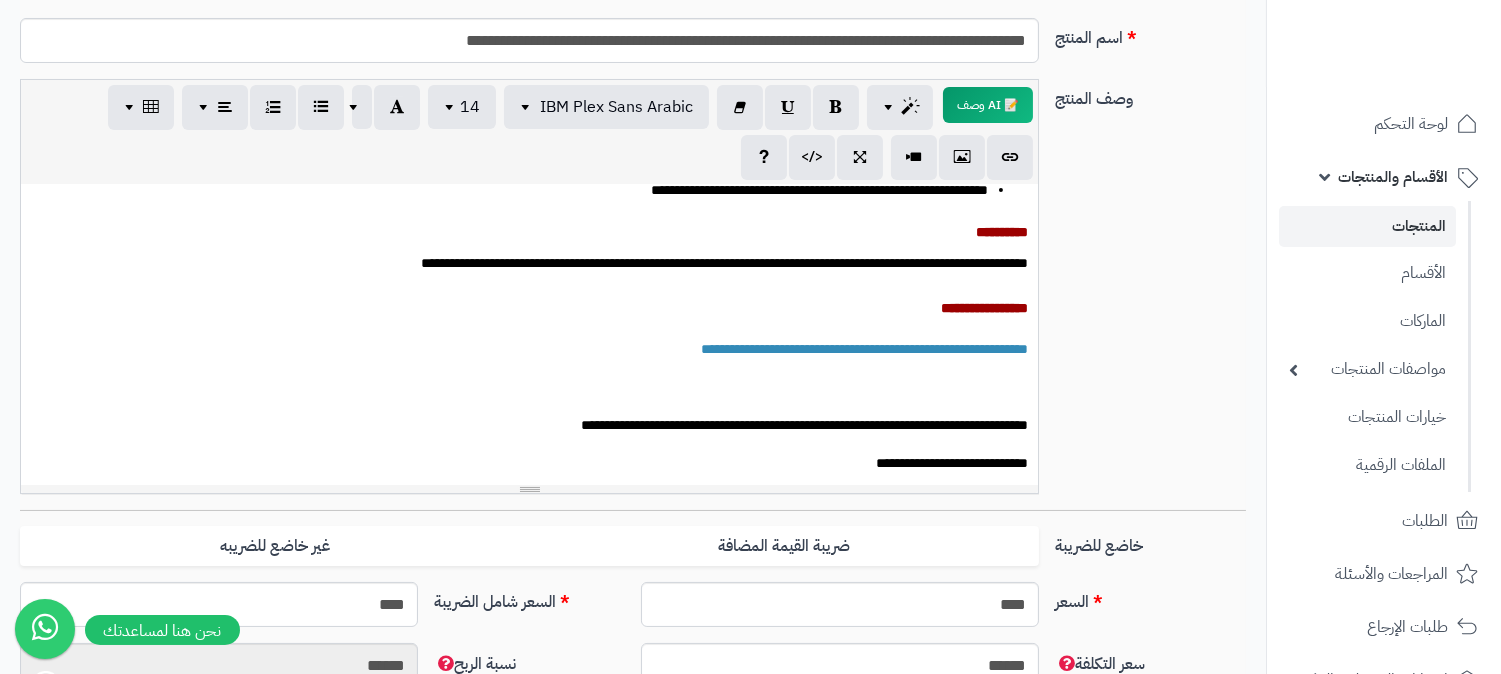 scroll, scrollTop: 498, scrollLeft: 0, axis: vertical 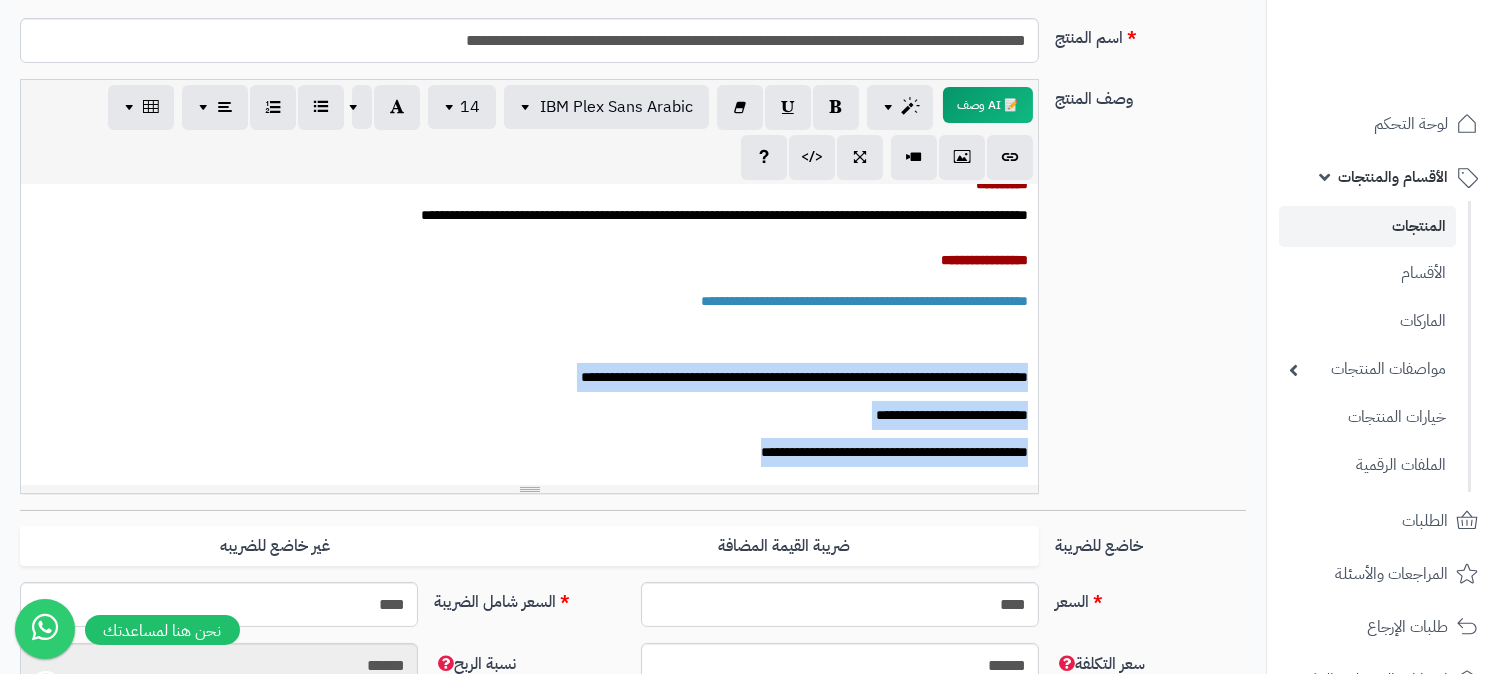 drag, startPoint x: 1036, startPoint y: 370, endPoint x: 721, endPoint y: 463, distance: 328.44177 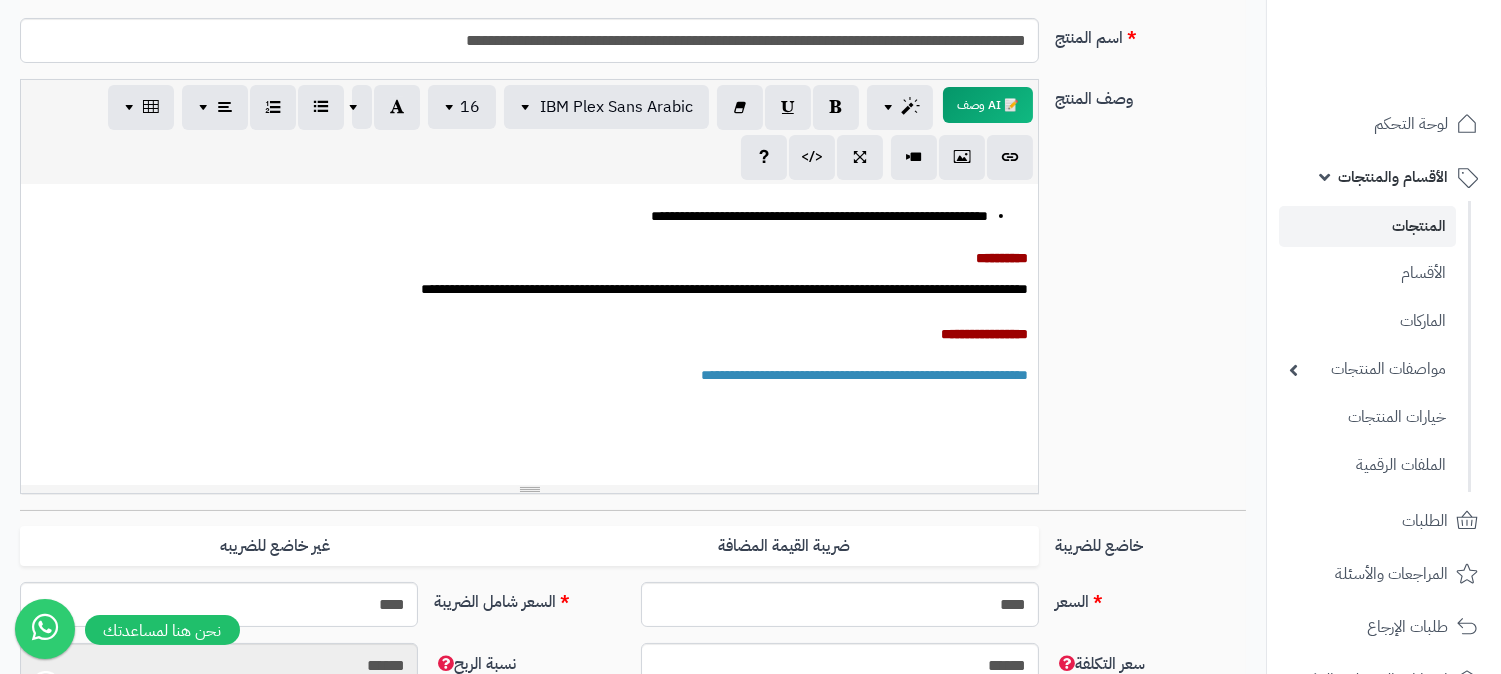 scroll, scrollTop: 424, scrollLeft: 0, axis: vertical 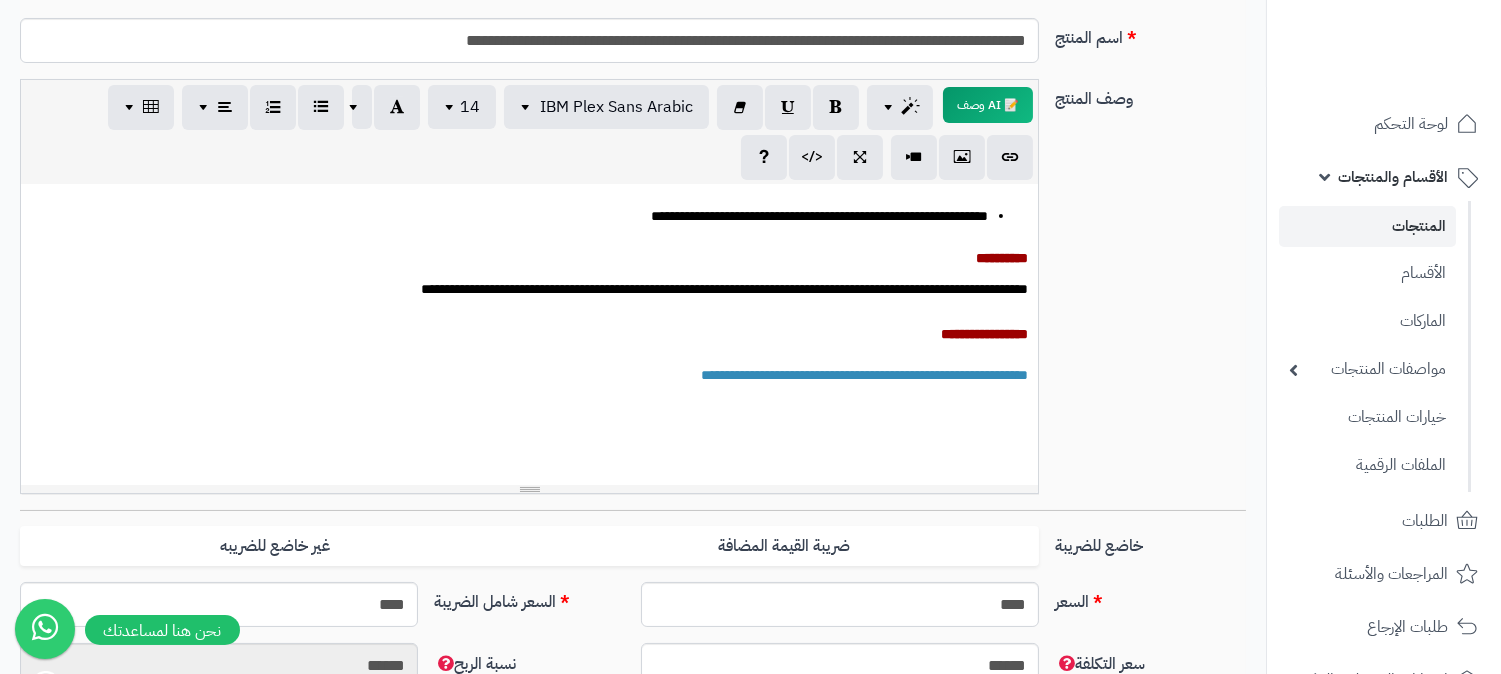 click on "**********" at bounding box center (529, 333) 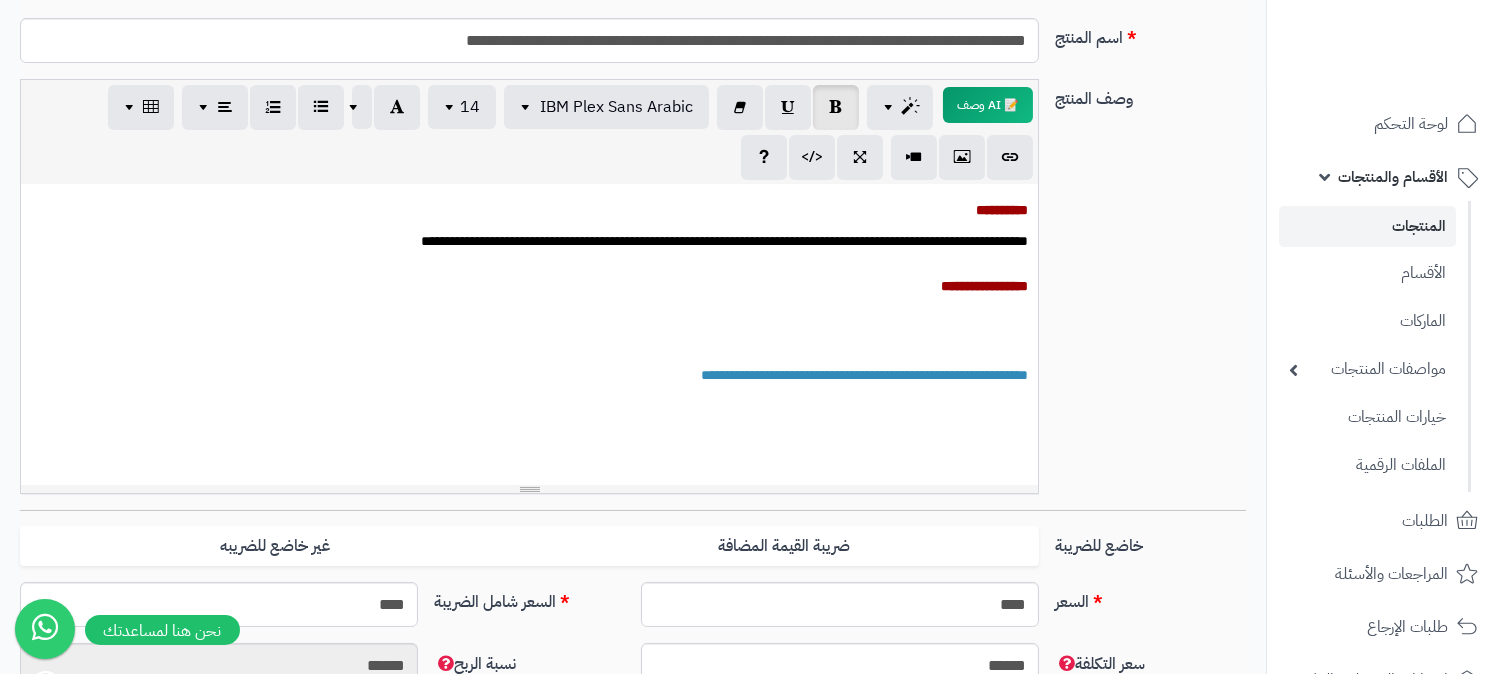 scroll, scrollTop: 535, scrollLeft: 0, axis: vertical 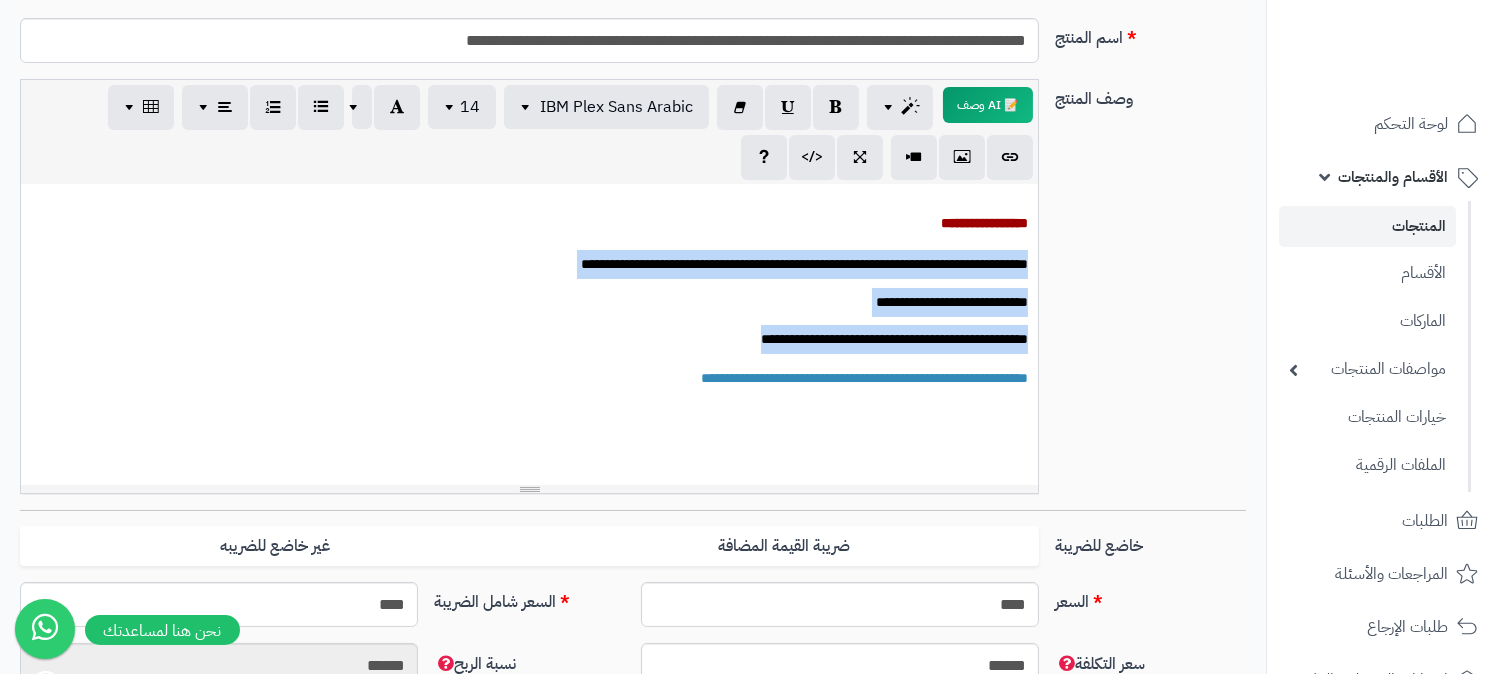 drag, startPoint x: 710, startPoint y: 343, endPoint x: 1058, endPoint y: 262, distance: 357.3024 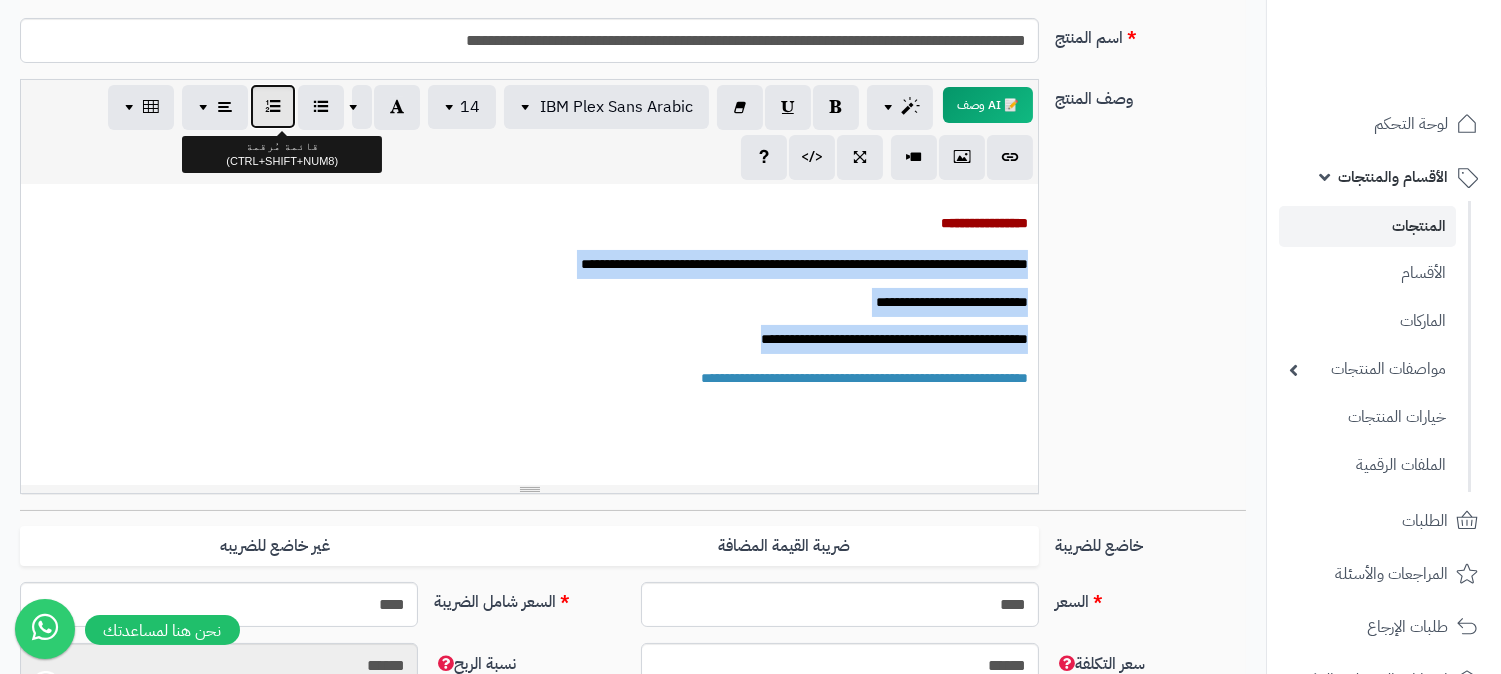 click at bounding box center [273, 106] 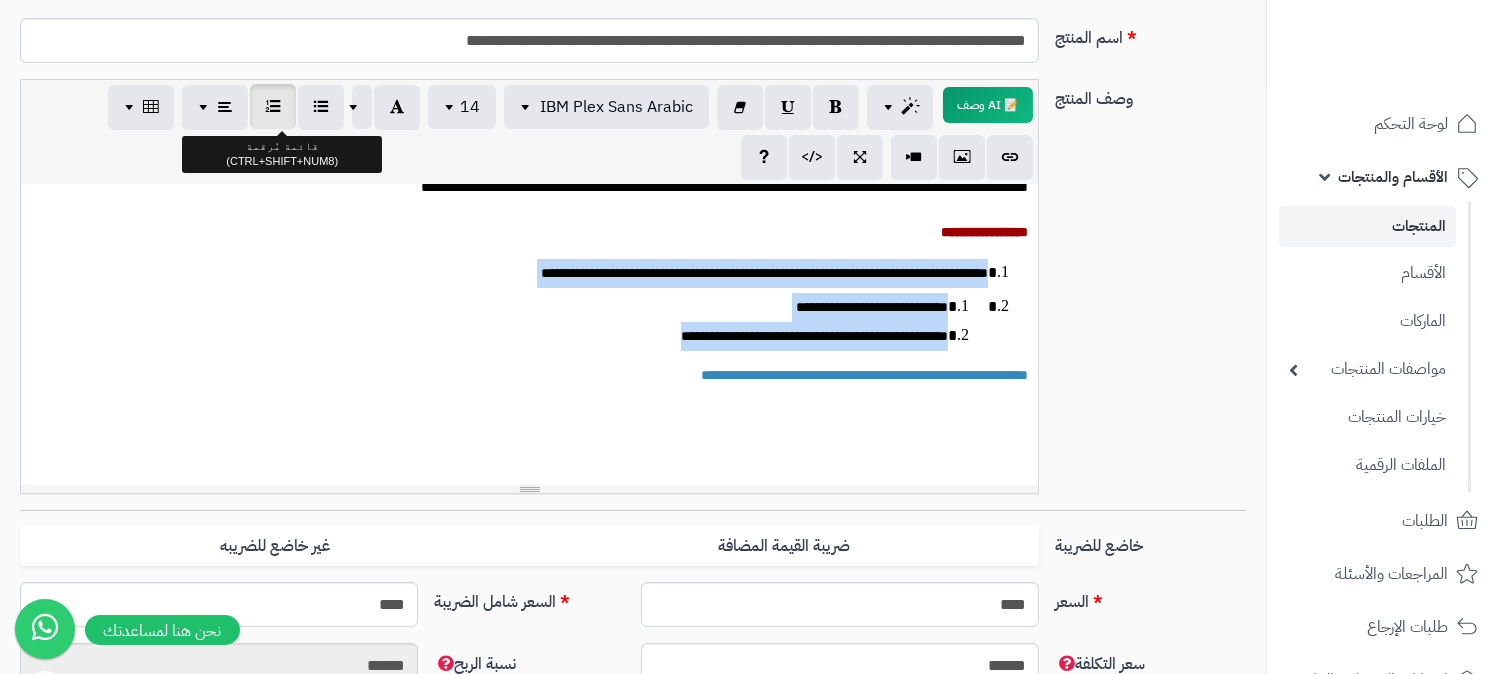 scroll, scrollTop: 525, scrollLeft: 0, axis: vertical 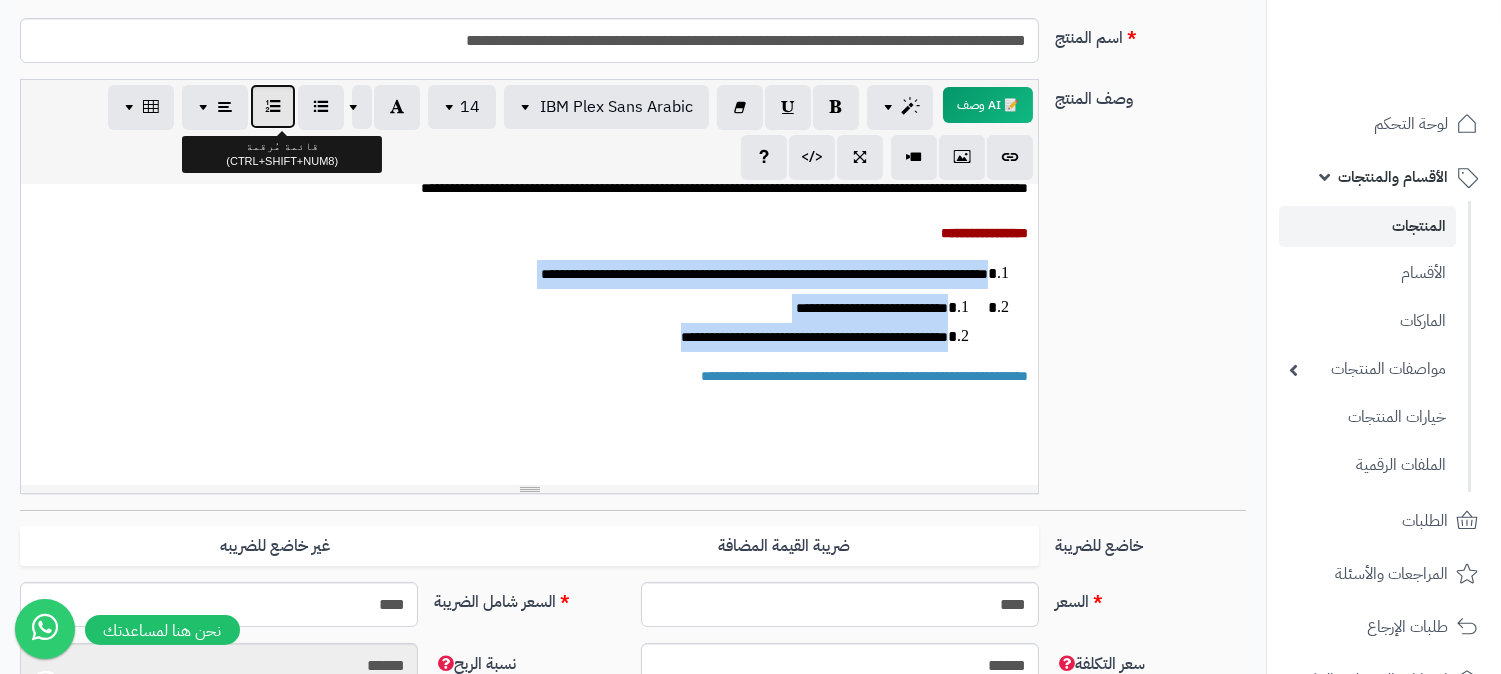 click at bounding box center (273, 106) 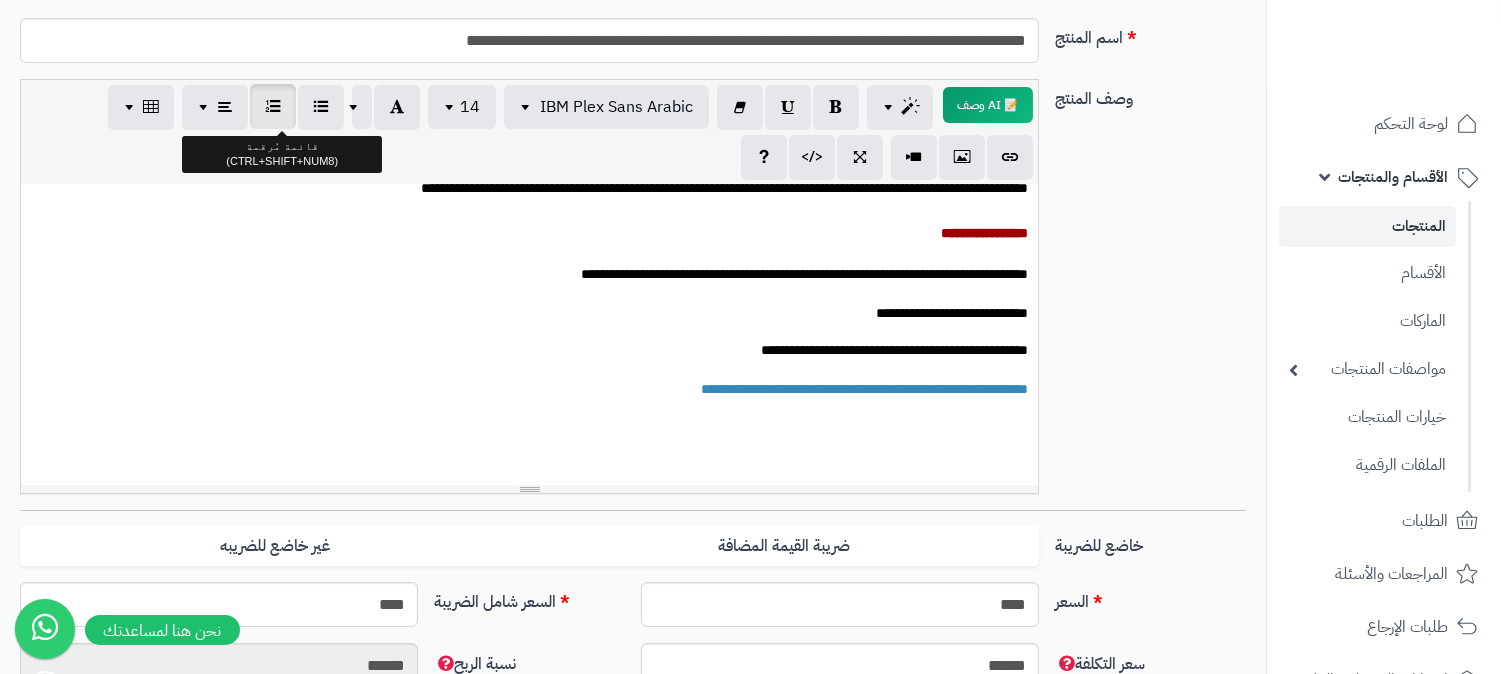 scroll, scrollTop: 535, scrollLeft: 0, axis: vertical 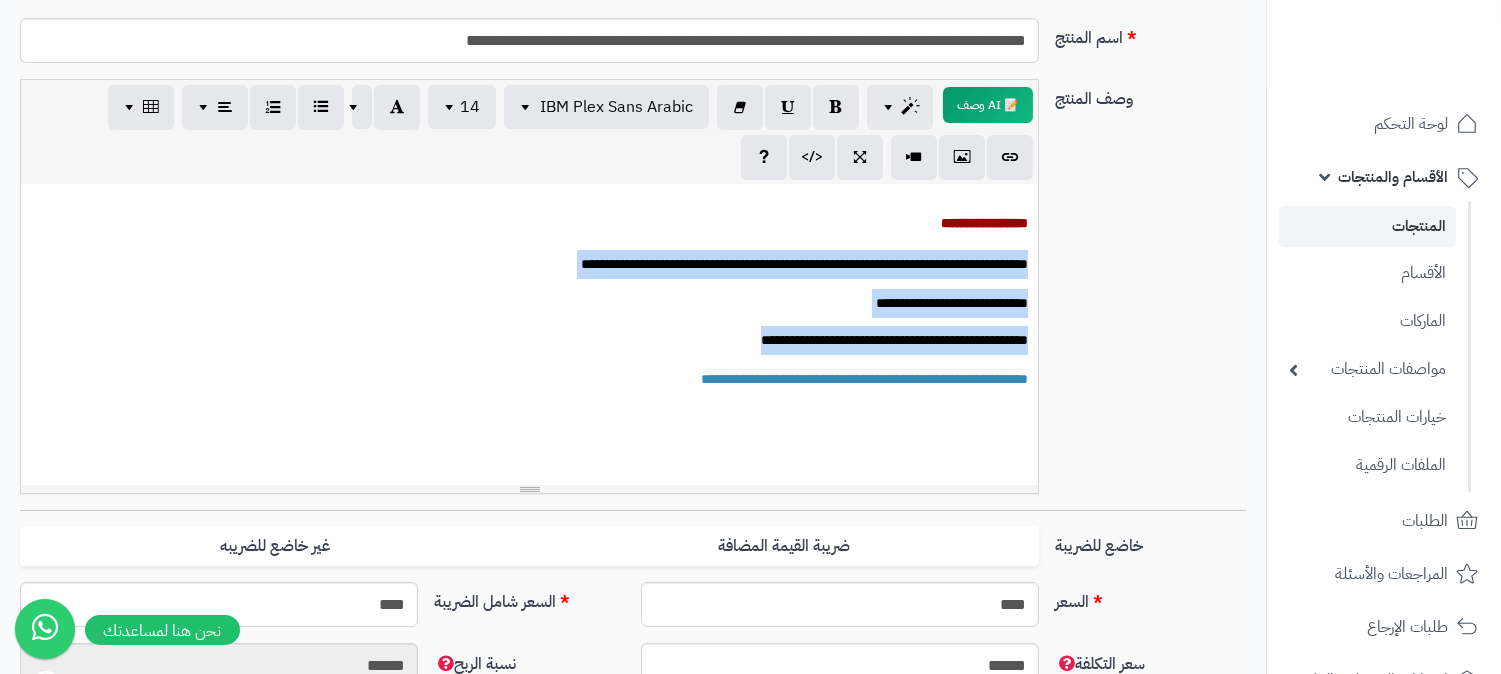 drag, startPoint x: 1027, startPoint y: 265, endPoint x: 737, endPoint y: 330, distance: 297.19522 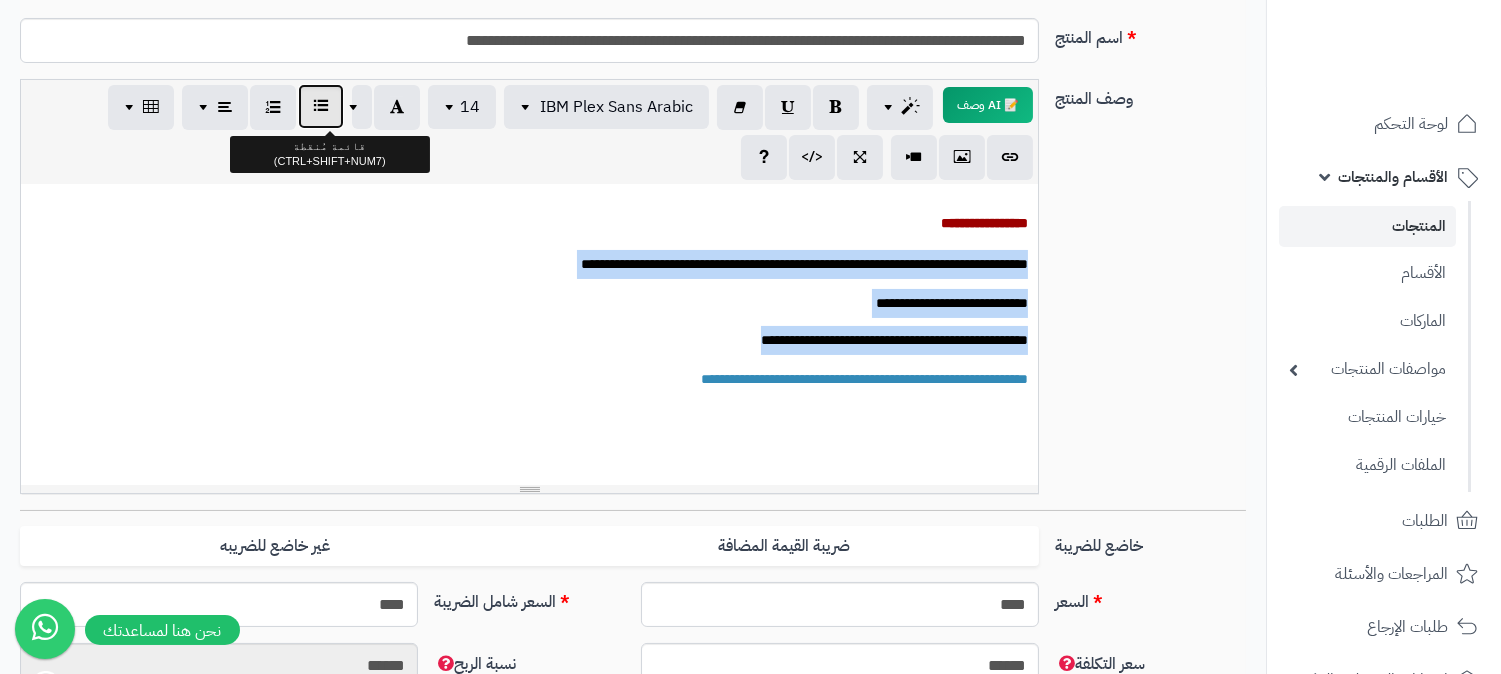 click at bounding box center (321, 106) 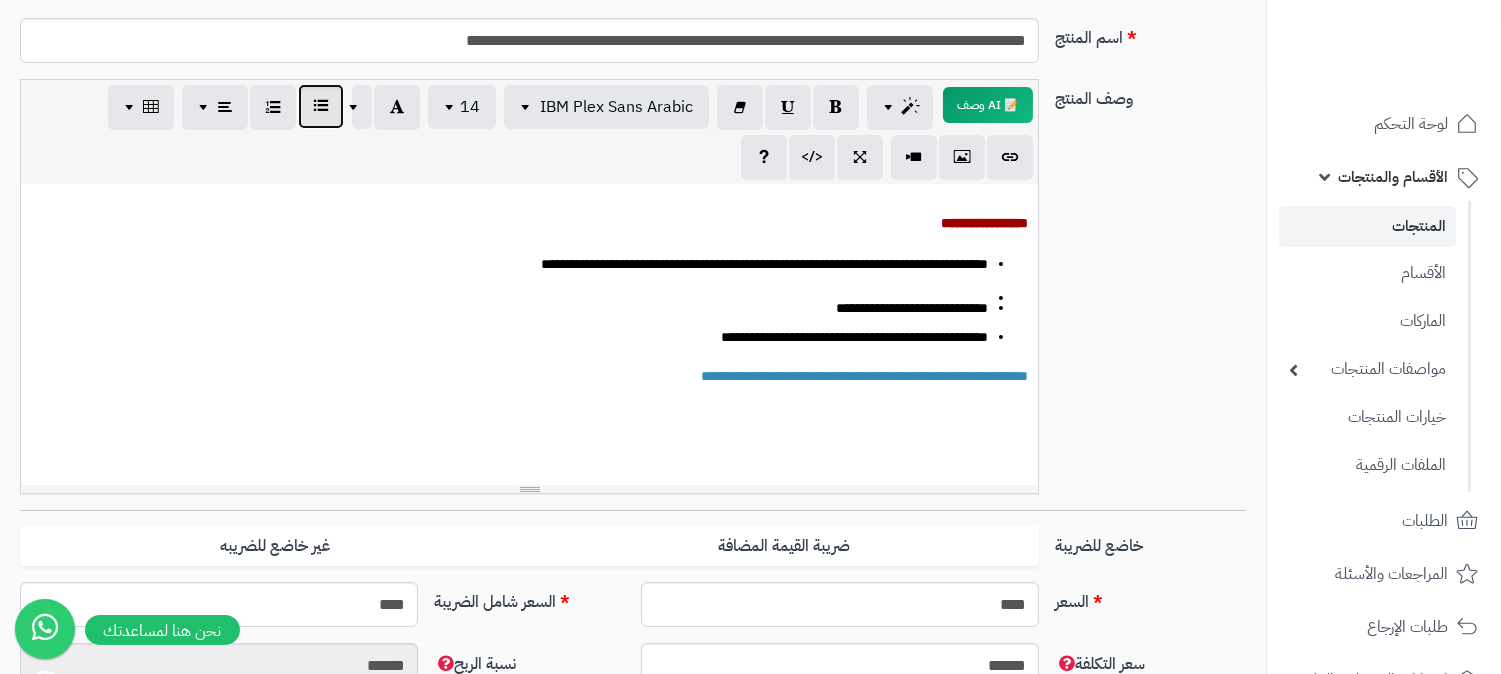 click at bounding box center (321, 106) 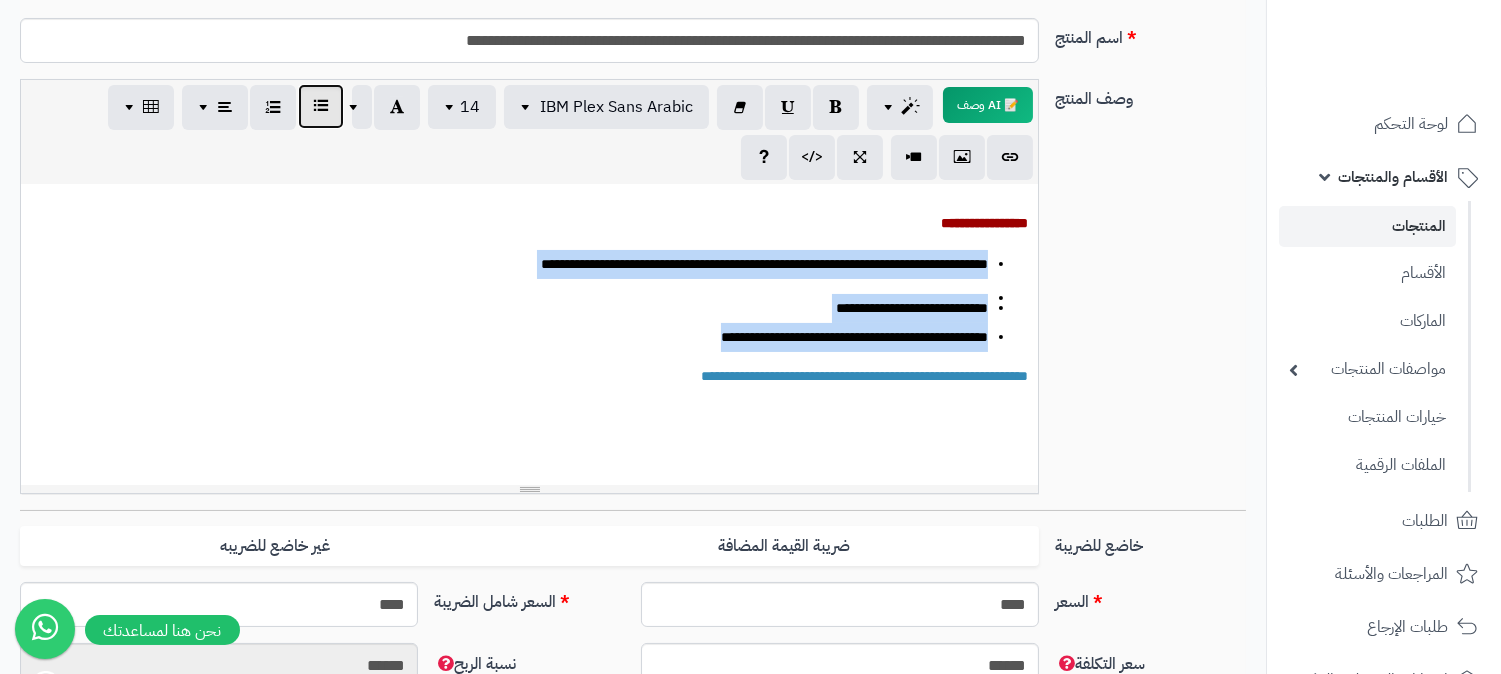 click at bounding box center (321, 106) 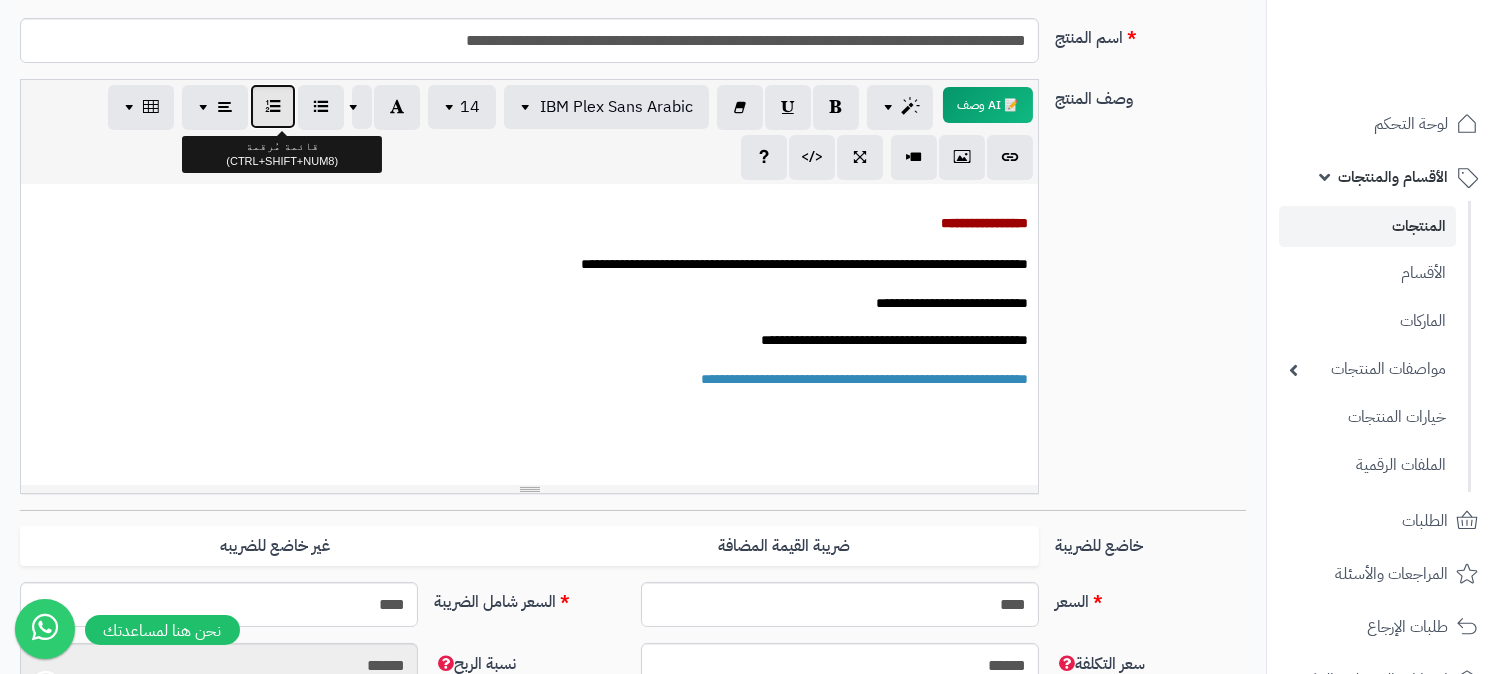 click at bounding box center (273, 106) 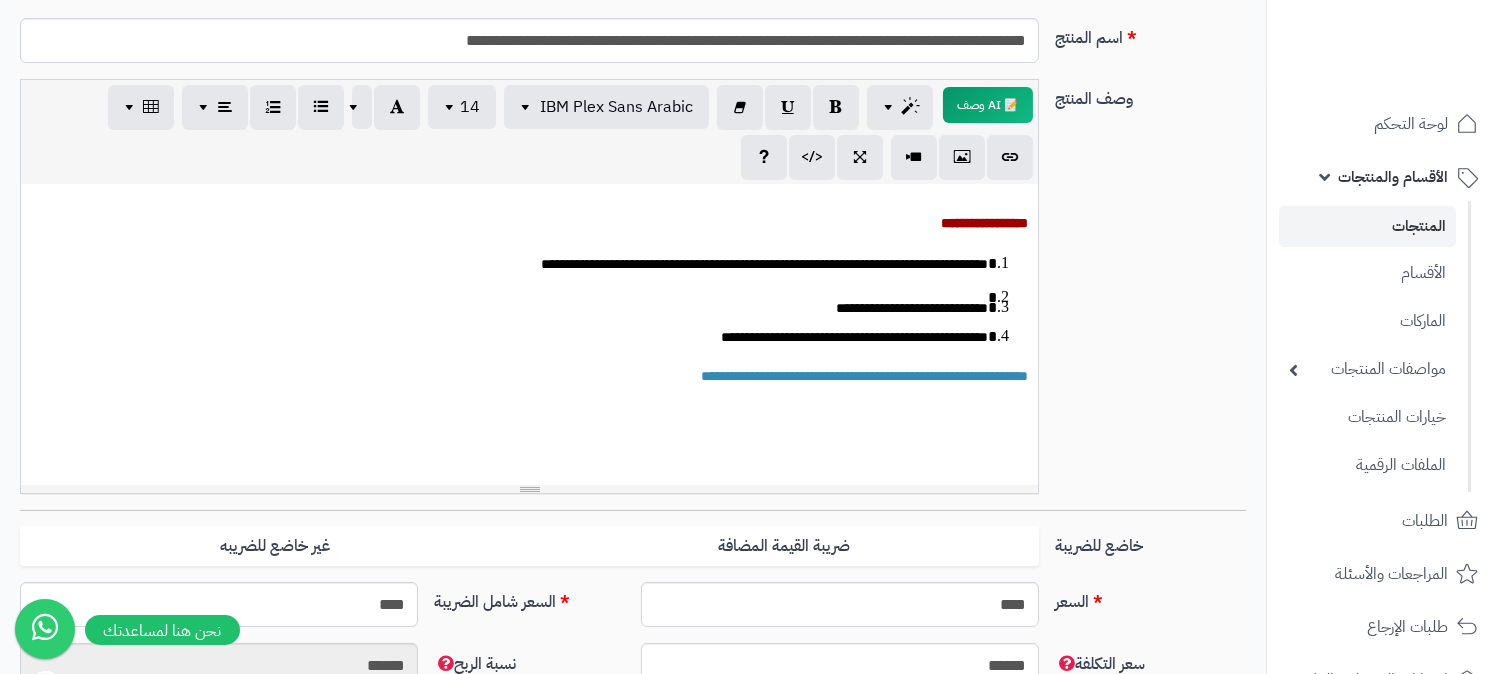 click on "**********" at bounding box center [529, 300] 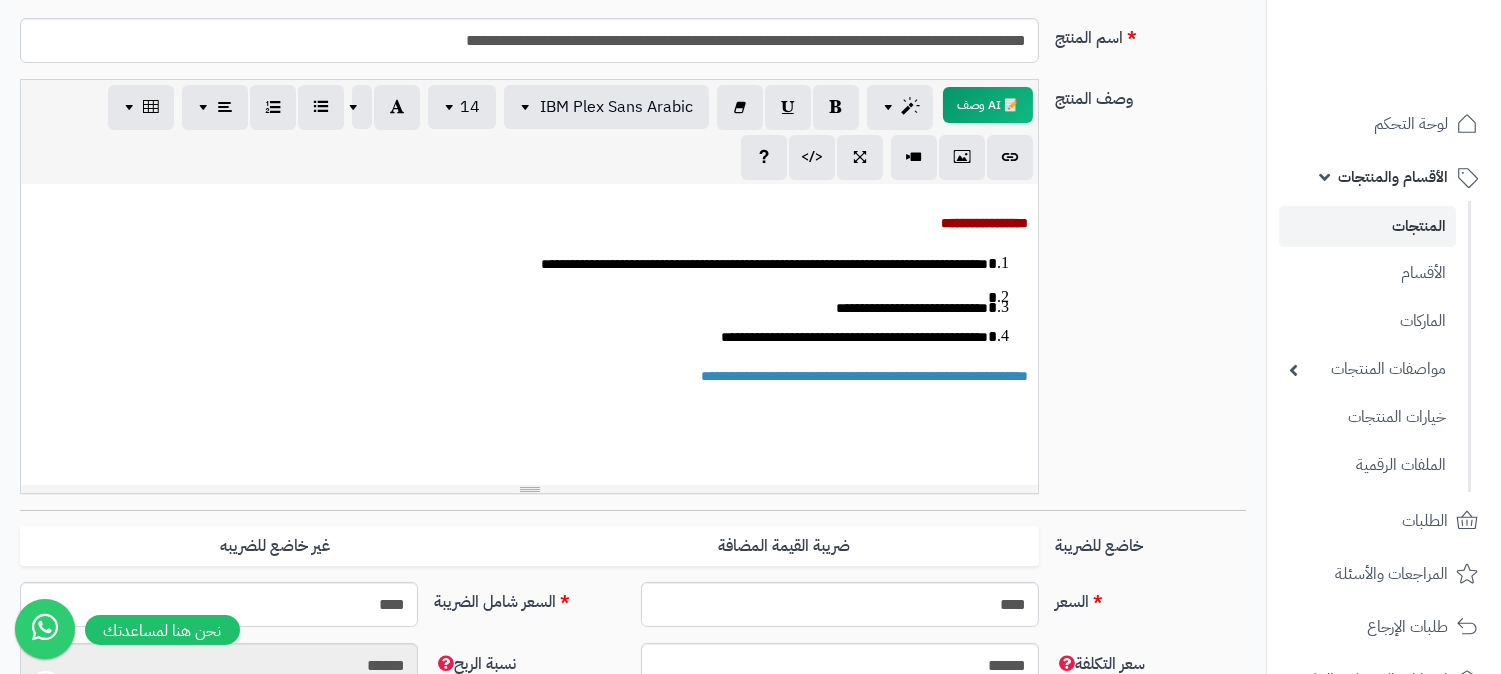 click on "**********" at bounding box center (529, 300) 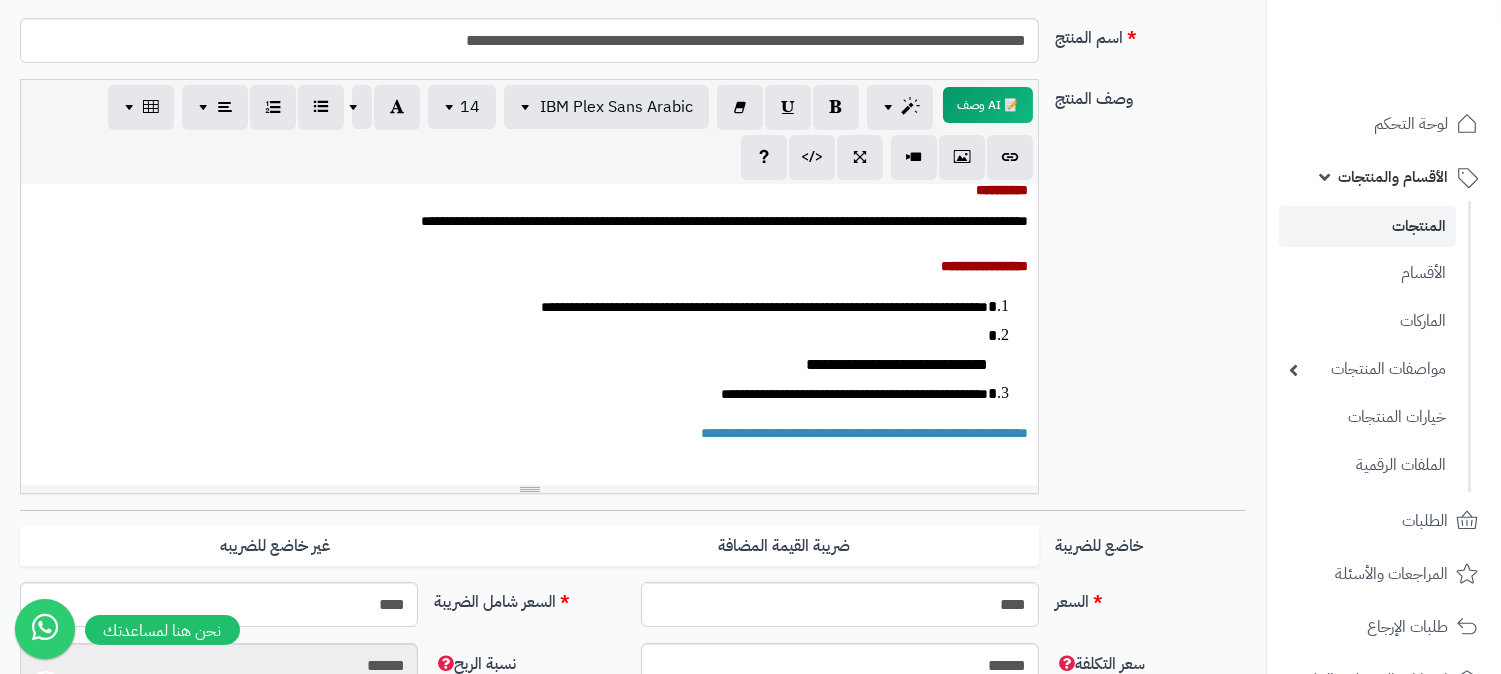 scroll, scrollTop: 535, scrollLeft: 0, axis: vertical 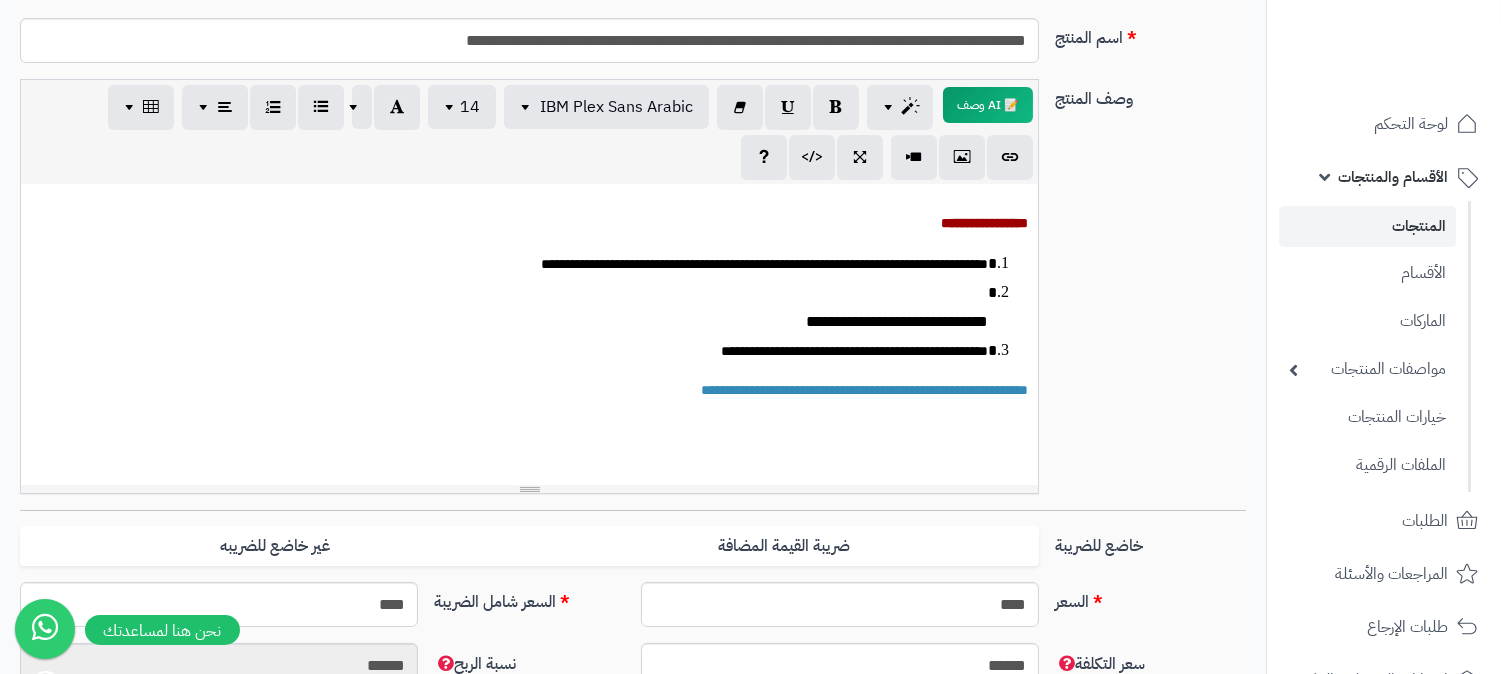 click on "**********" at bounding box center [529, 307] 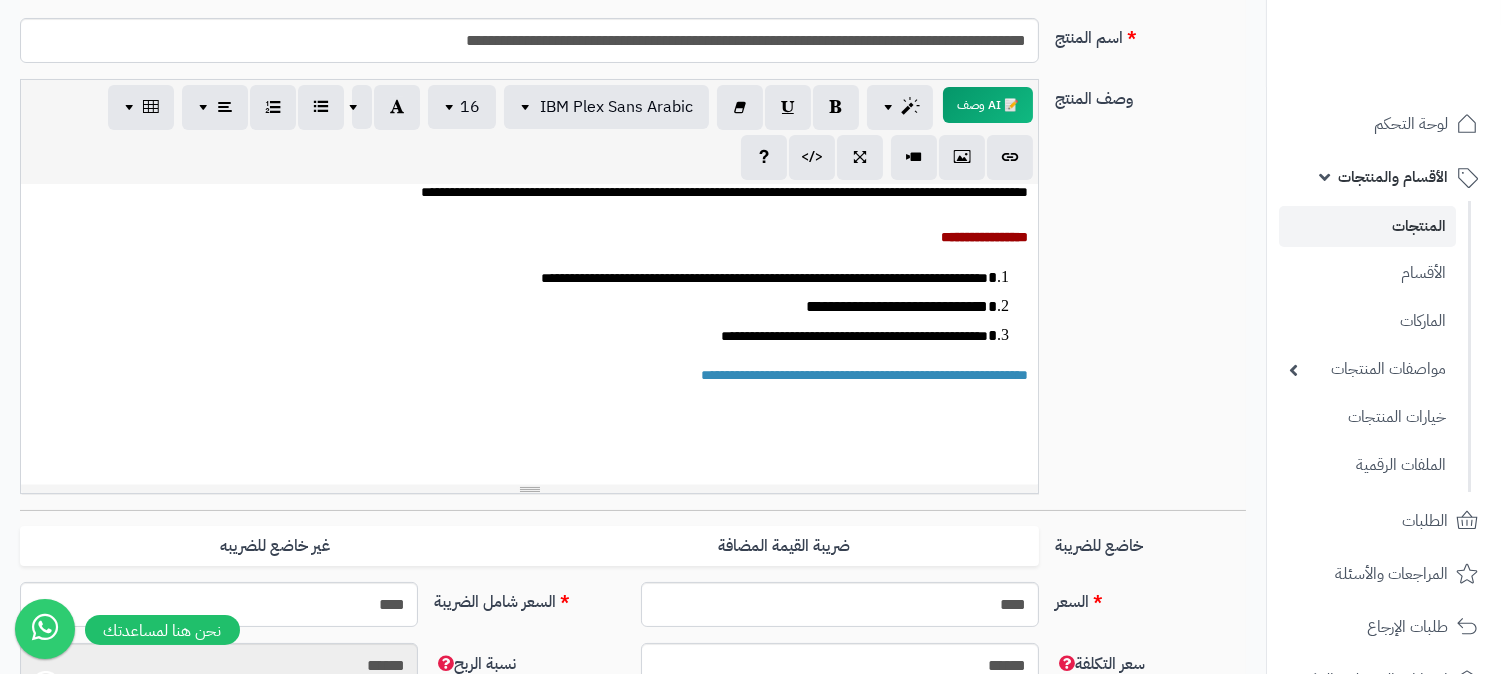 scroll, scrollTop: 521, scrollLeft: 0, axis: vertical 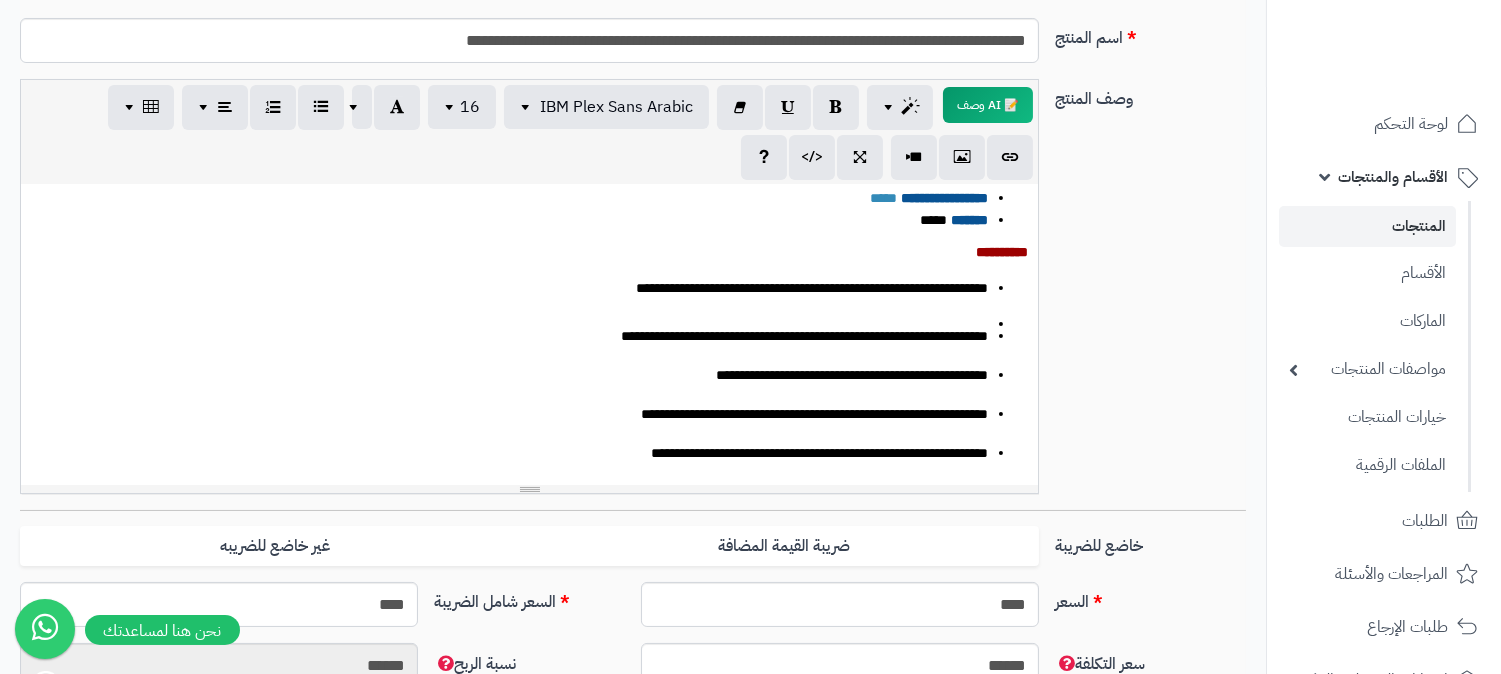 click on "**********" at bounding box center [529, 371] 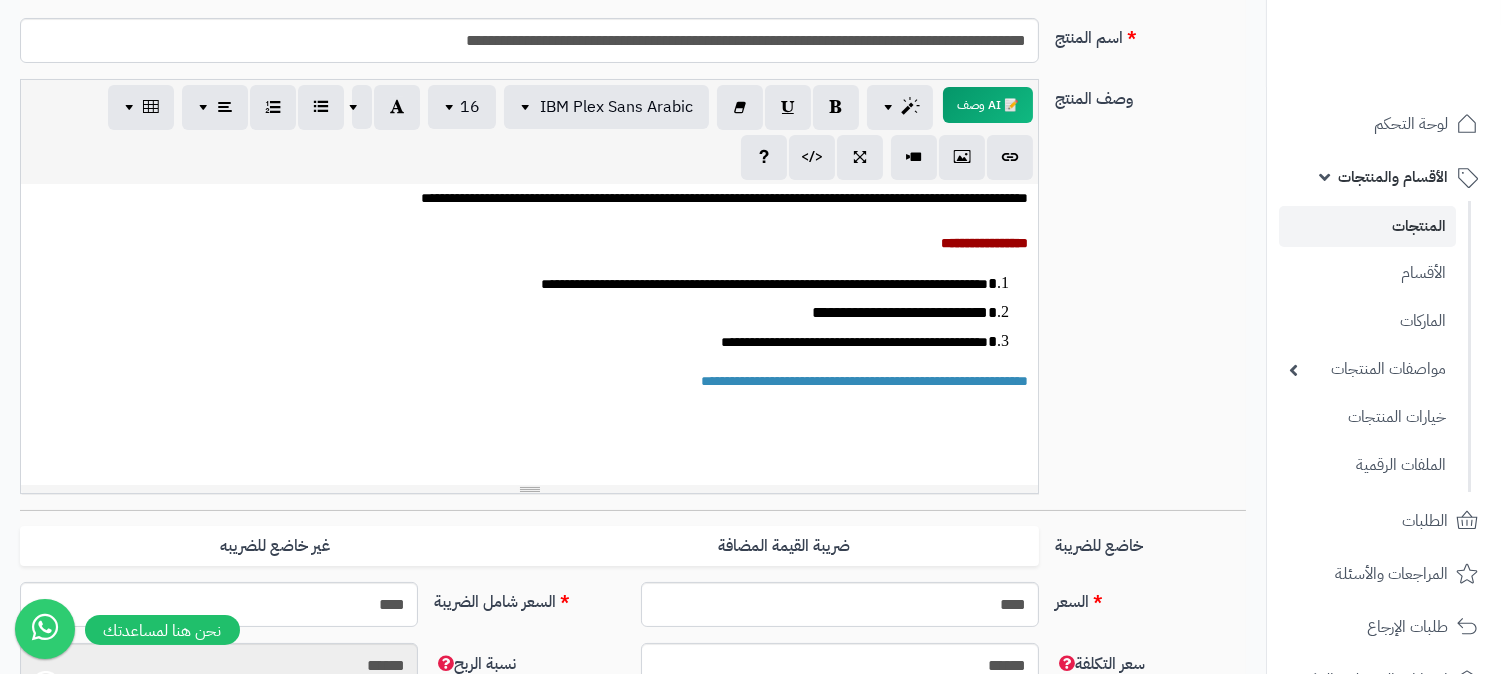 scroll, scrollTop: 511, scrollLeft: 0, axis: vertical 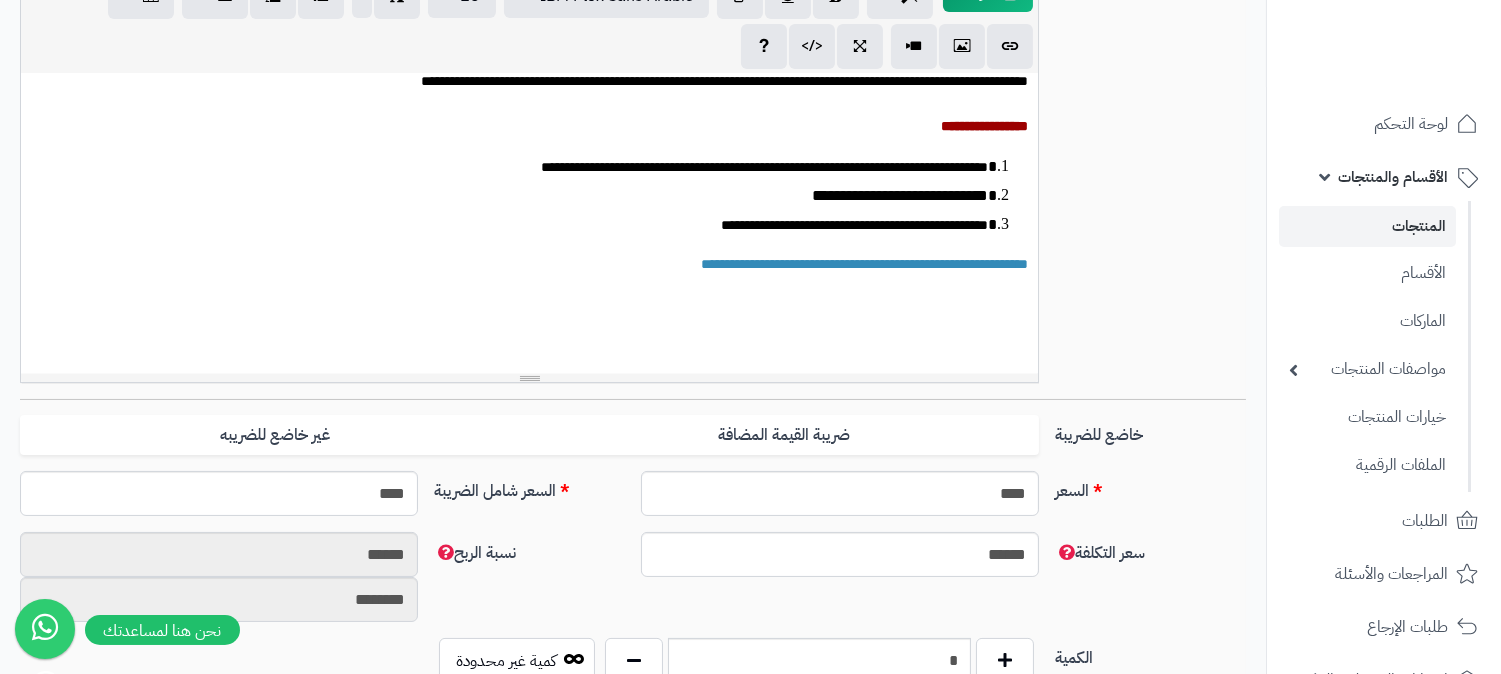click at bounding box center [529, 340] 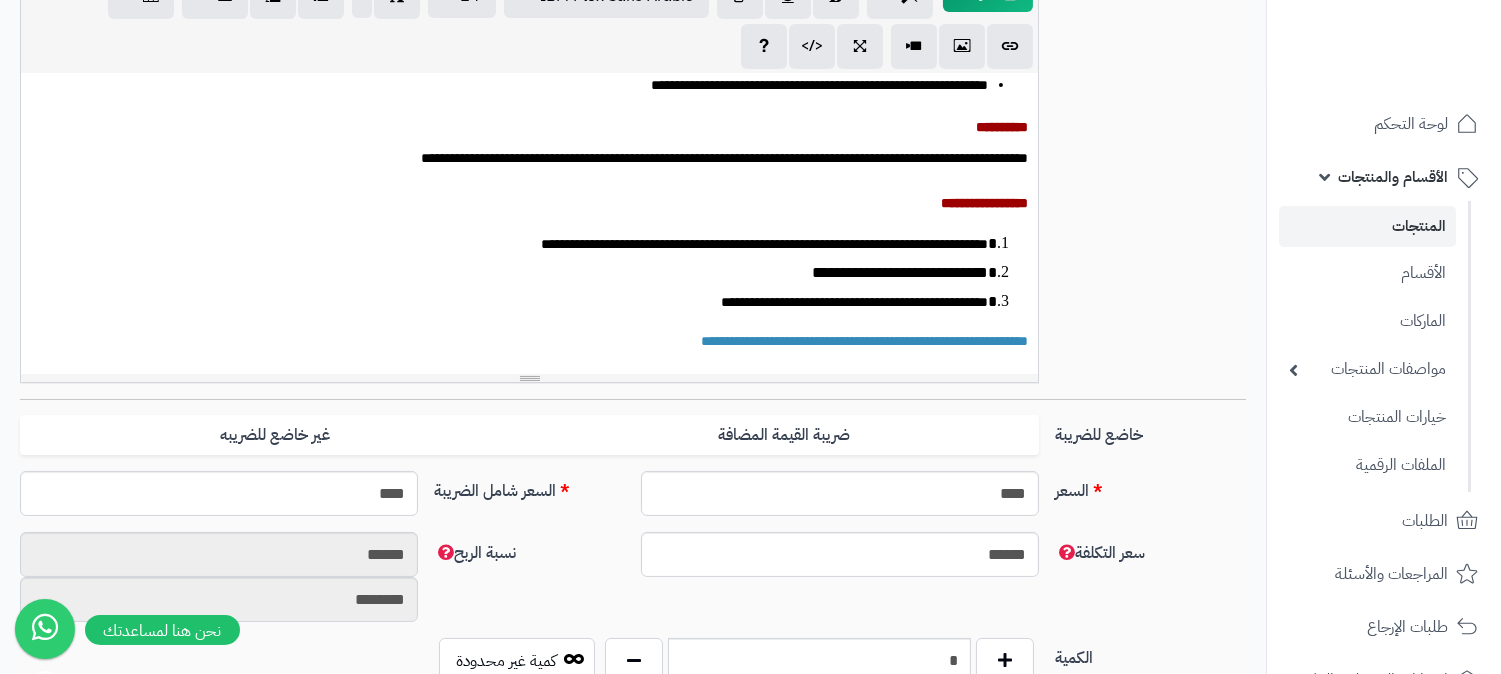 scroll, scrollTop: 434, scrollLeft: 0, axis: vertical 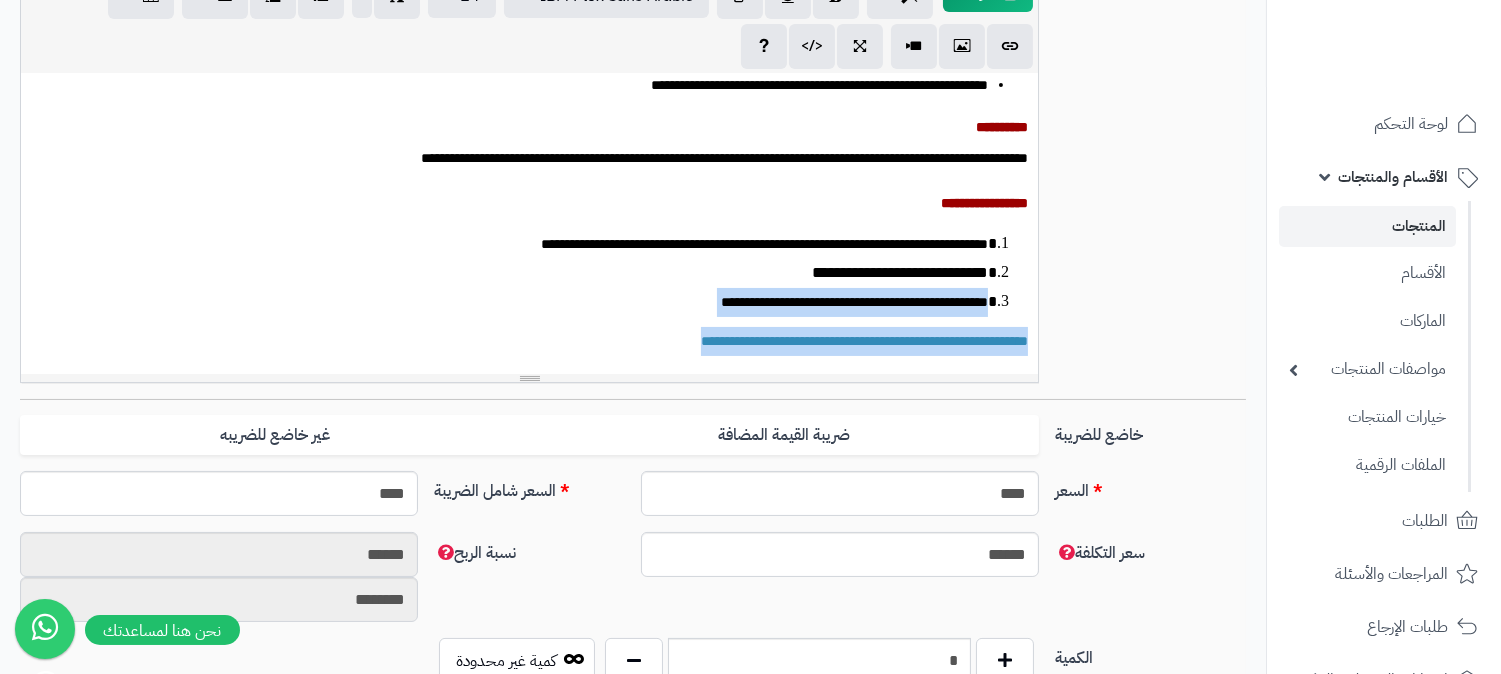 drag, startPoint x: 657, startPoint y: 337, endPoint x: 1071, endPoint y: 304, distance: 415.31314 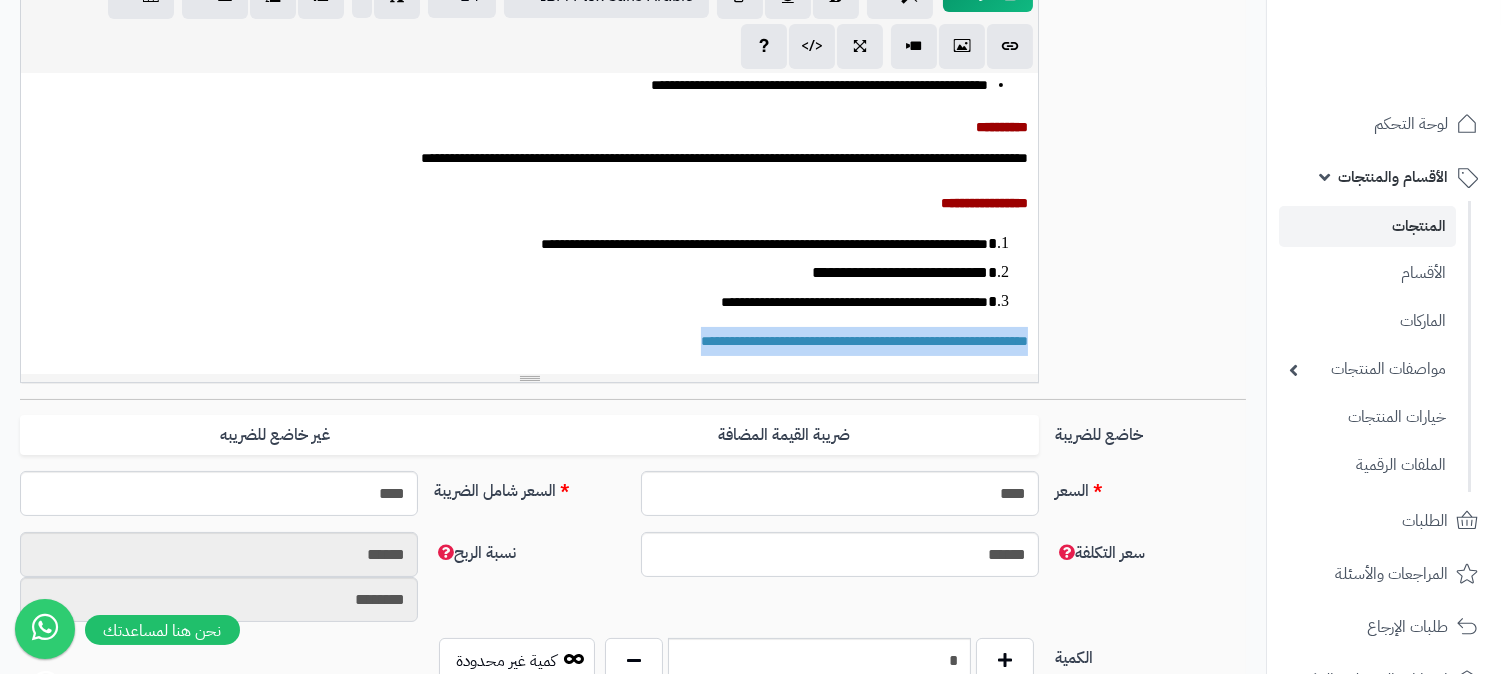 drag, startPoint x: 644, startPoint y: 344, endPoint x: 1106, endPoint y: 323, distance: 462.47702 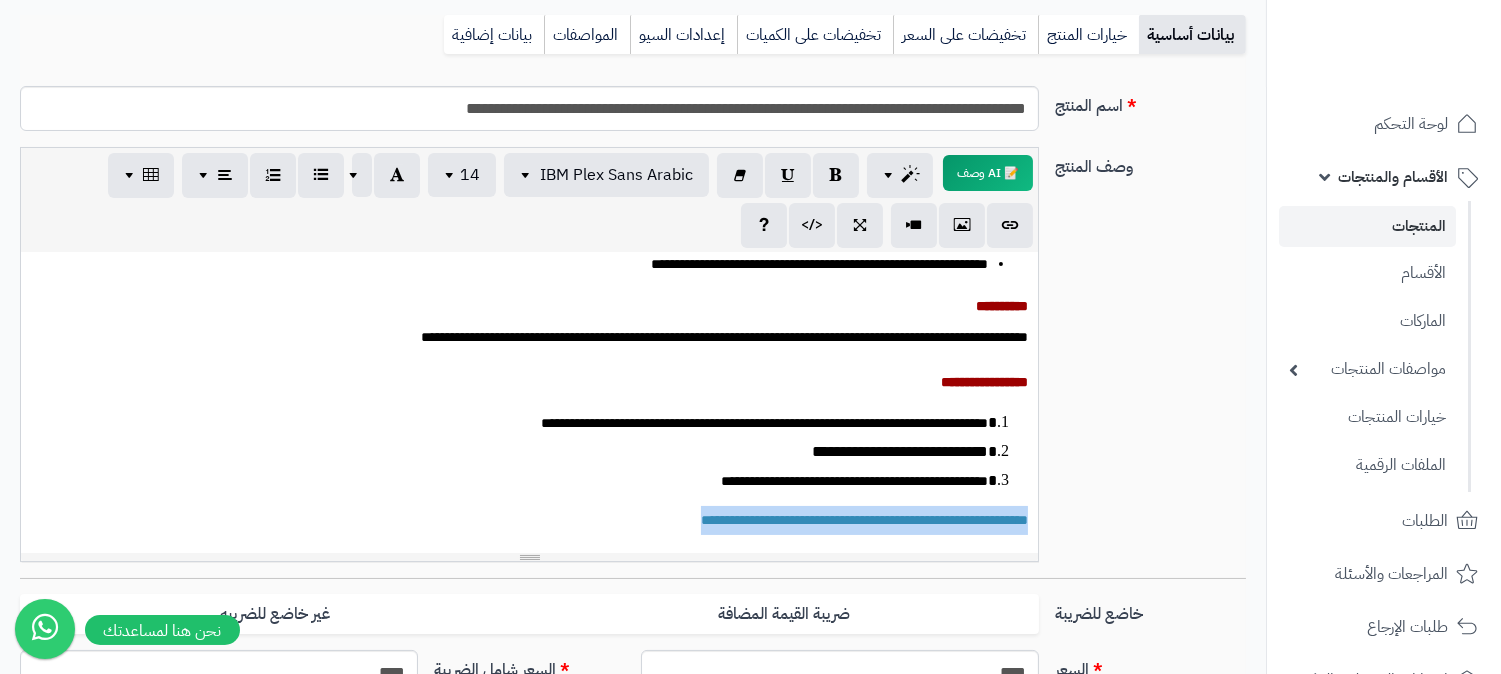 scroll, scrollTop: 222, scrollLeft: 0, axis: vertical 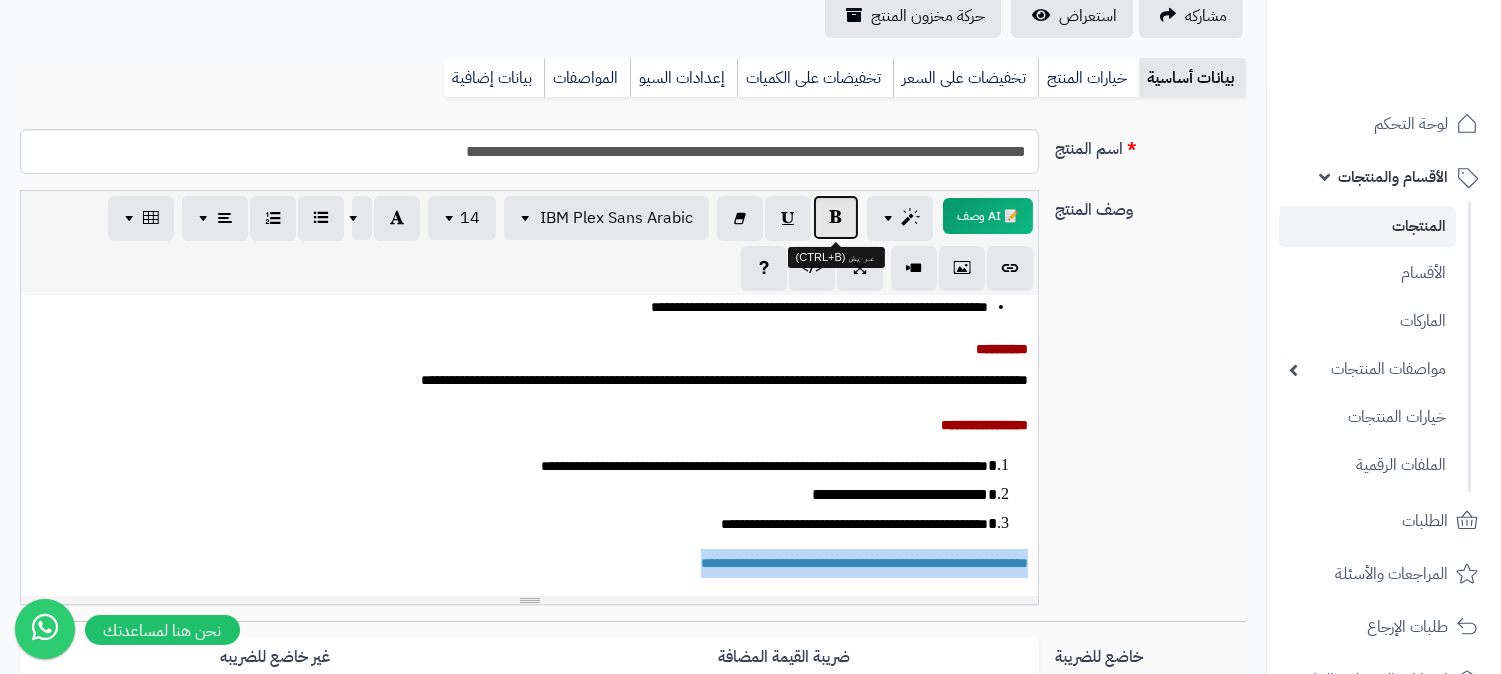 click at bounding box center [836, 217] 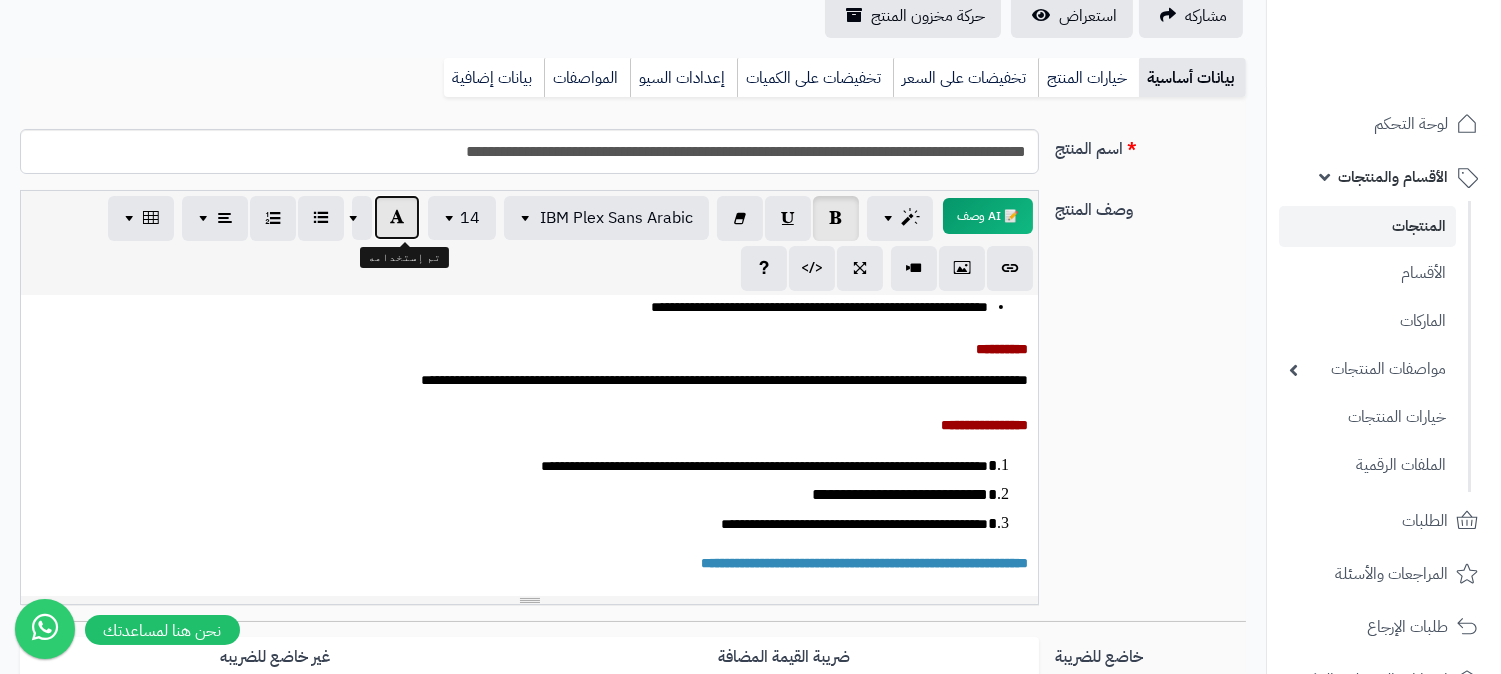 click at bounding box center [397, 217] 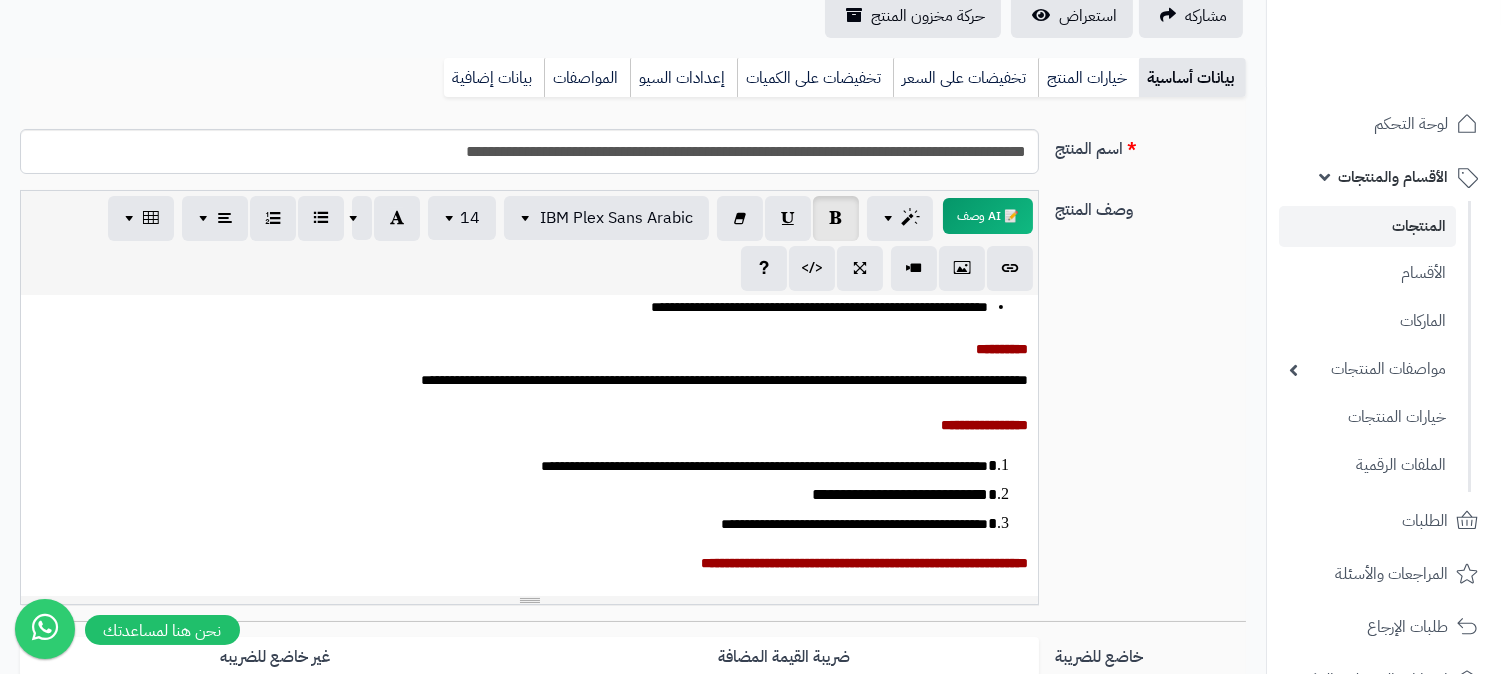 click on "**********" at bounding box center [529, 446] 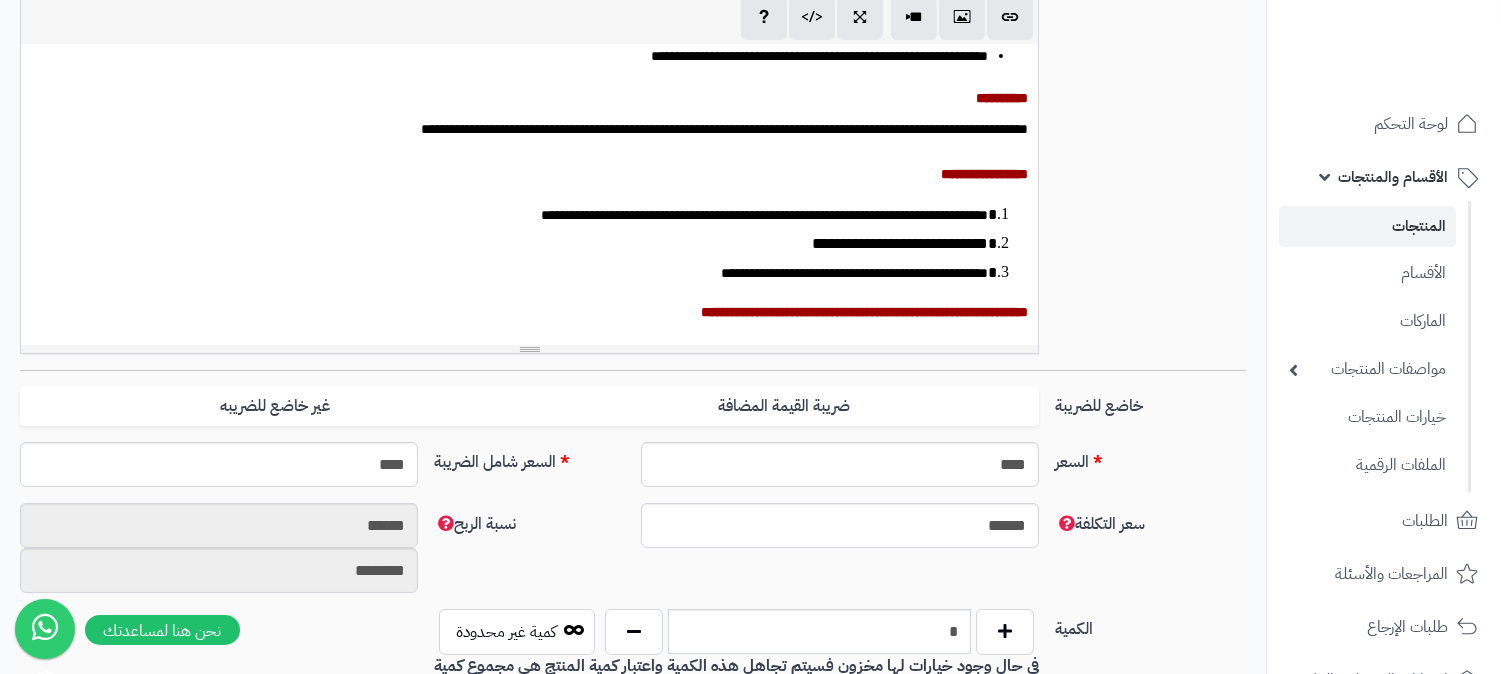 scroll, scrollTop: 222, scrollLeft: 0, axis: vertical 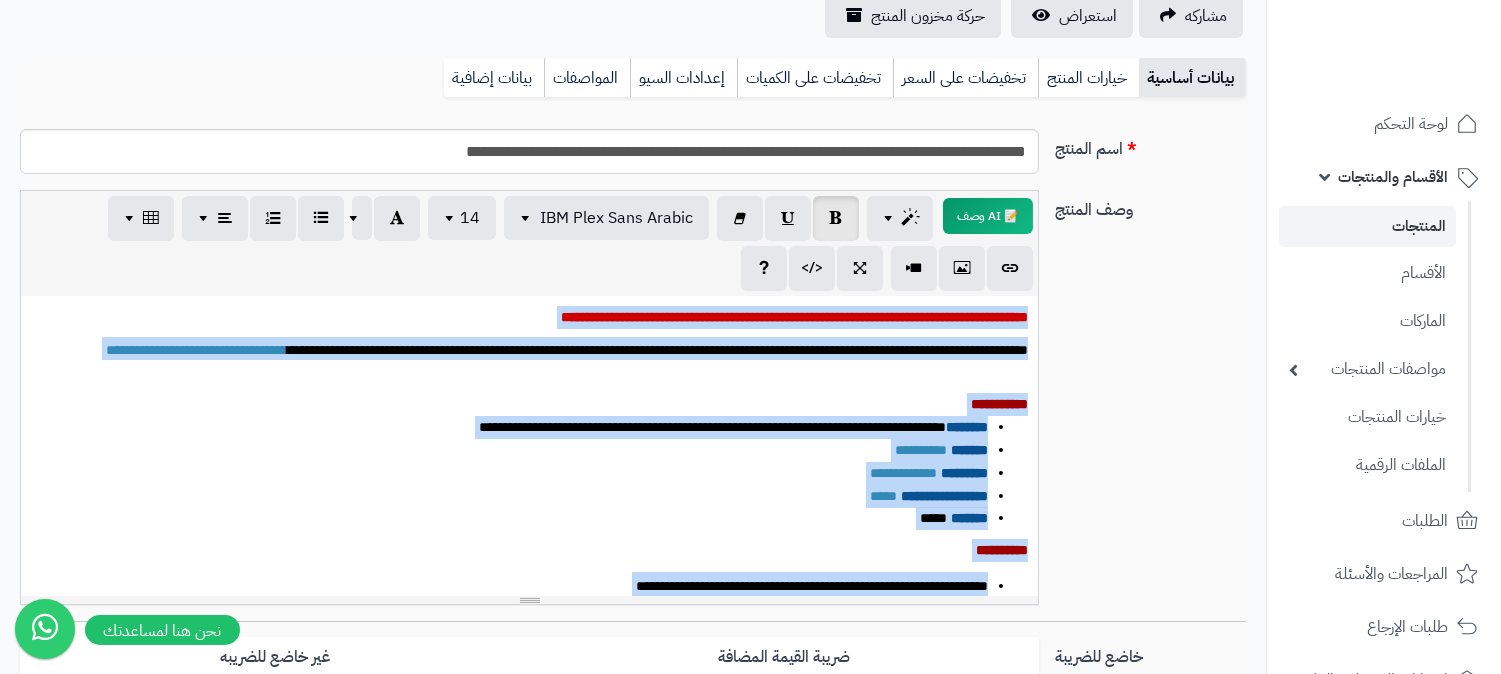 drag, startPoint x: 577, startPoint y: 564, endPoint x: 1145, endPoint y: 264, distance: 642.35815 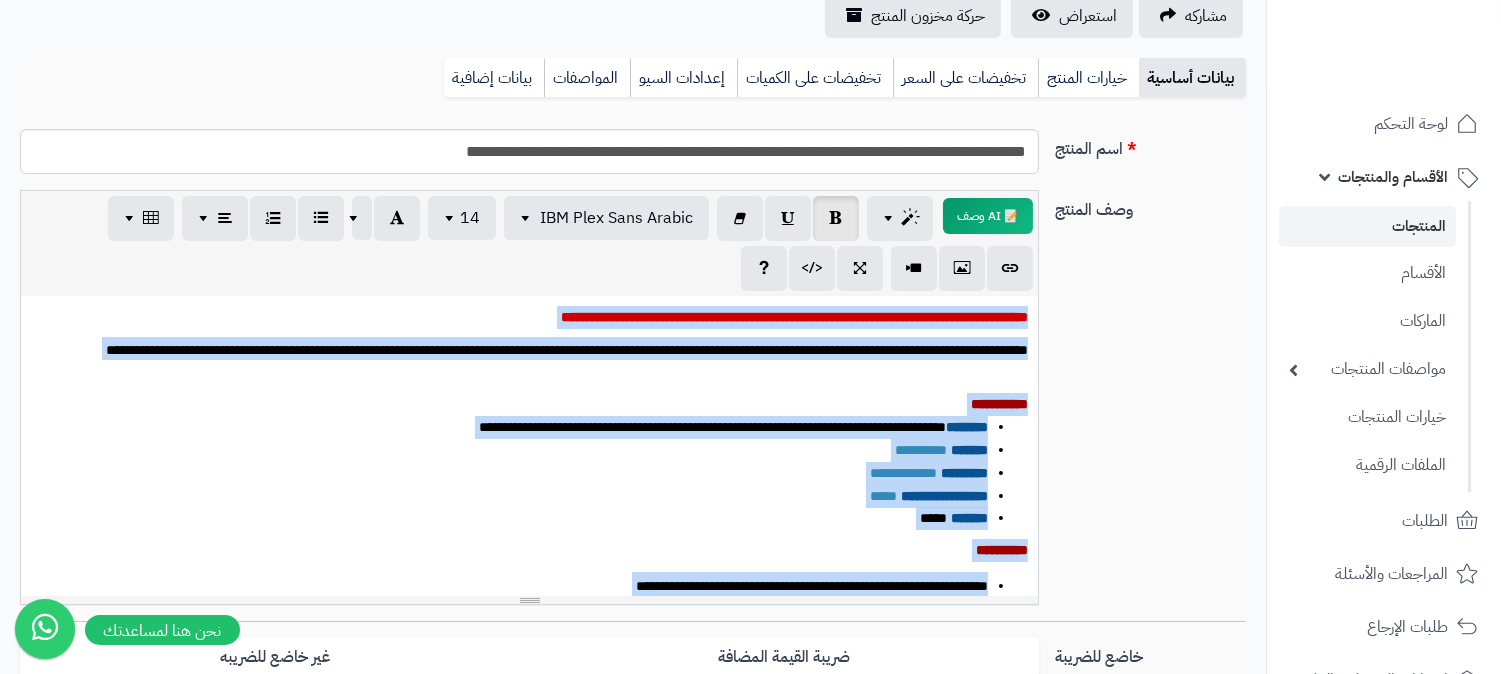 click on "**********" at bounding box center (196, 348) 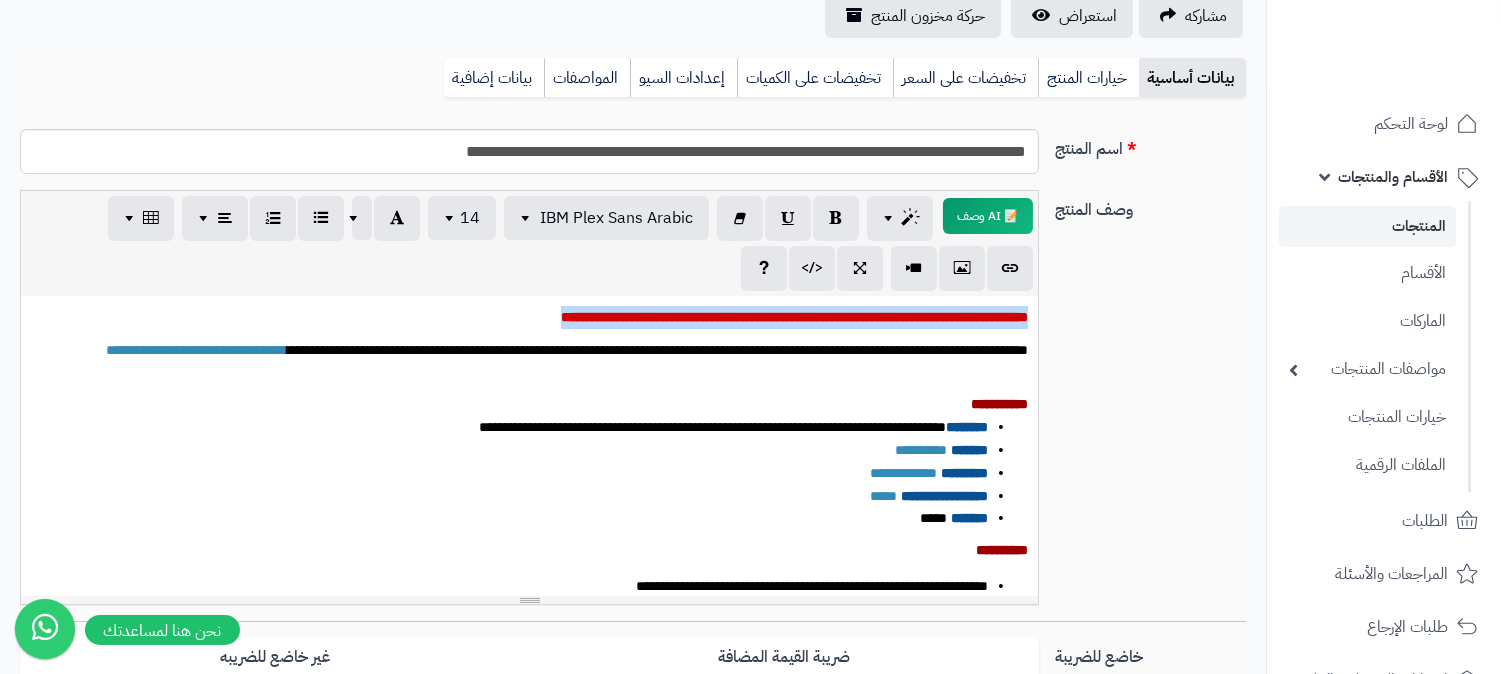 drag, startPoint x: 410, startPoint y: 320, endPoint x: 1014, endPoint y: 320, distance: 604 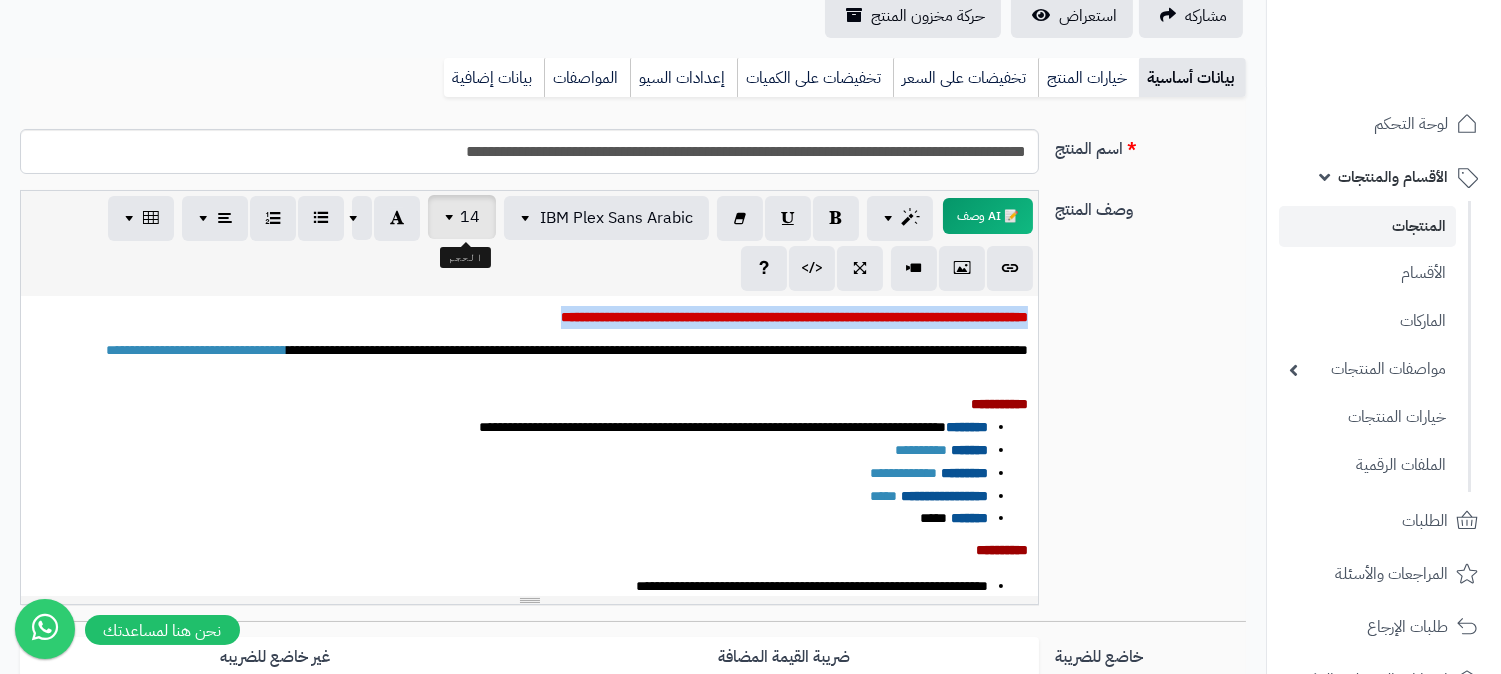 click on "14" at bounding box center (462, 217) 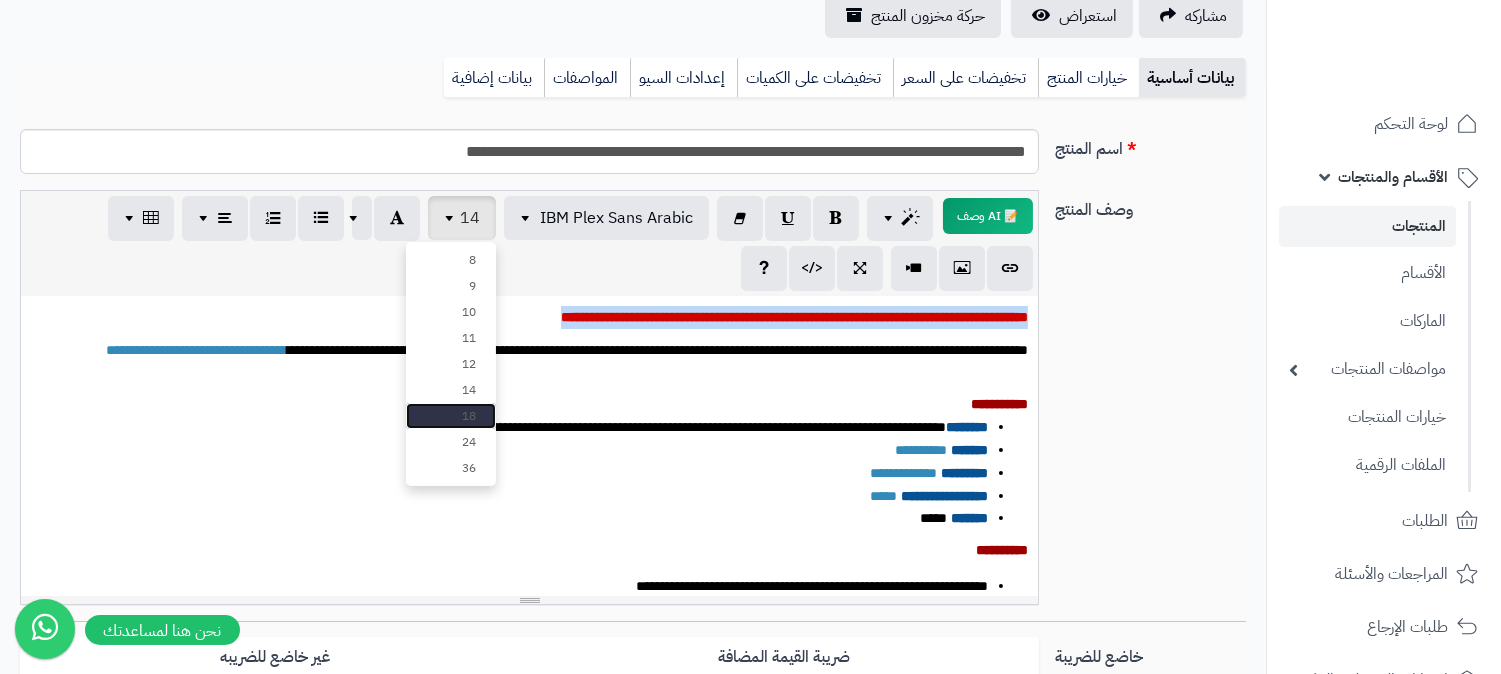 click on "18" at bounding box center [451, 416] 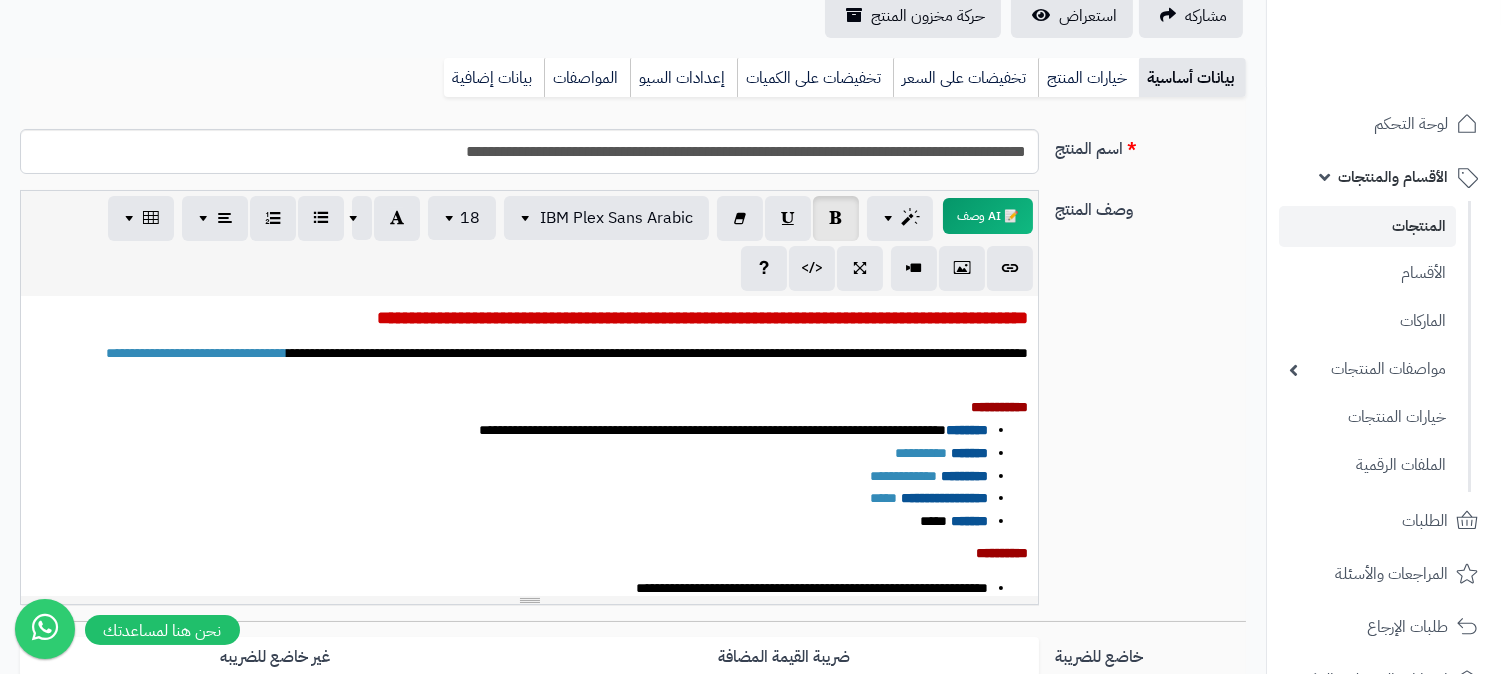 click on "**********" at bounding box center [538, 407] 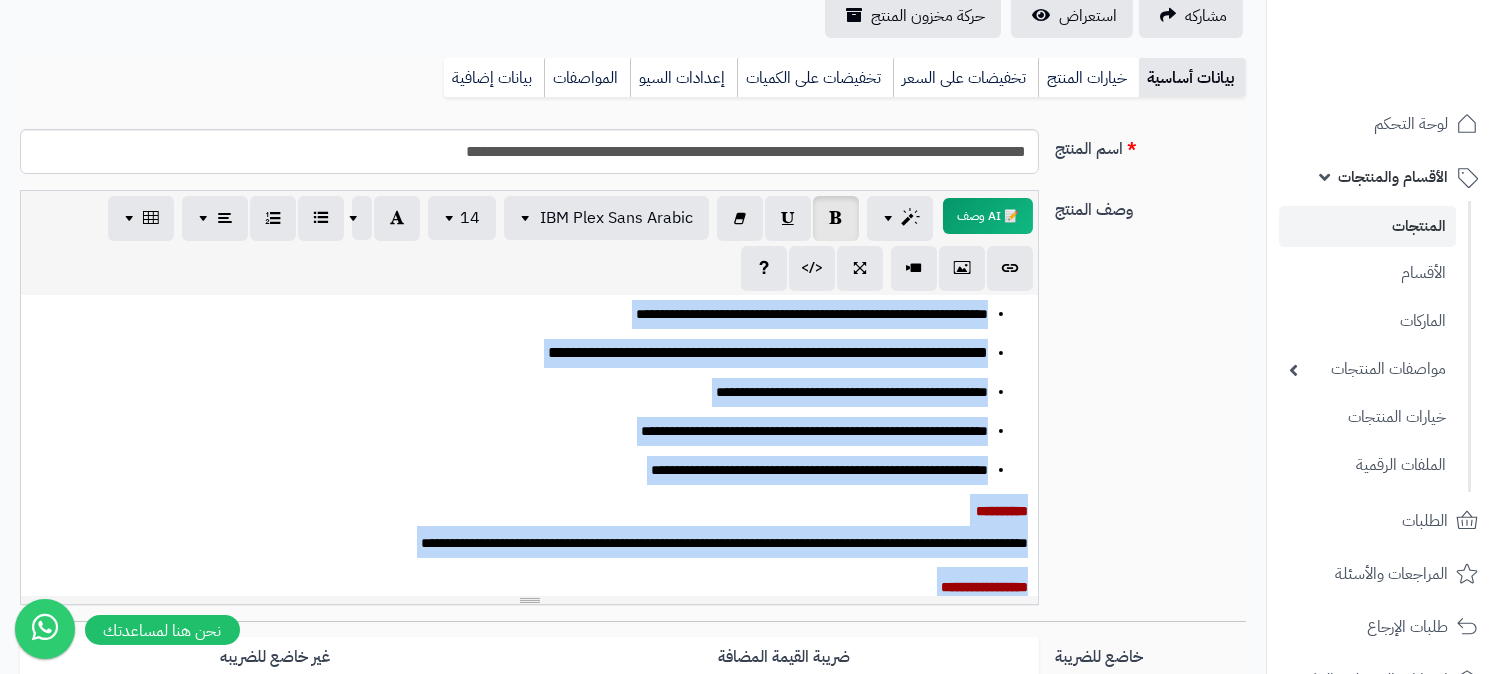 scroll, scrollTop: 437, scrollLeft: 0, axis: vertical 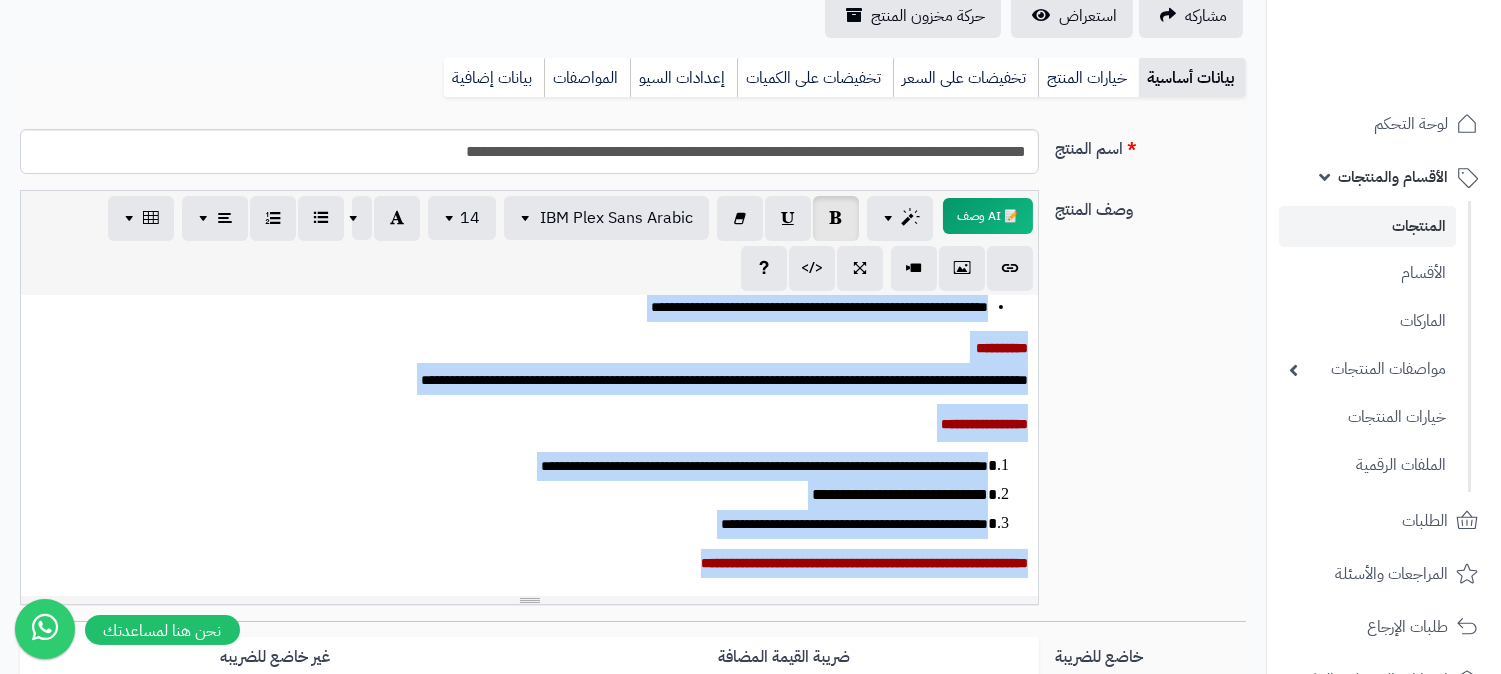 drag, startPoint x: 1025, startPoint y: 312, endPoint x: 502, endPoint y: 617, distance: 605.437 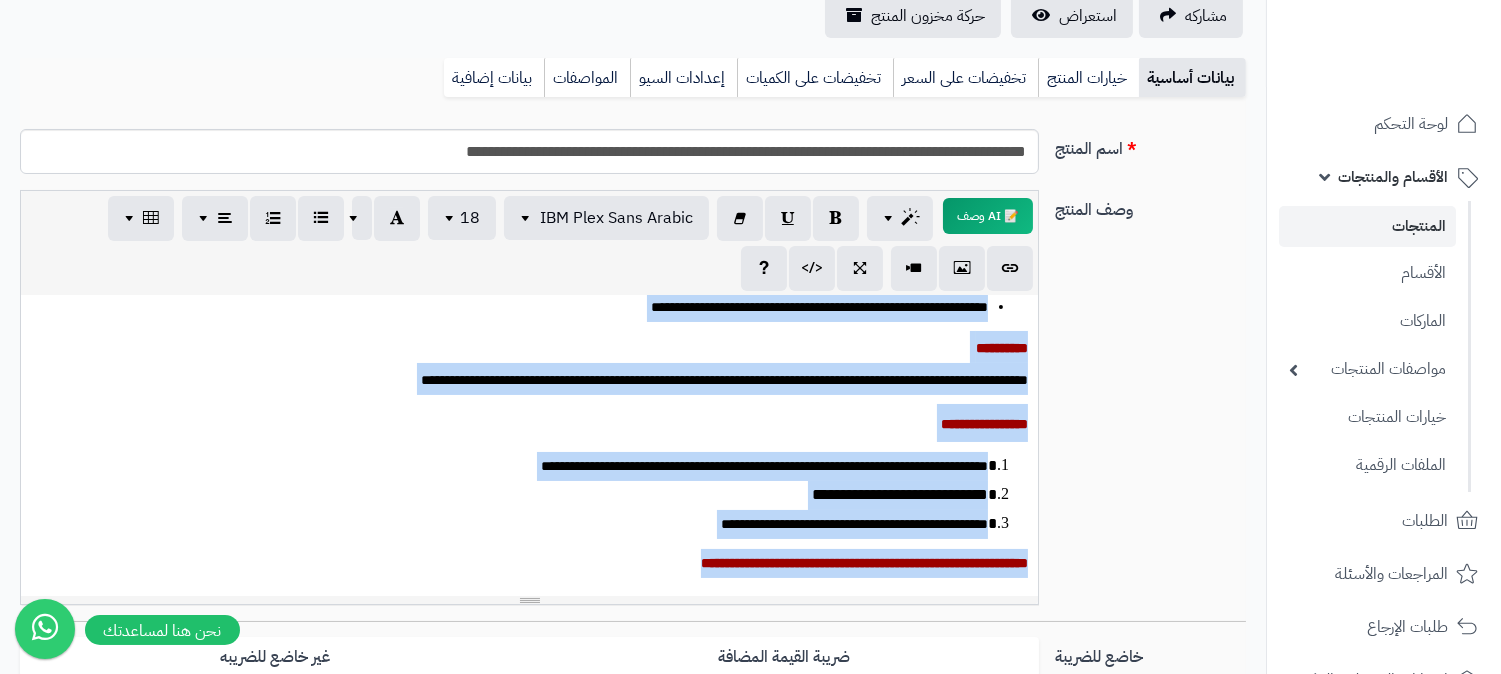 copy on "**********" 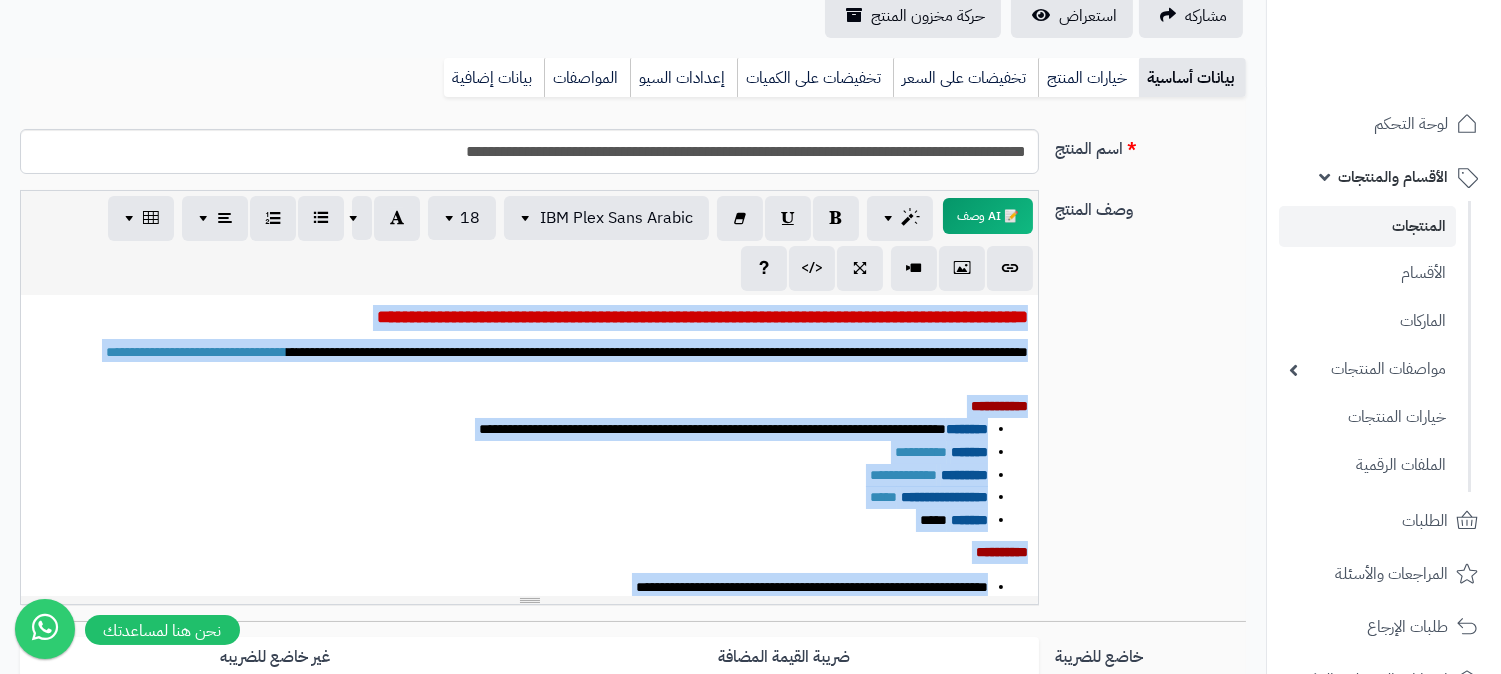 scroll, scrollTop: 0, scrollLeft: 0, axis: both 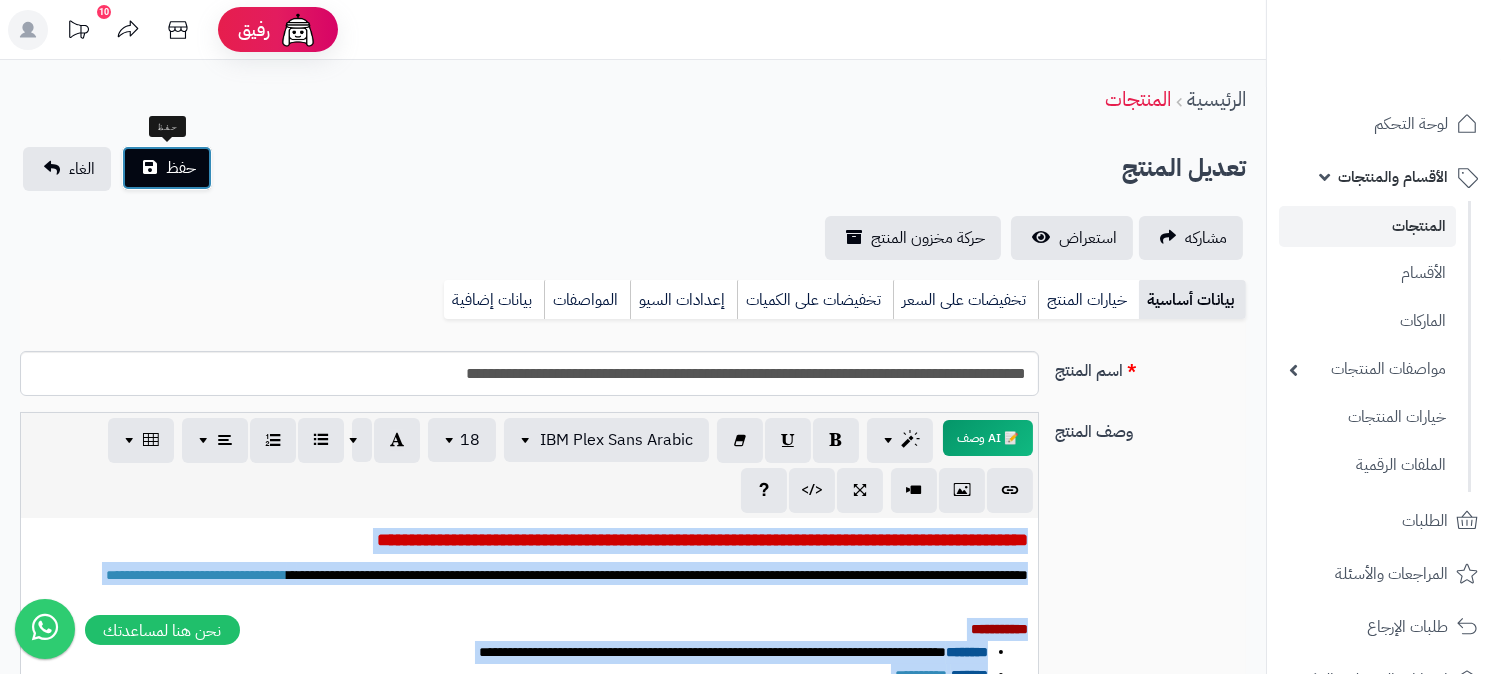 click on "حفظ" at bounding box center [167, 168] 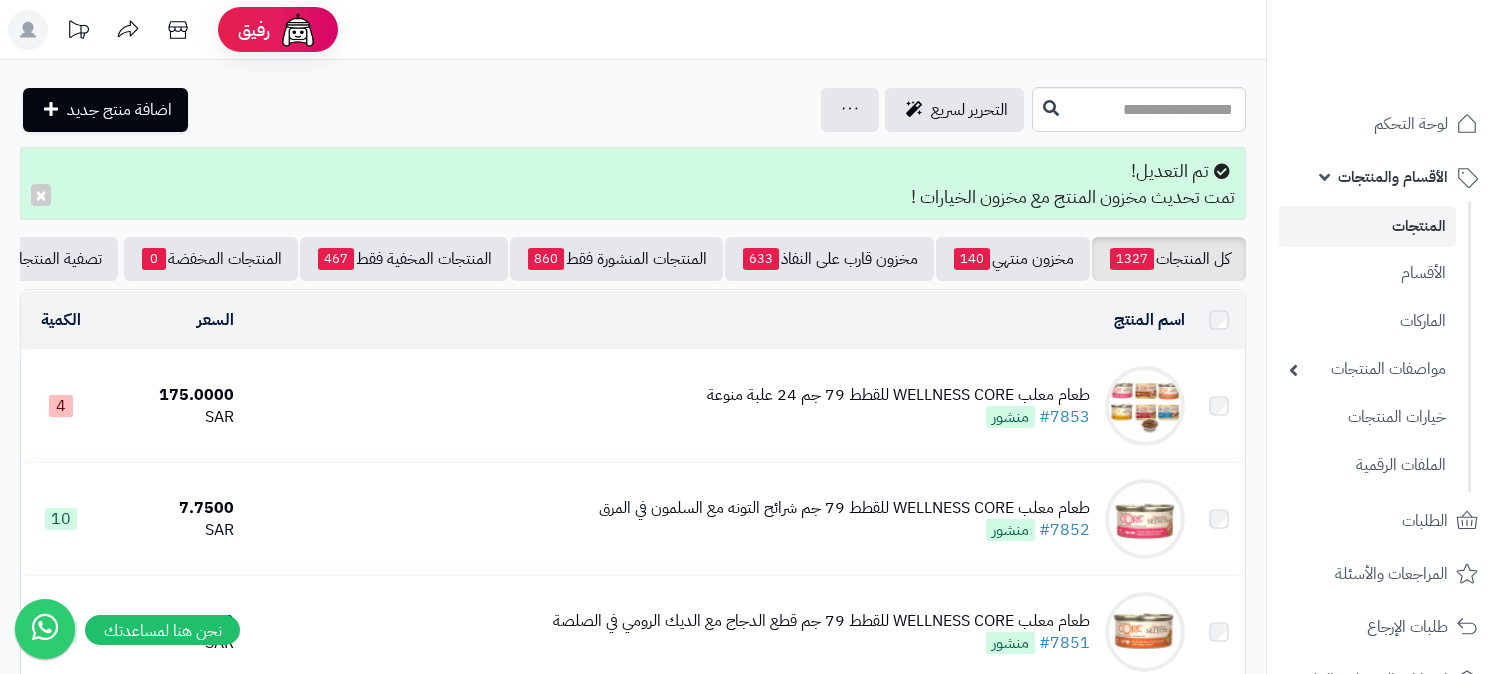 scroll, scrollTop: 0, scrollLeft: 0, axis: both 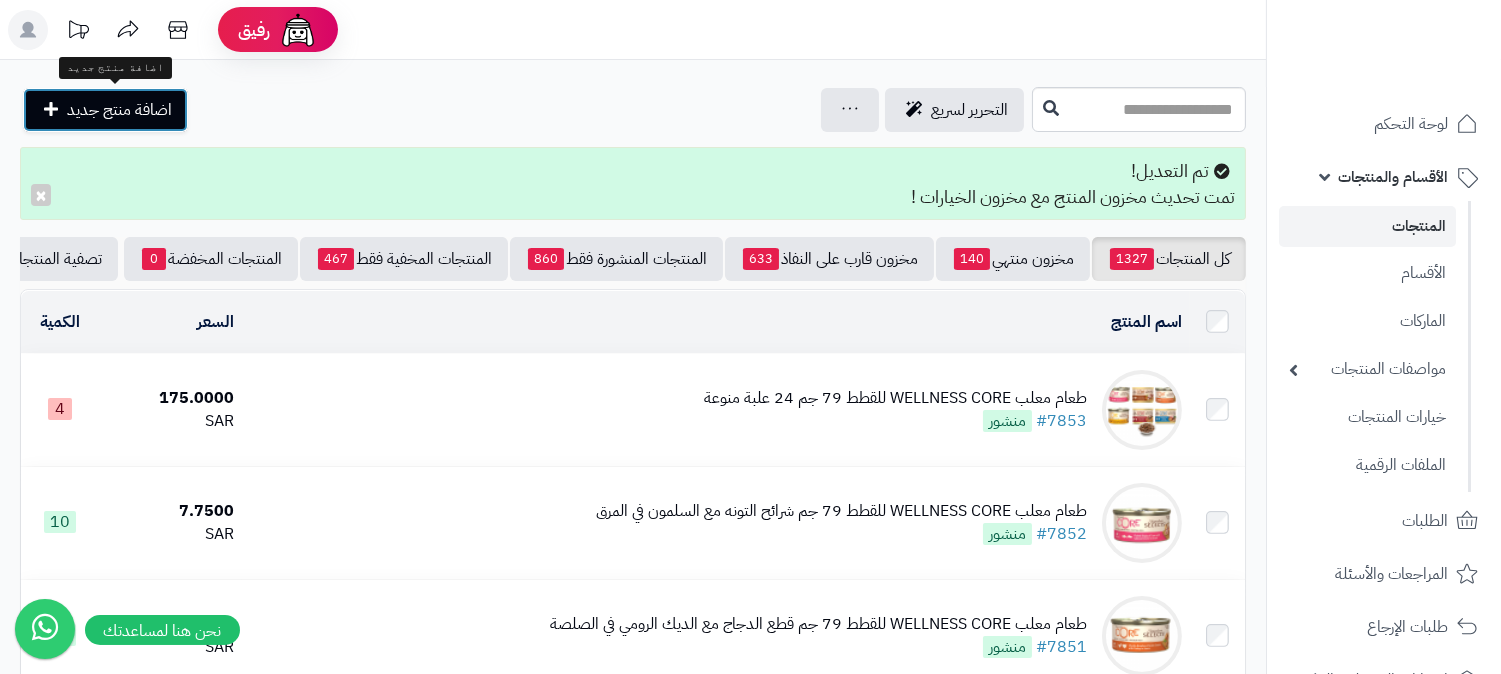 click on "اضافة منتج جديد" at bounding box center (119, 110) 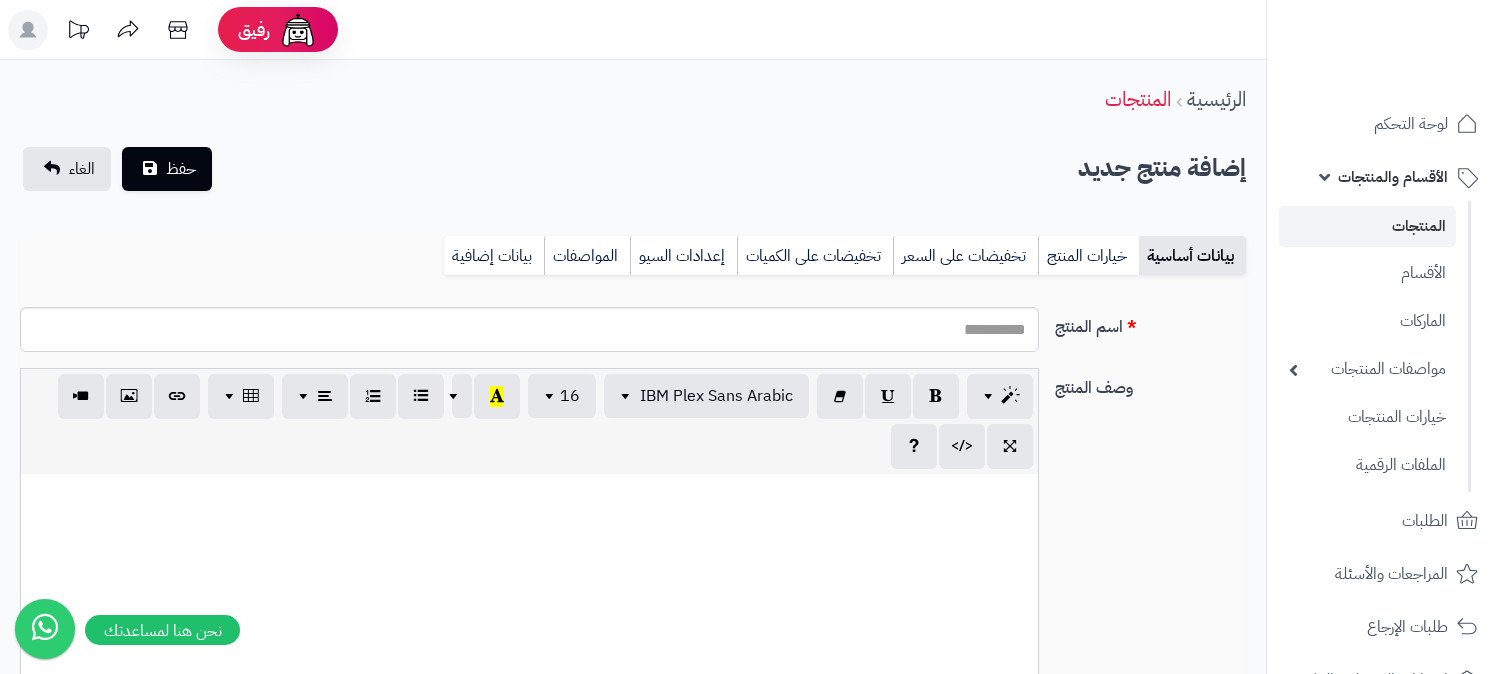 select 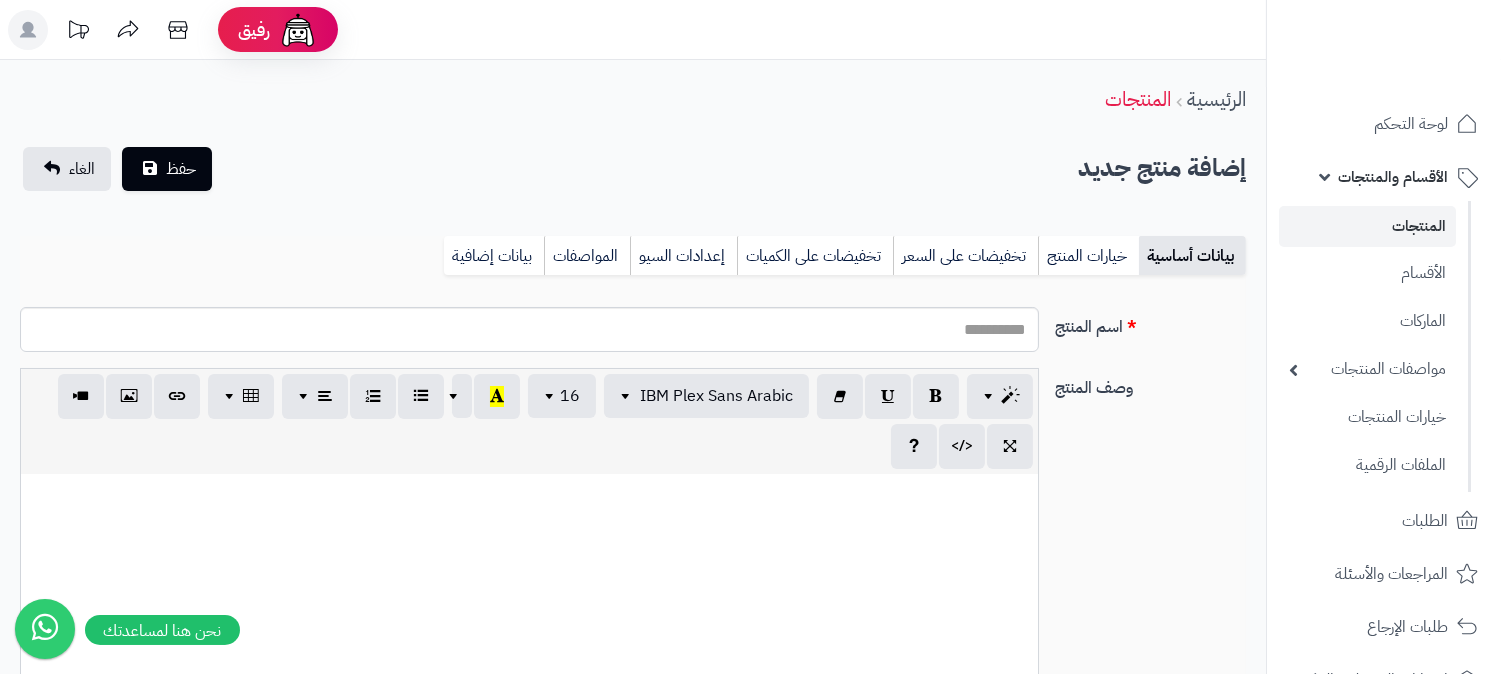 scroll, scrollTop: 0, scrollLeft: 16, axis: horizontal 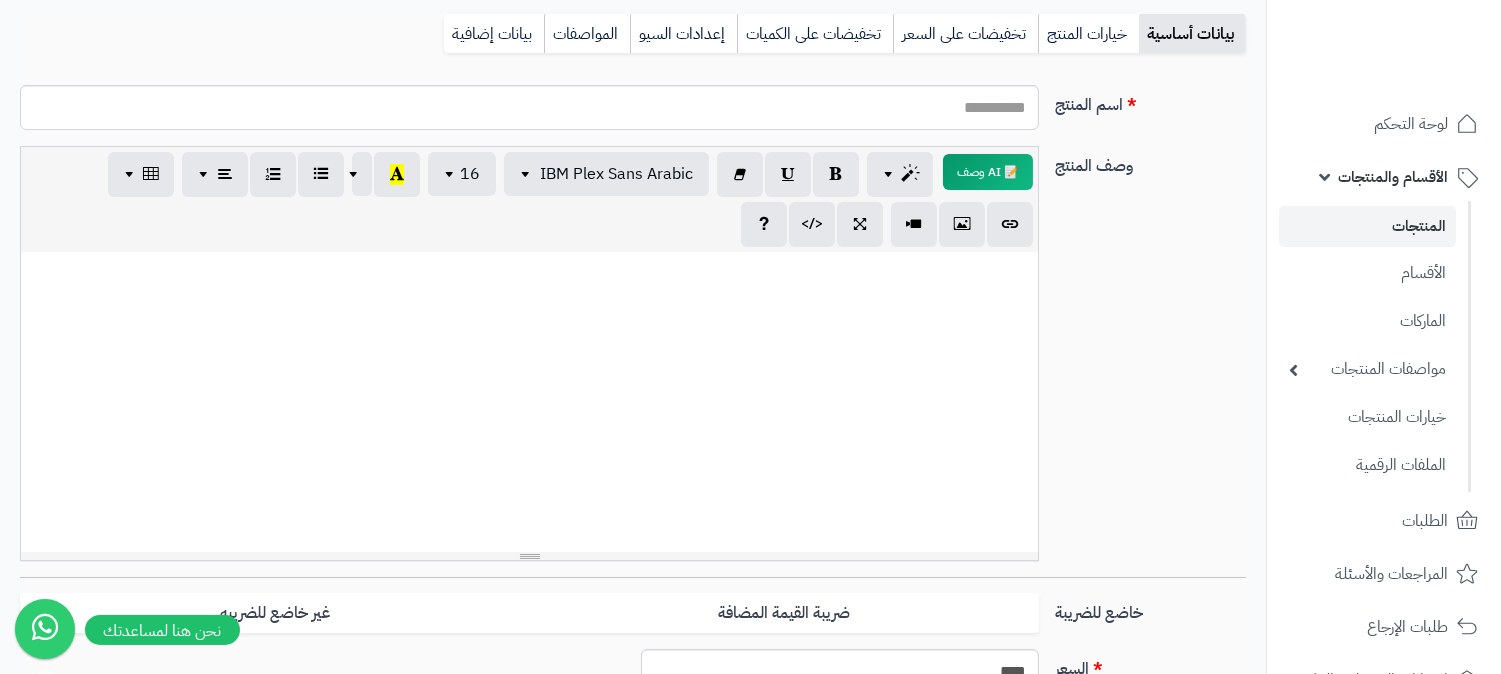 click at bounding box center (529, 402) 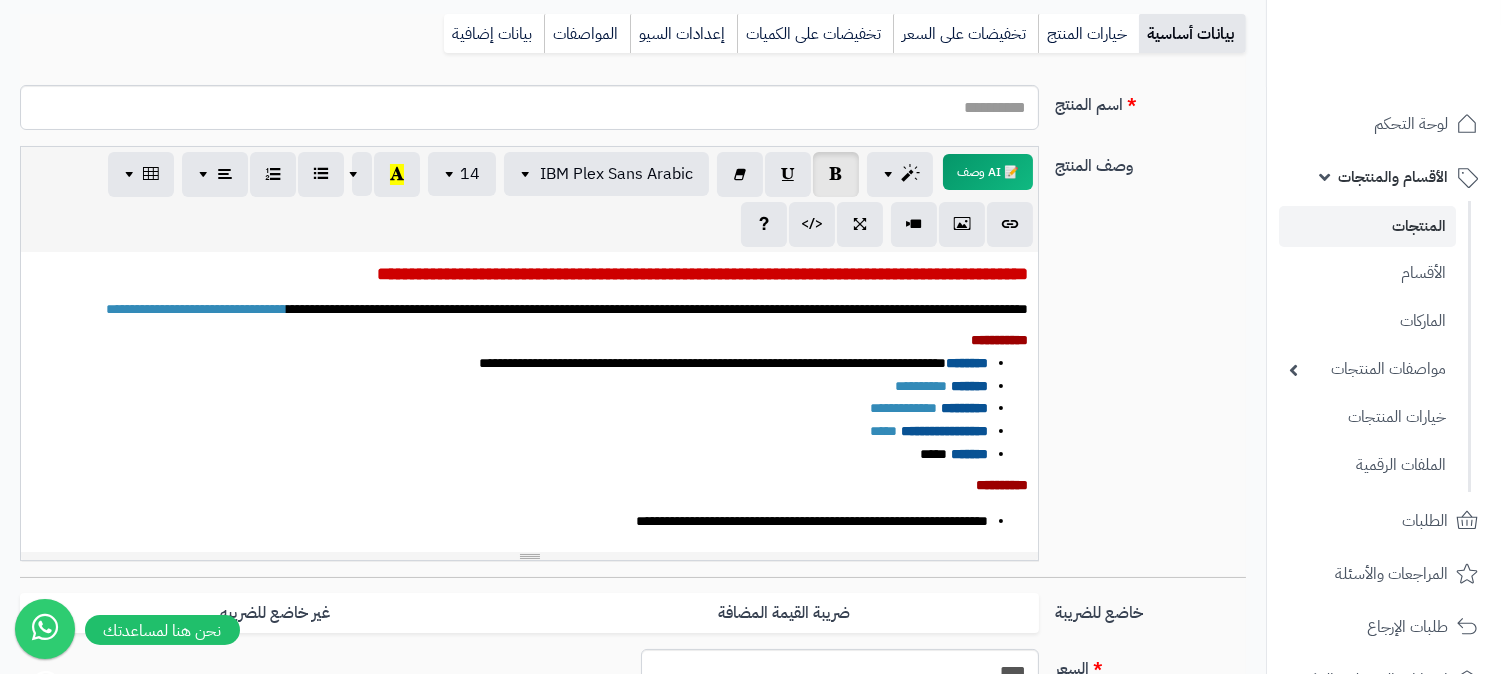 scroll, scrollTop: 415, scrollLeft: 0, axis: vertical 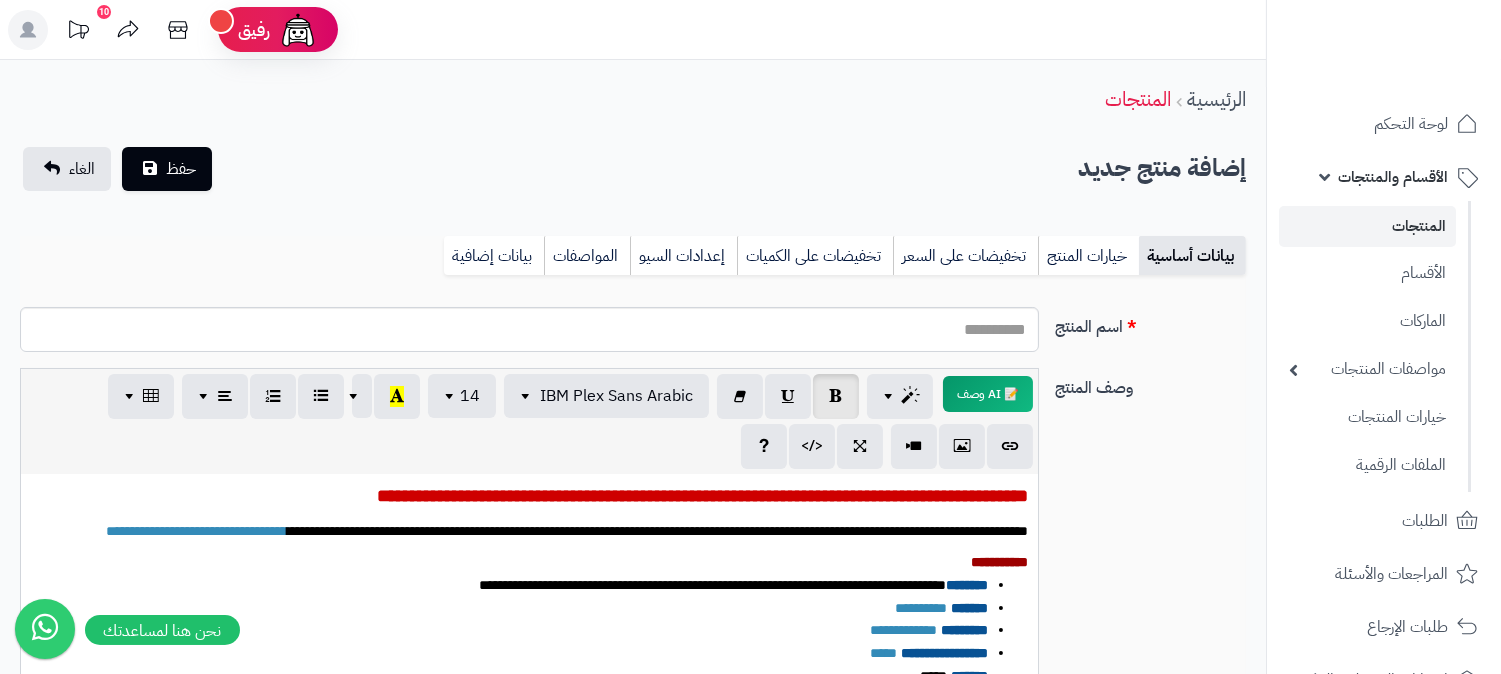 click on "إضافة منتج جديد
حفظ
الغاء" at bounding box center [633, 169] 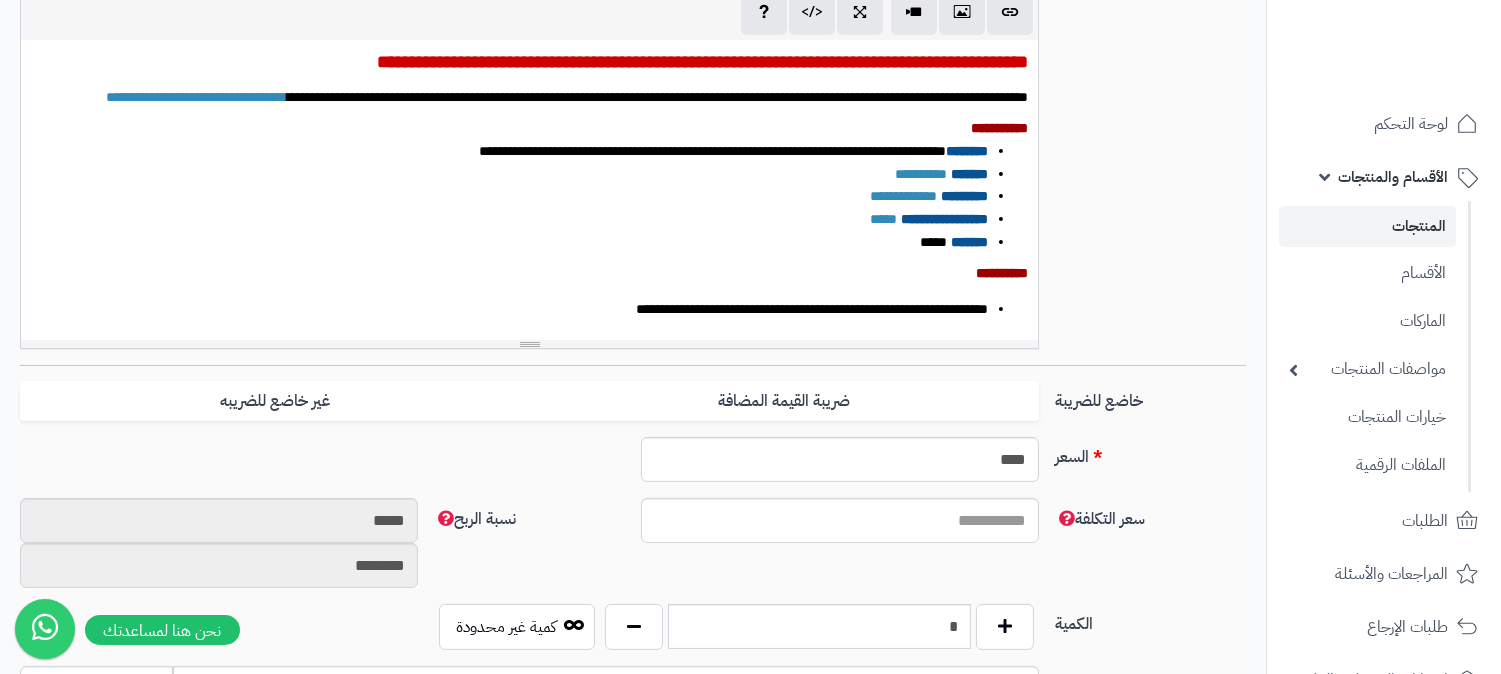 scroll, scrollTop: 222, scrollLeft: 0, axis: vertical 